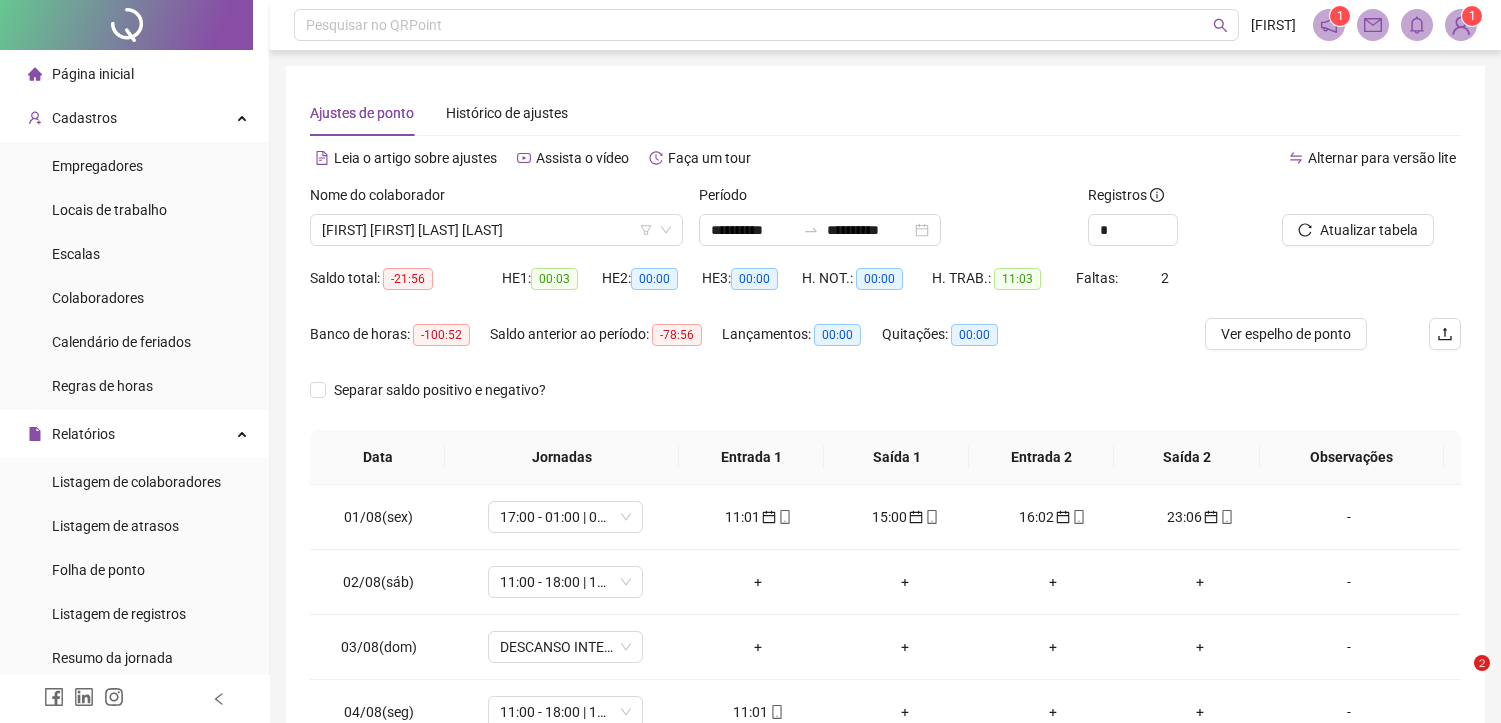 scroll, scrollTop: 132, scrollLeft: 0, axis: vertical 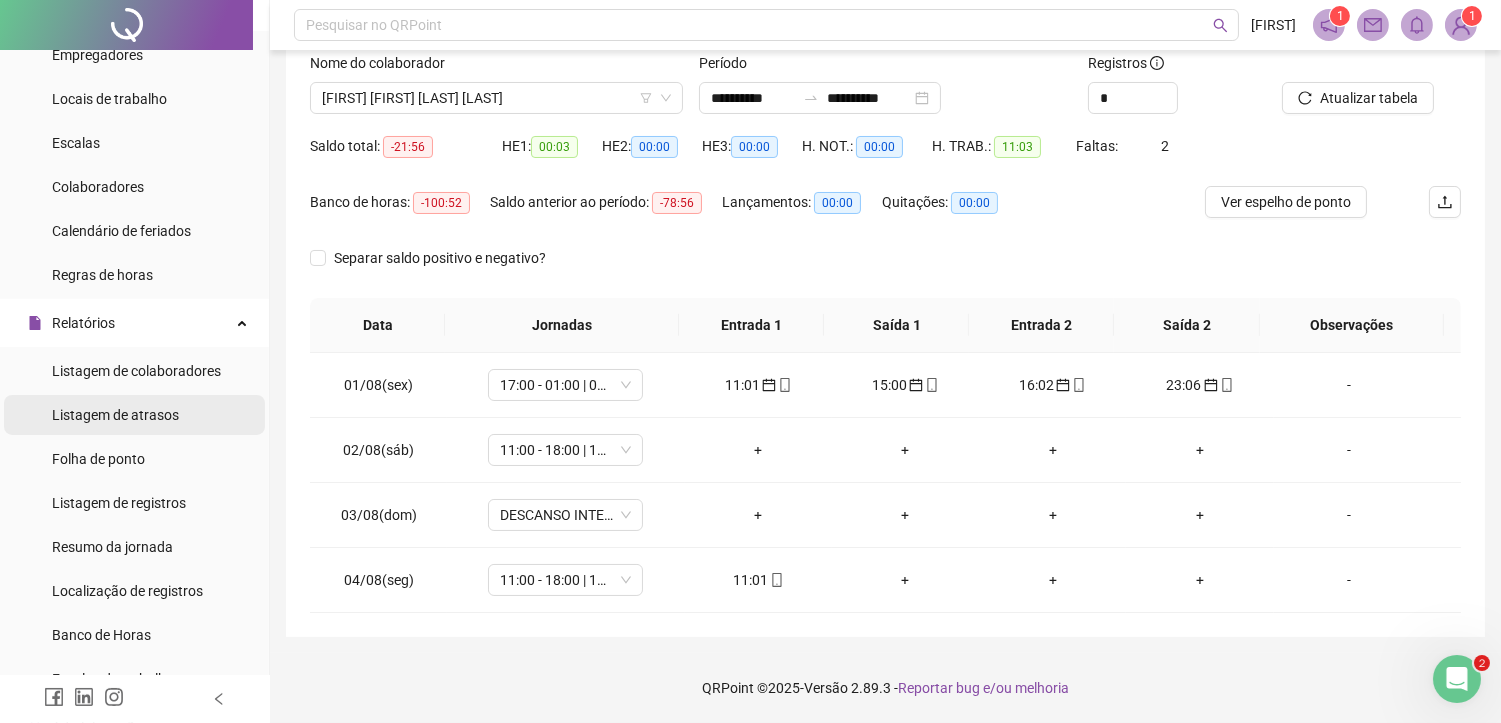 click on "Colaboradores" at bounding box center [134, 187] 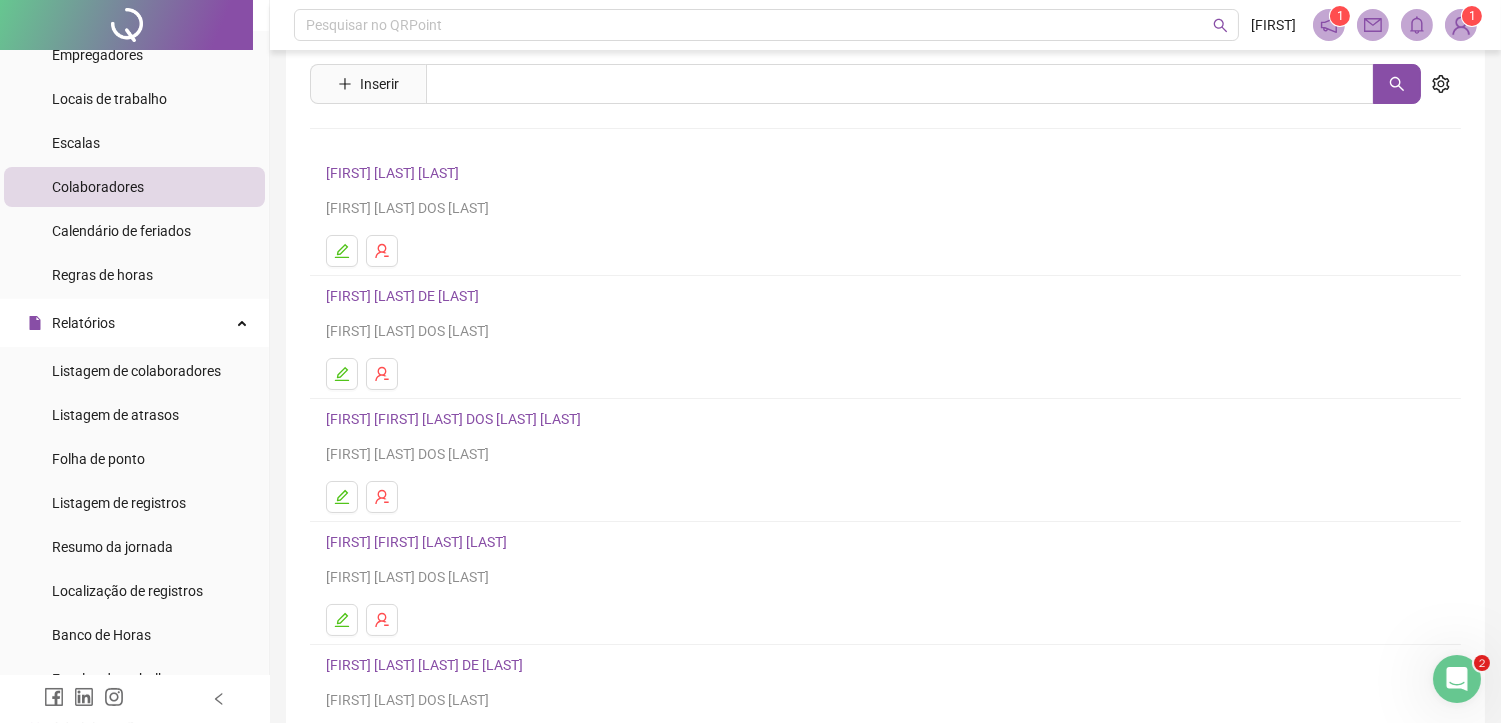 scroll, scrollTop: 244, scrollLeft: 0, axis: vertical 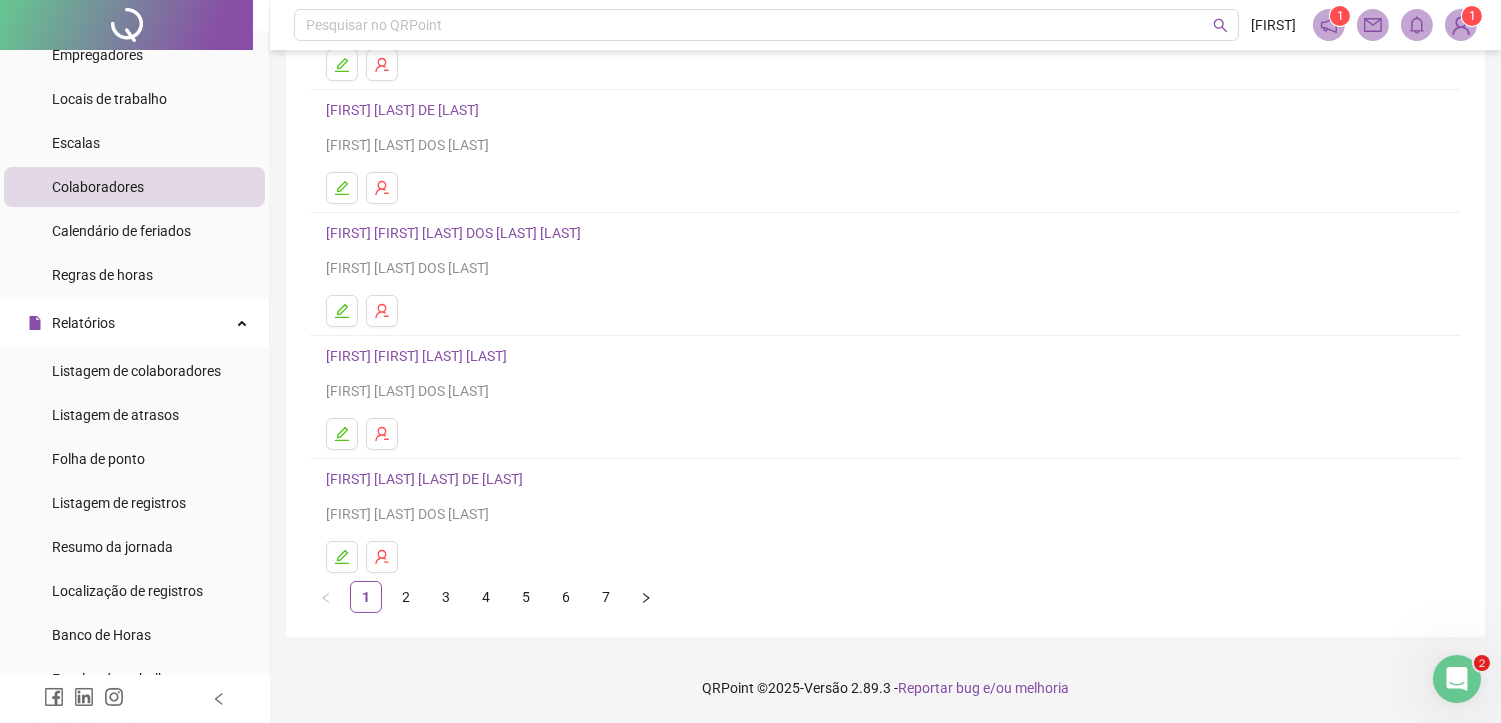 click on "[FIRST] [FIRST] [LAST] [LAST]" at bounding box center [419, 356] 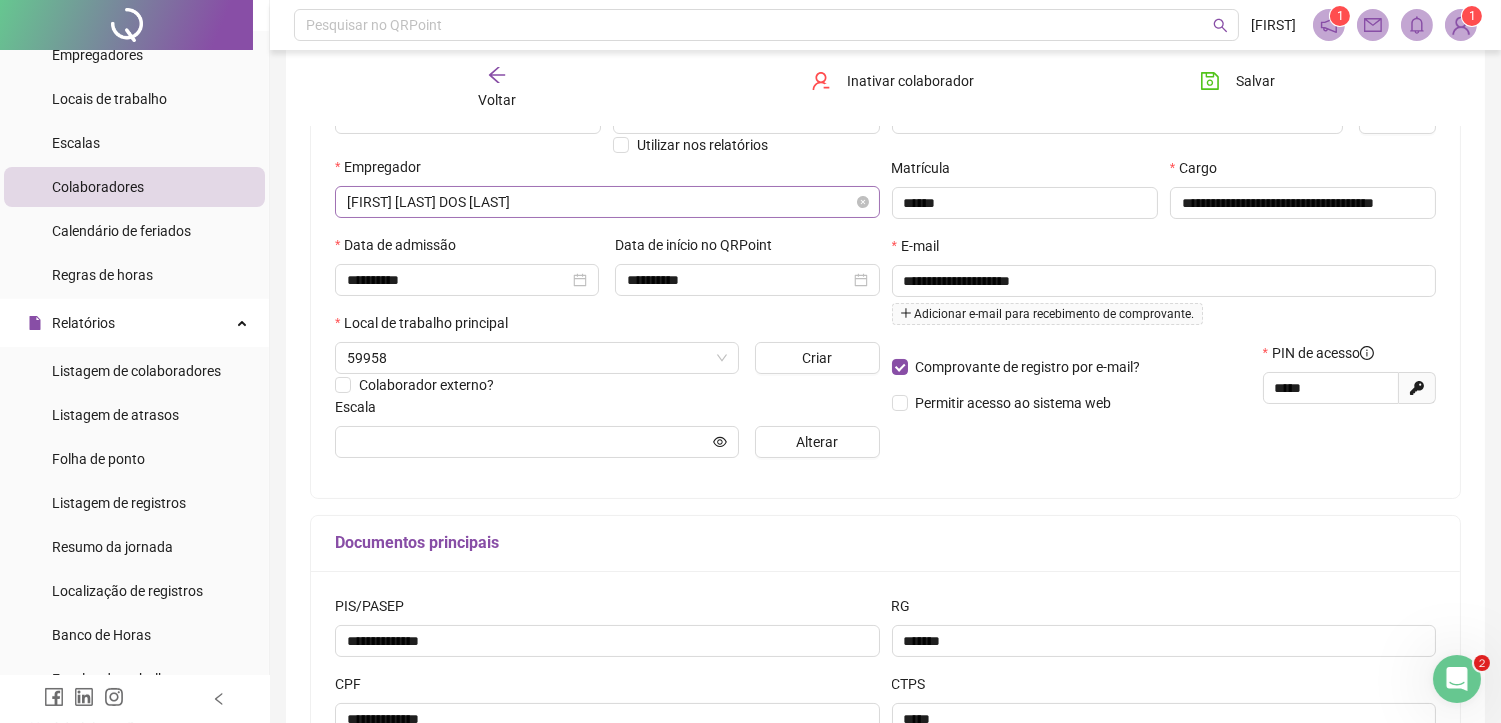 scroll, scrollTop: 0, scrollLeft: 0, axis: both 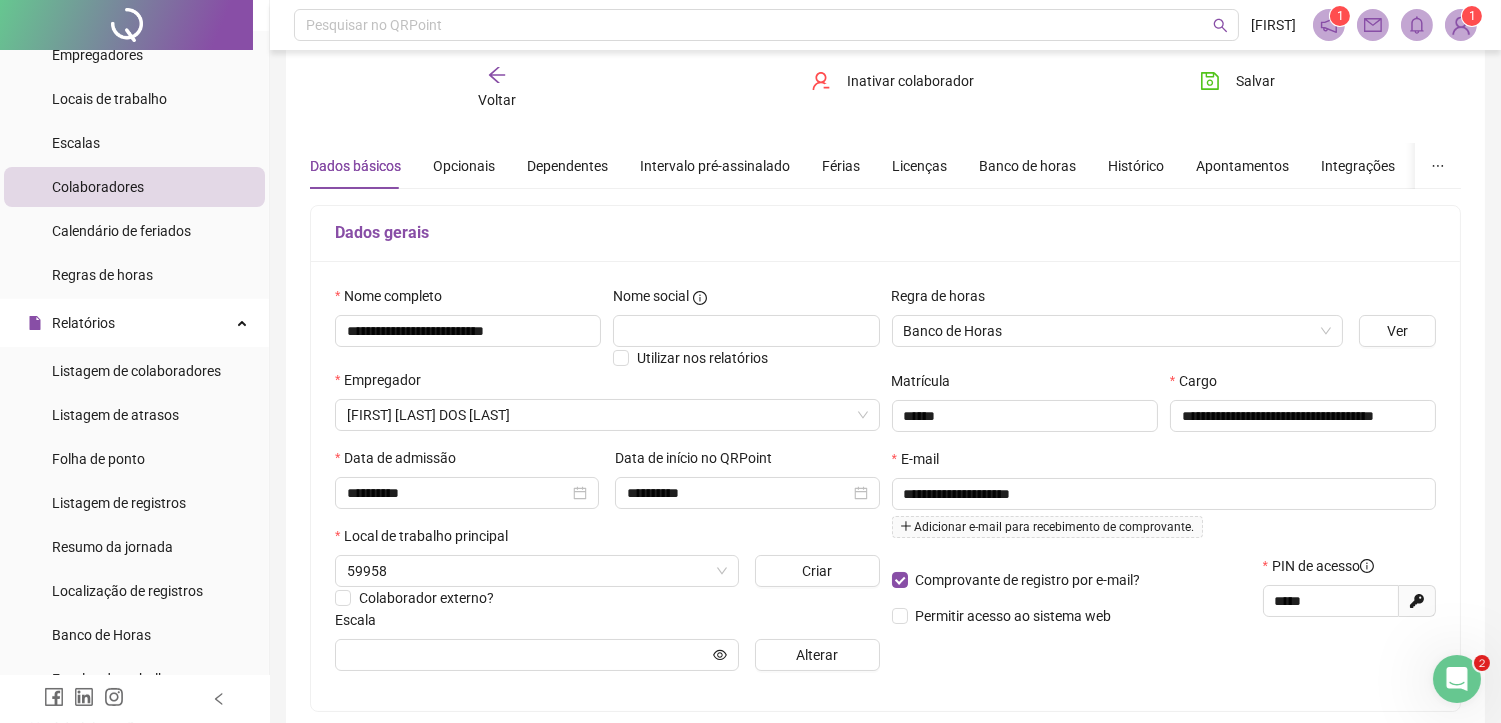 type on "**********" 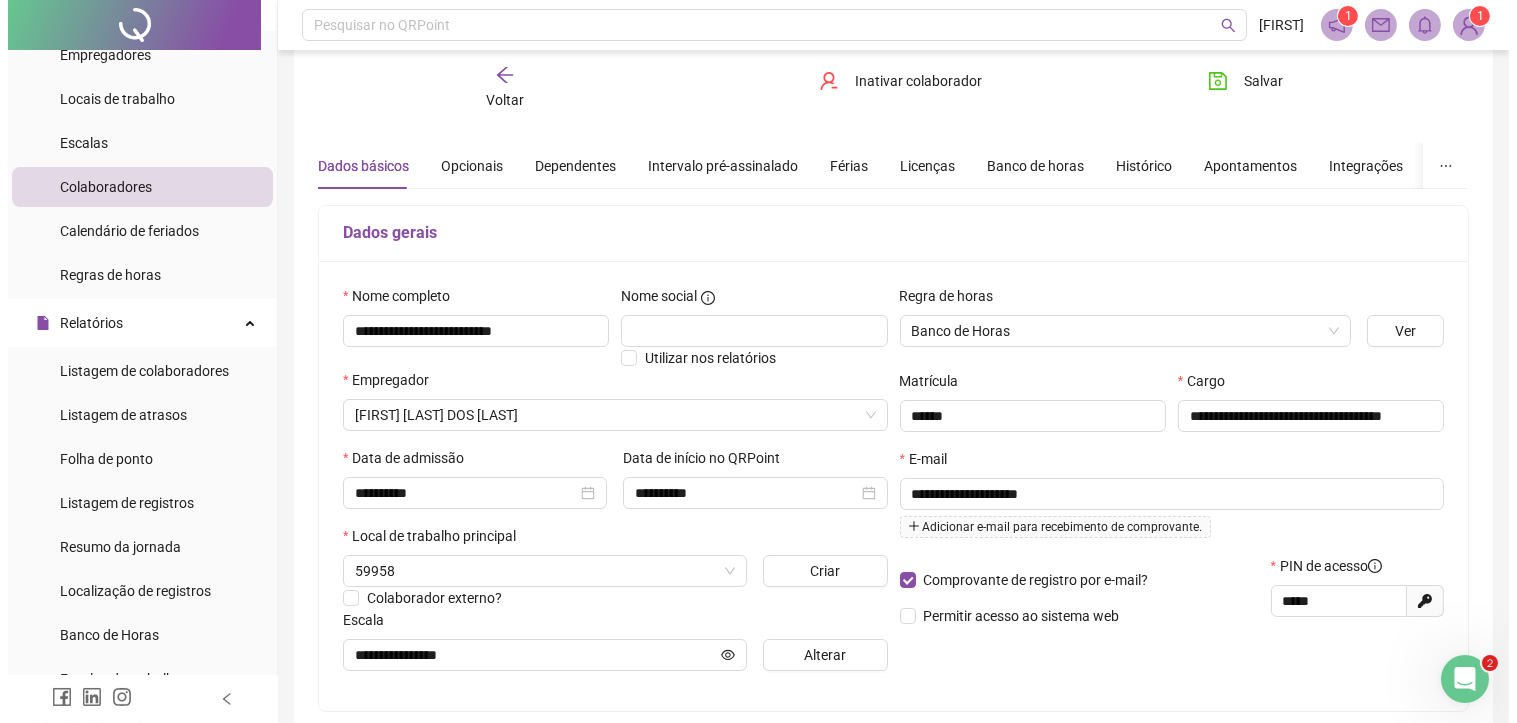 scroll, scrollTop: 222, scrollLeft: 0, axis: vertical 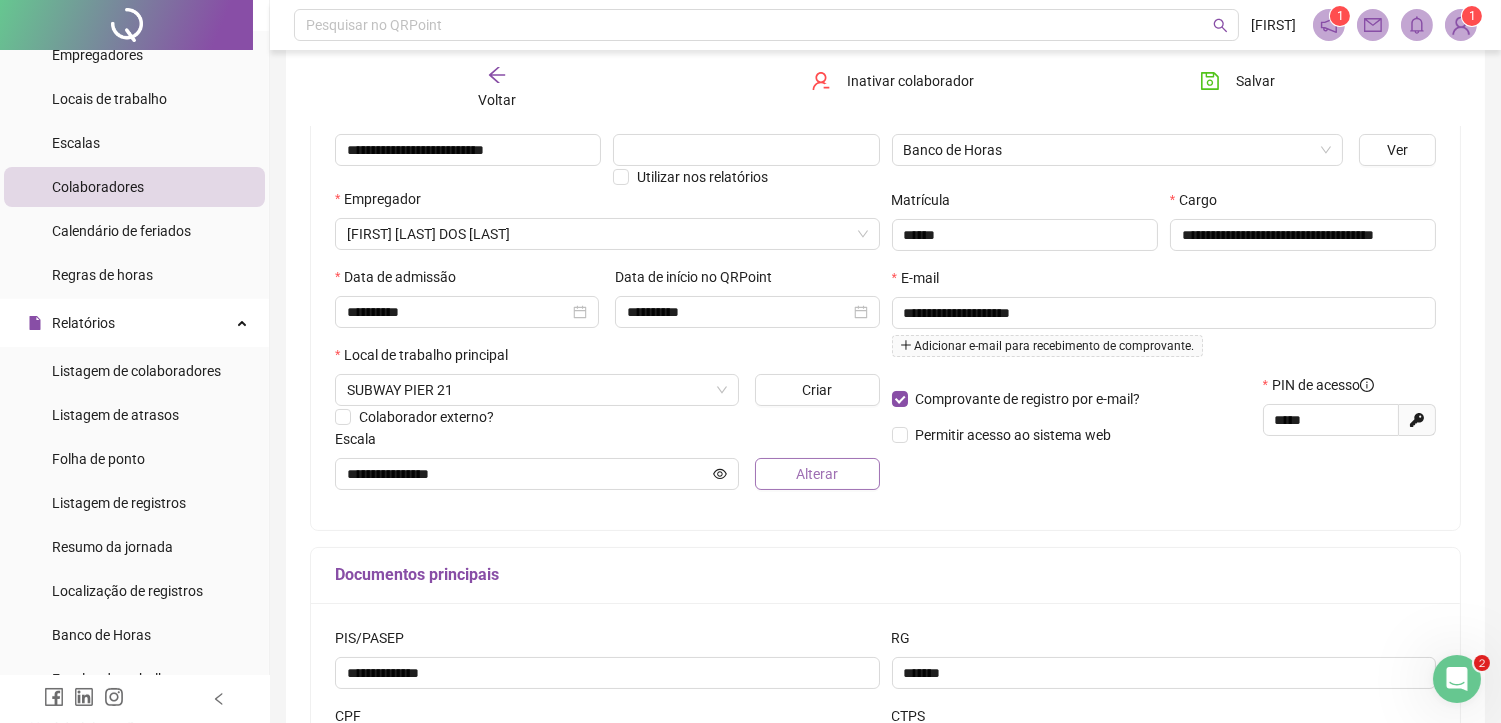 click on "Alterar" at bounding box center (817, 474) 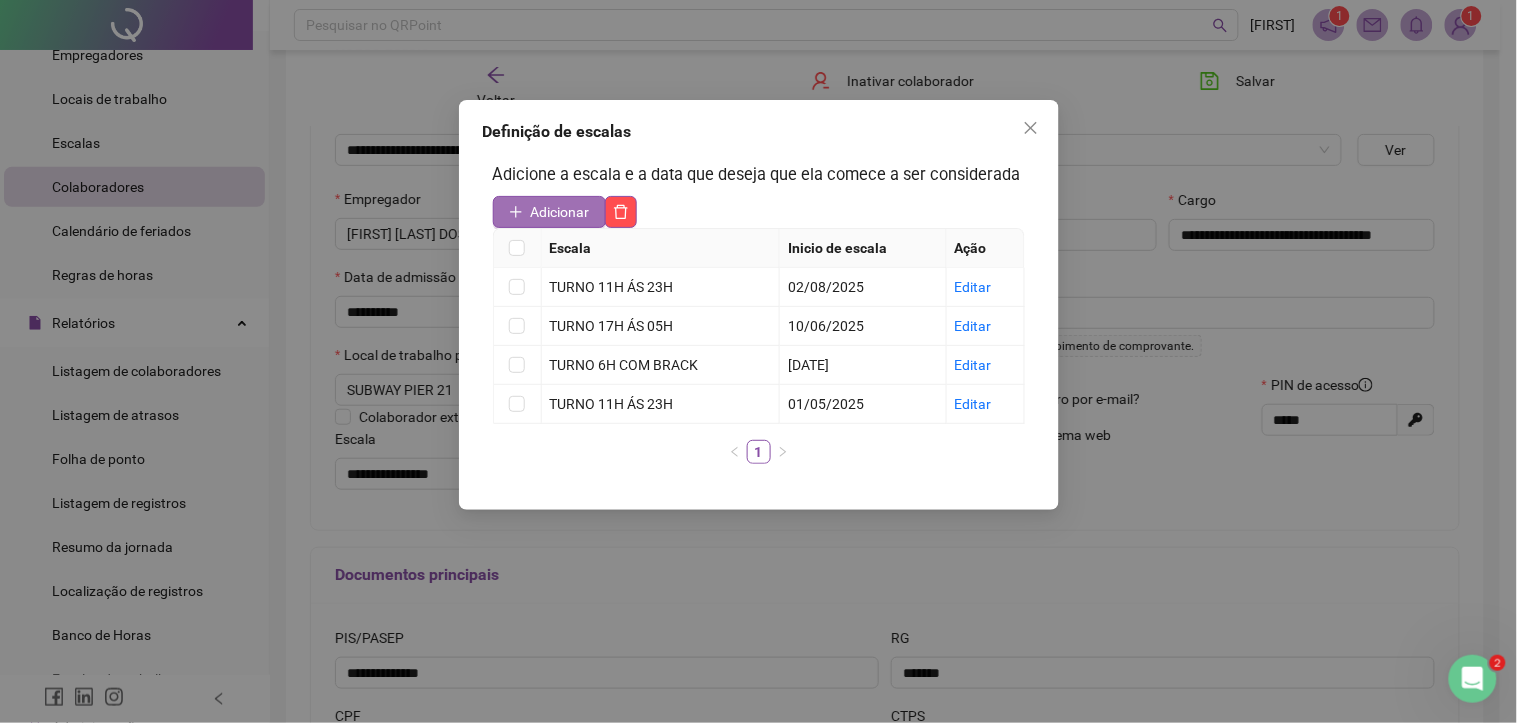 click on "Adicionar" at bounding box center (560, 212) 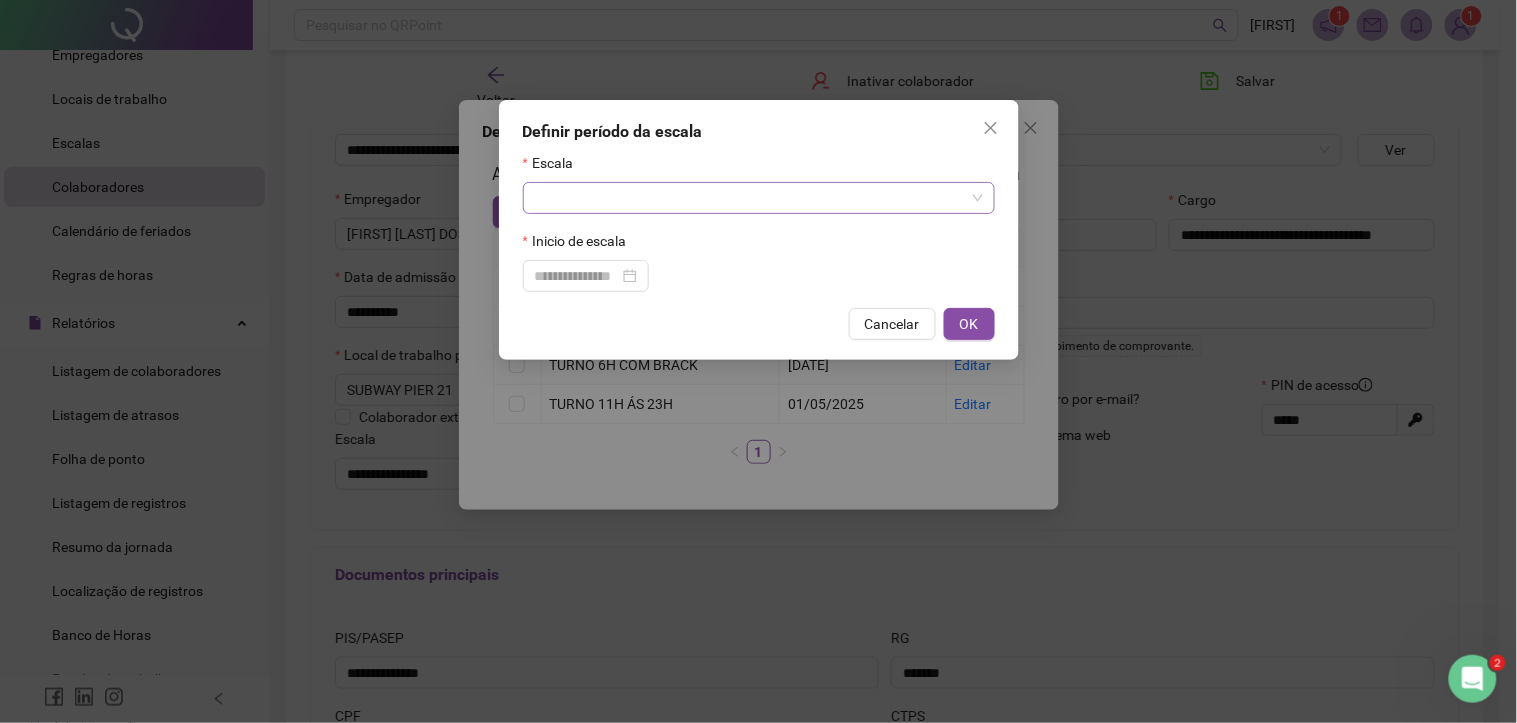 click at bounding box center (750, 198) 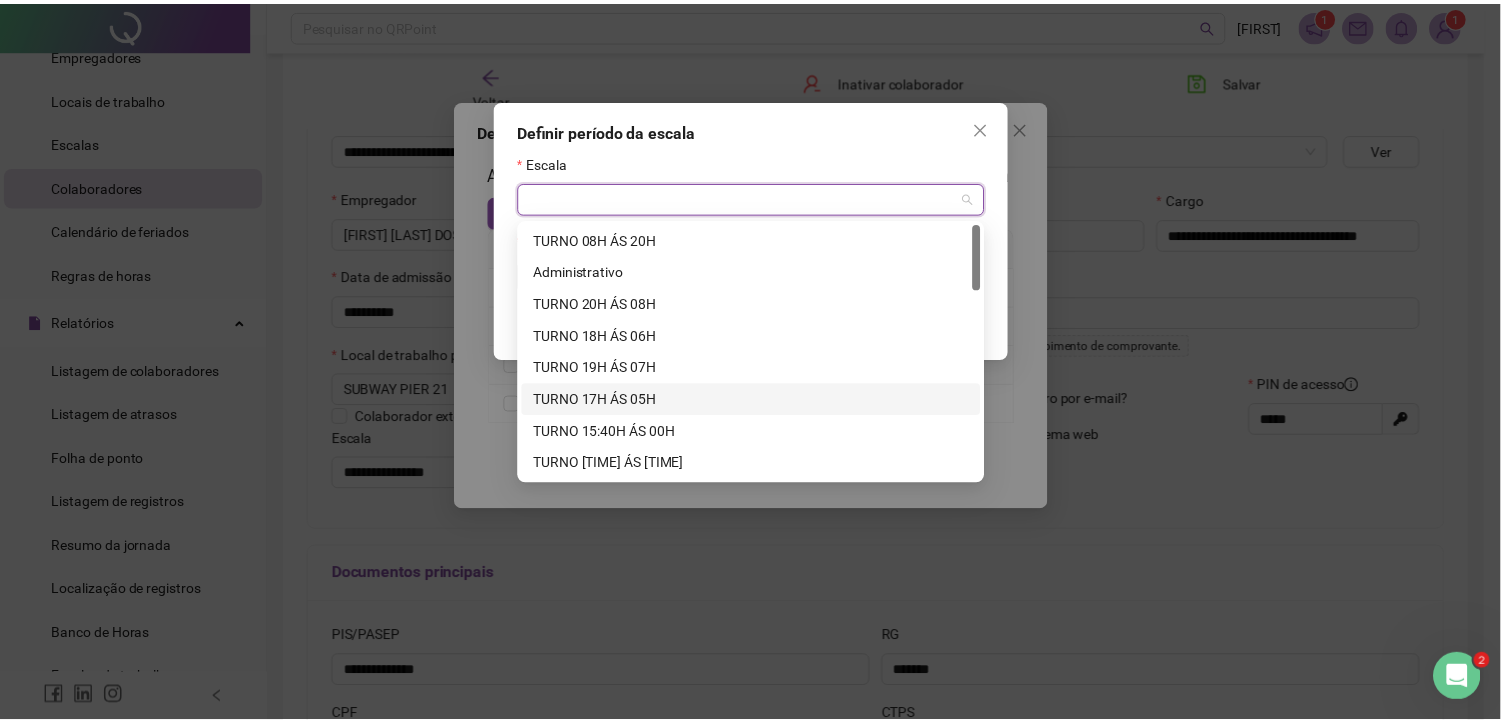 scroll, scrollTop: 222, scrollLeft: 0, axis: vertical 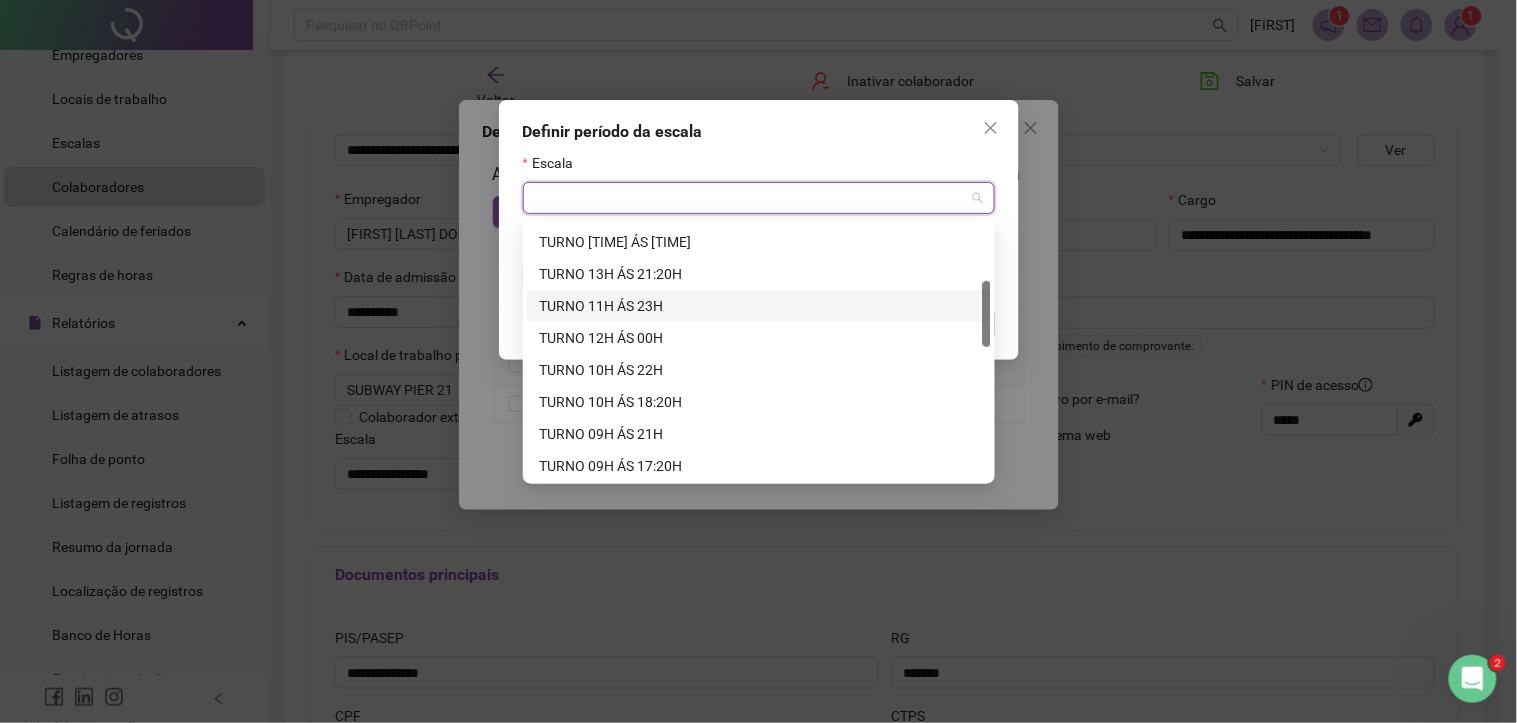 click on "TURNO 11H ÁS 23H" at bounding box center [759, 306] 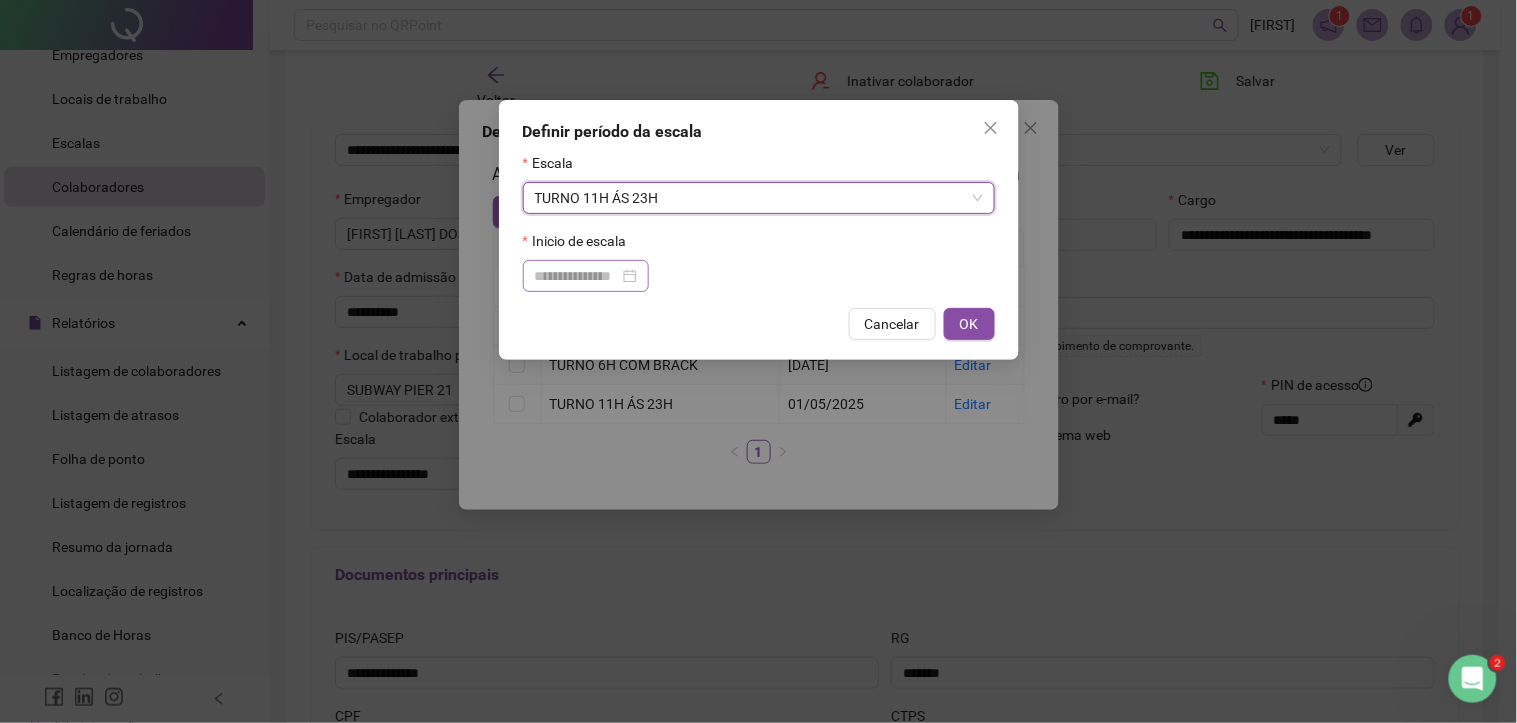 click at bounding box center (586, 276) 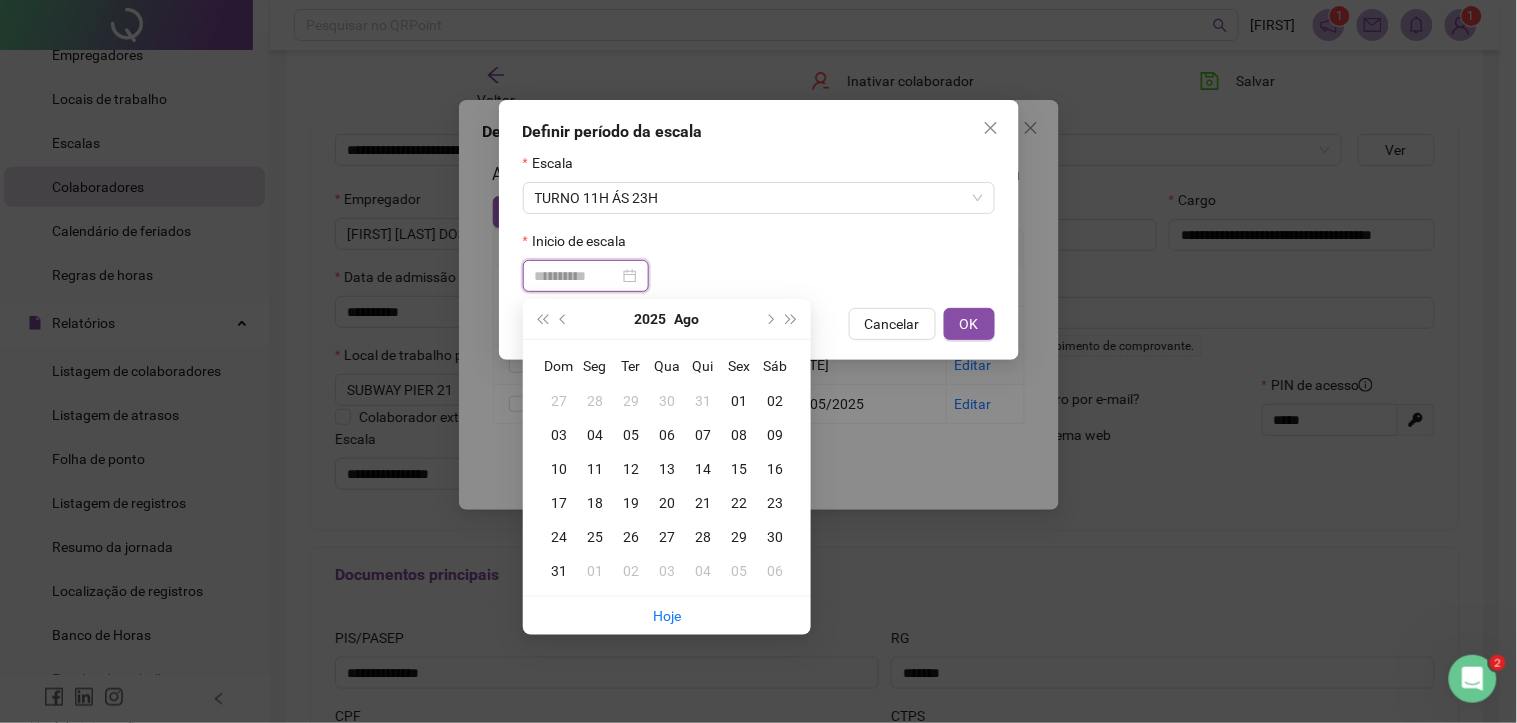 type on "**********" 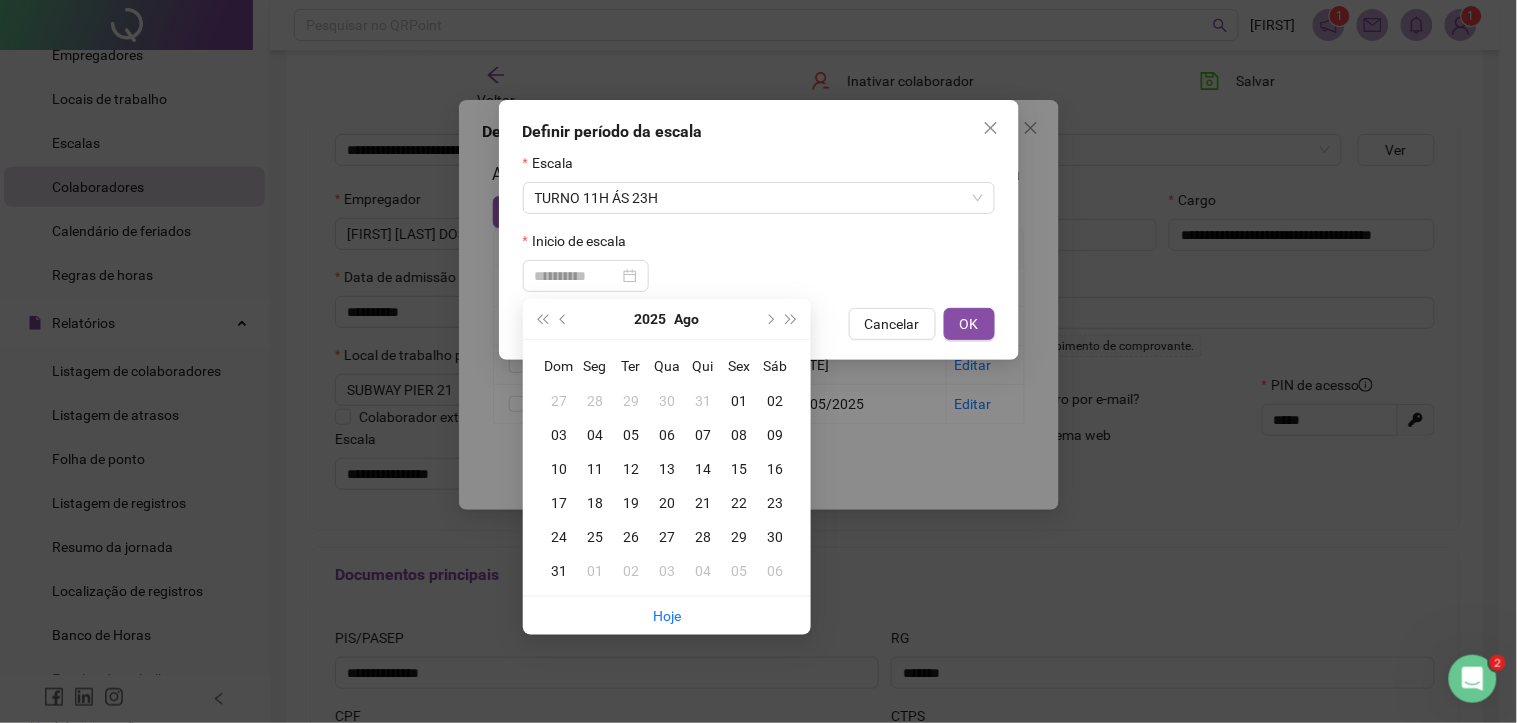 click on "02" at bounding box center [775, 401] 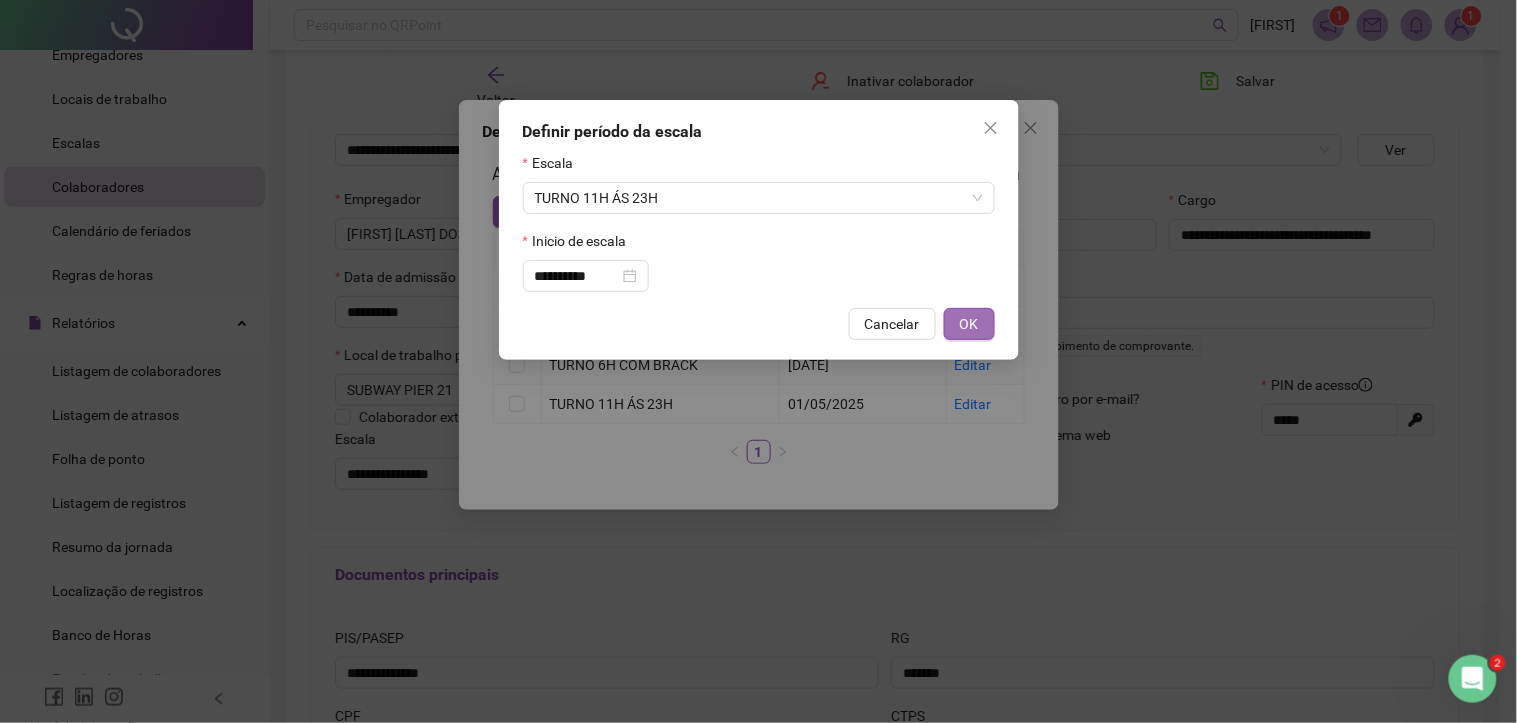 click on "OK" at bounding box center (969, 324) 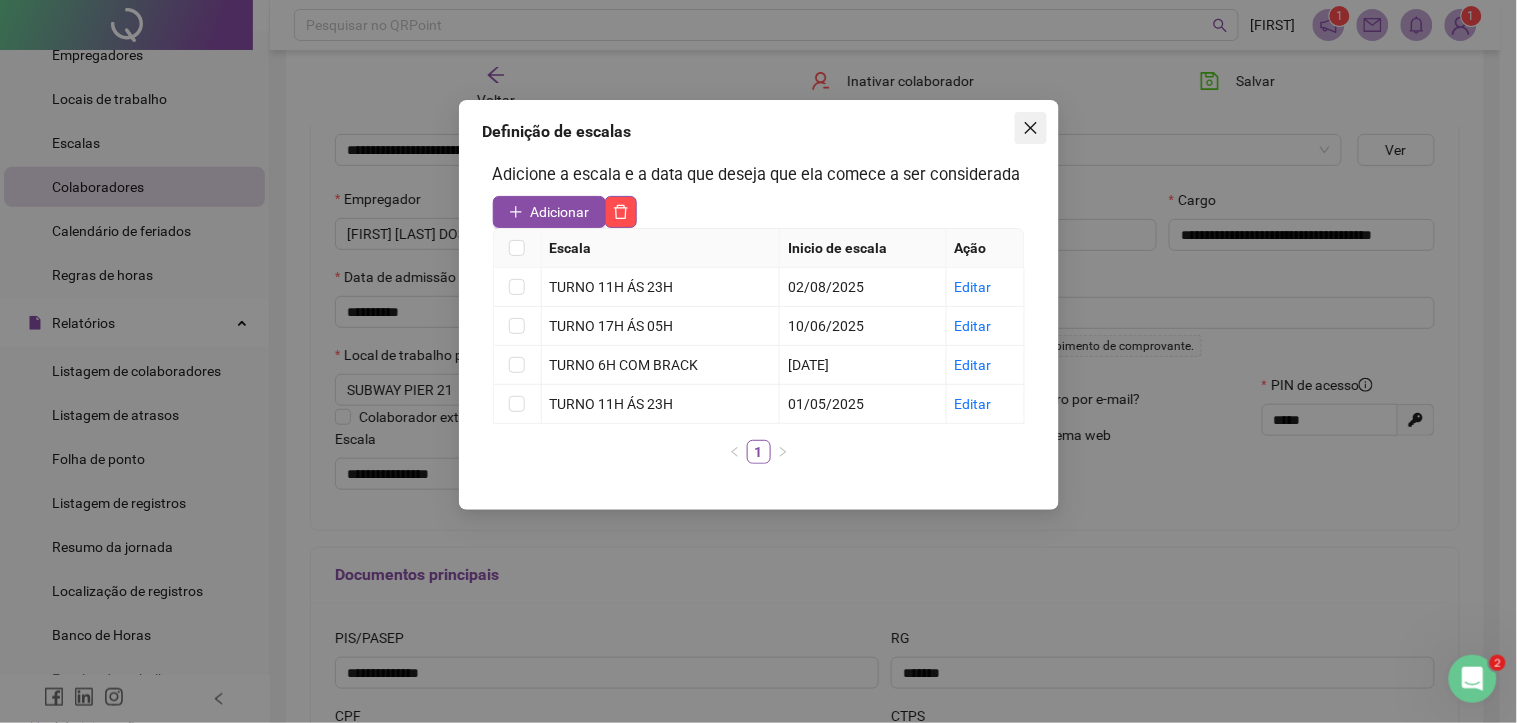 click 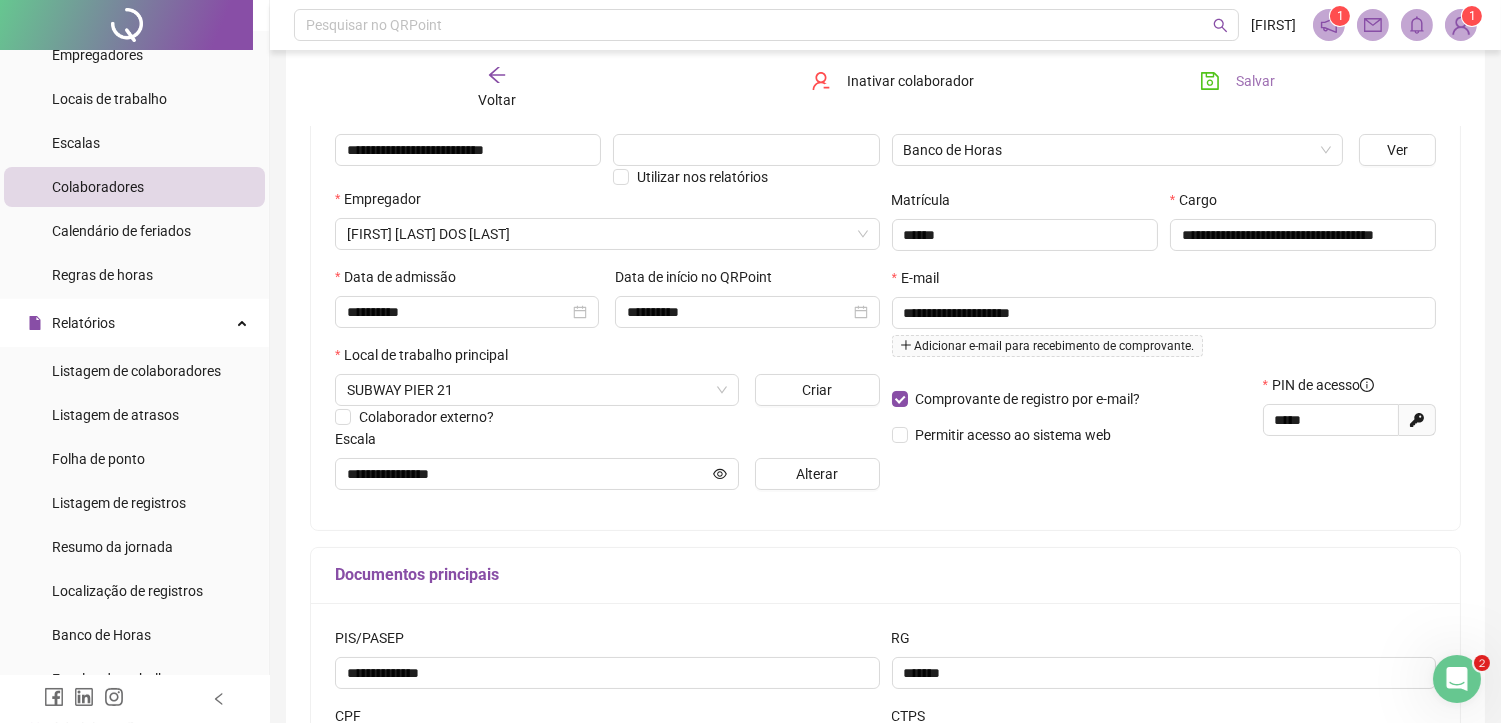 click on "Salvar" at bounding box center [1255, 81] 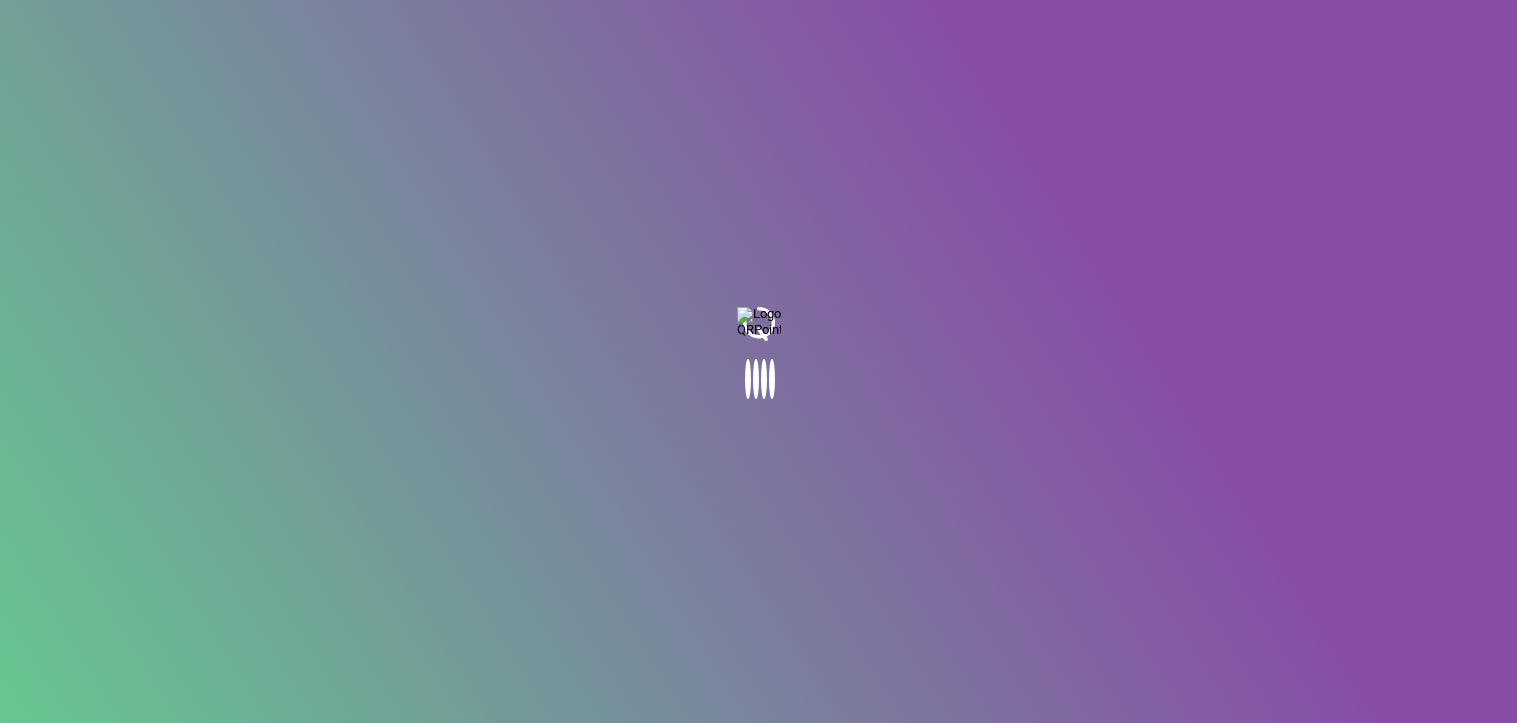 scroll, scrollTop: 0, scrollLeft: 0, axis: both 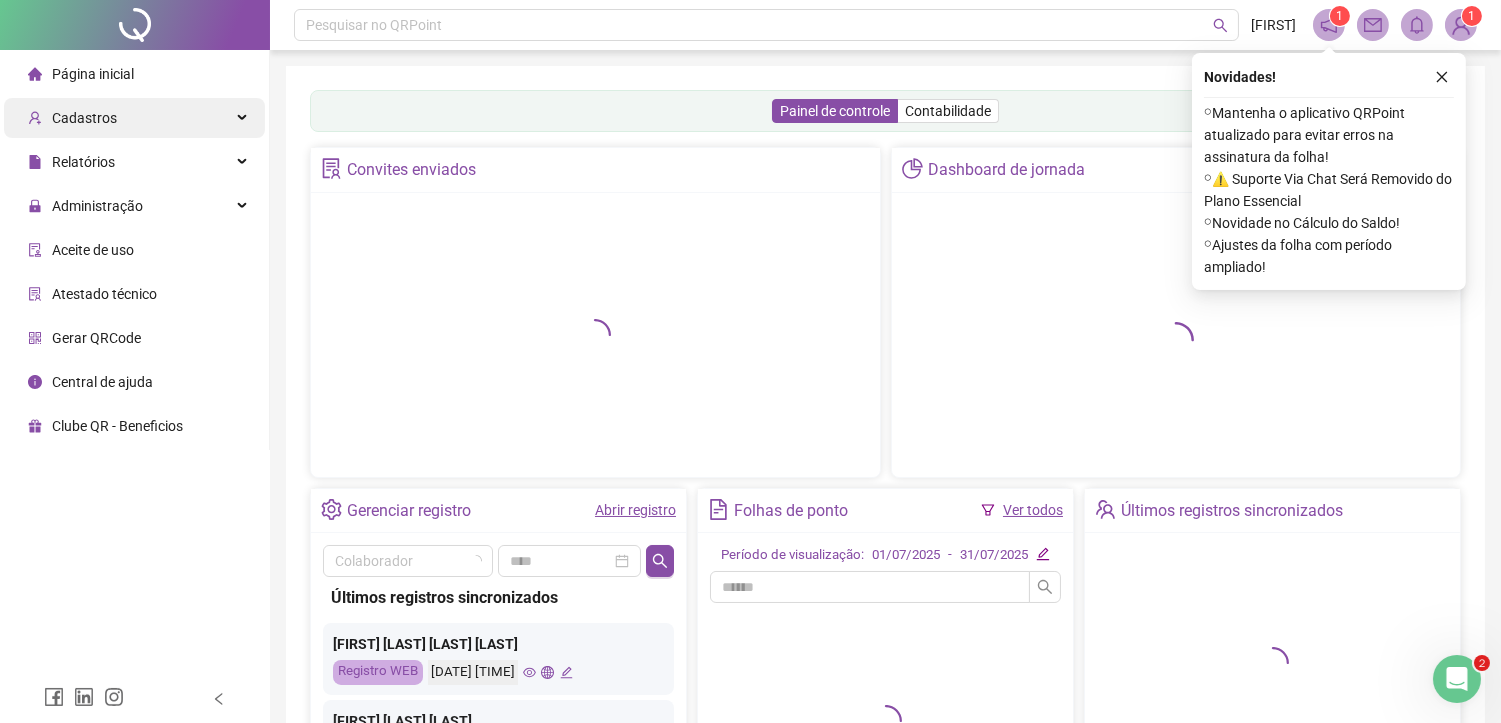 click on "Cadastros" at bounding box center [134, 118] 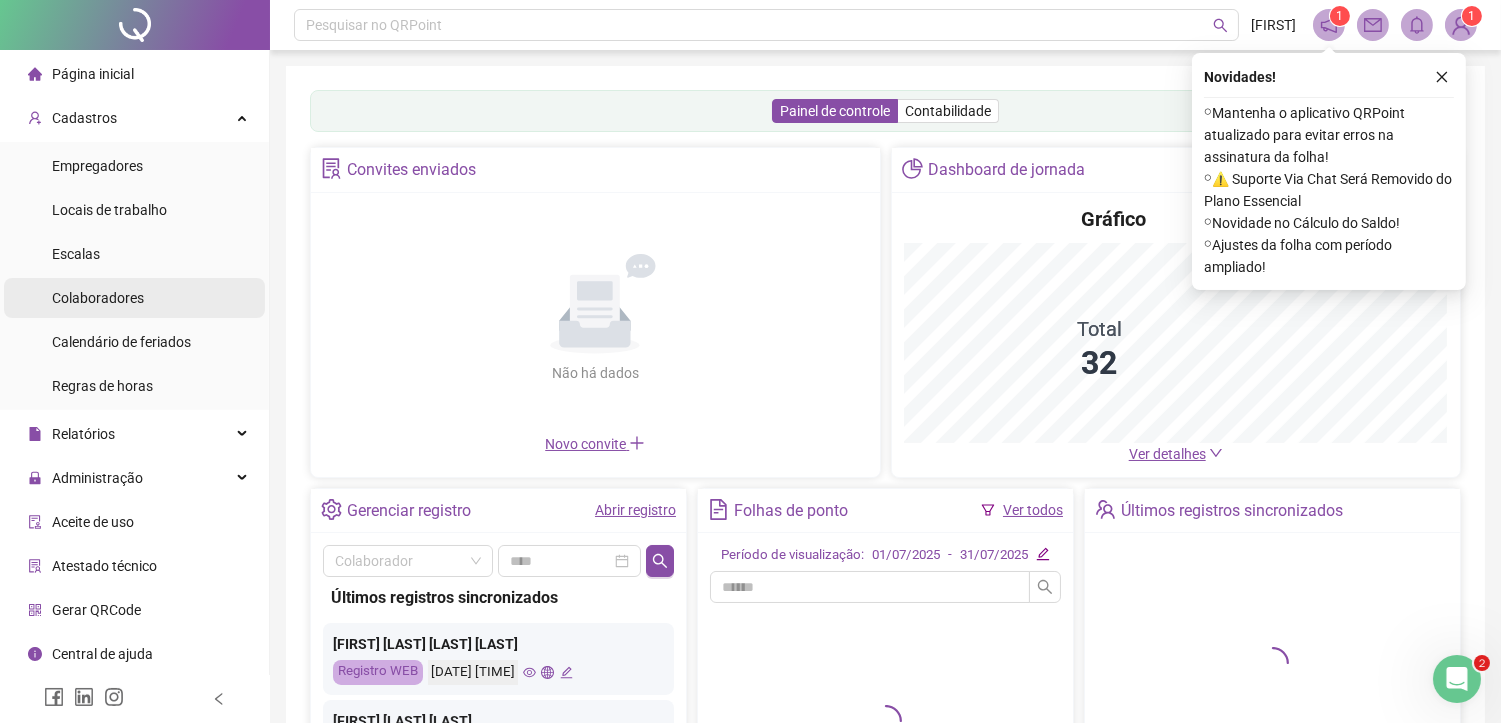 click on "Colaboradores" at bounding box center [134, 298] 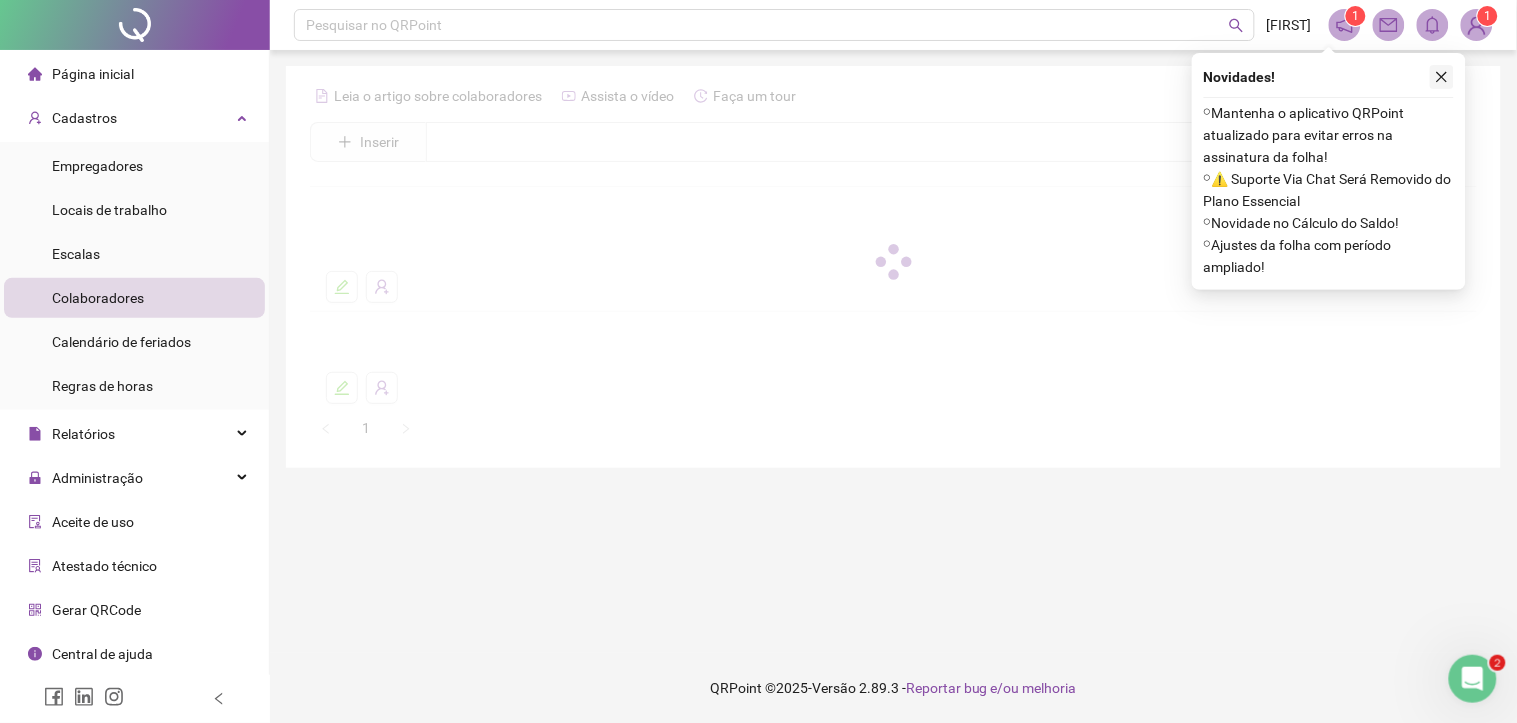 click 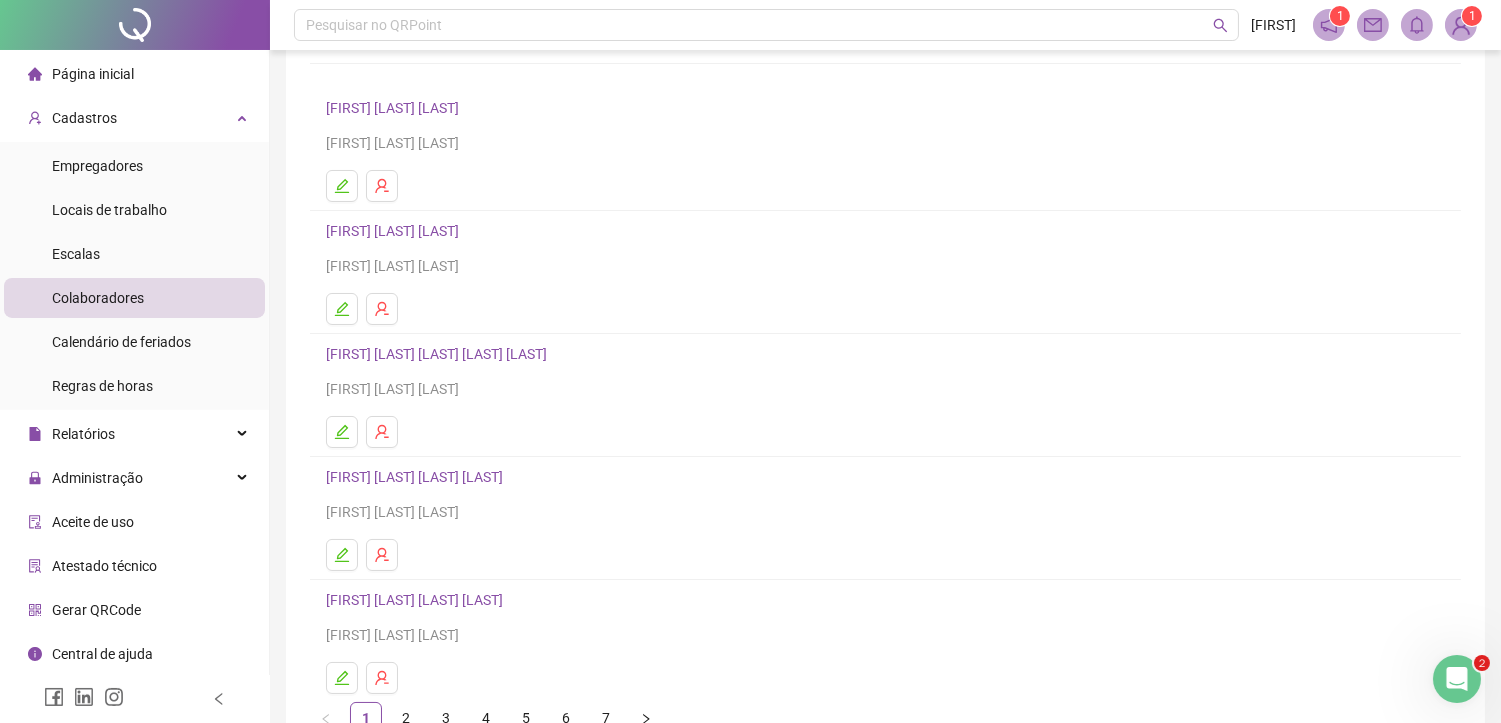scroll, scrollTop: 222, scrollLeft: 0, axis: vertical 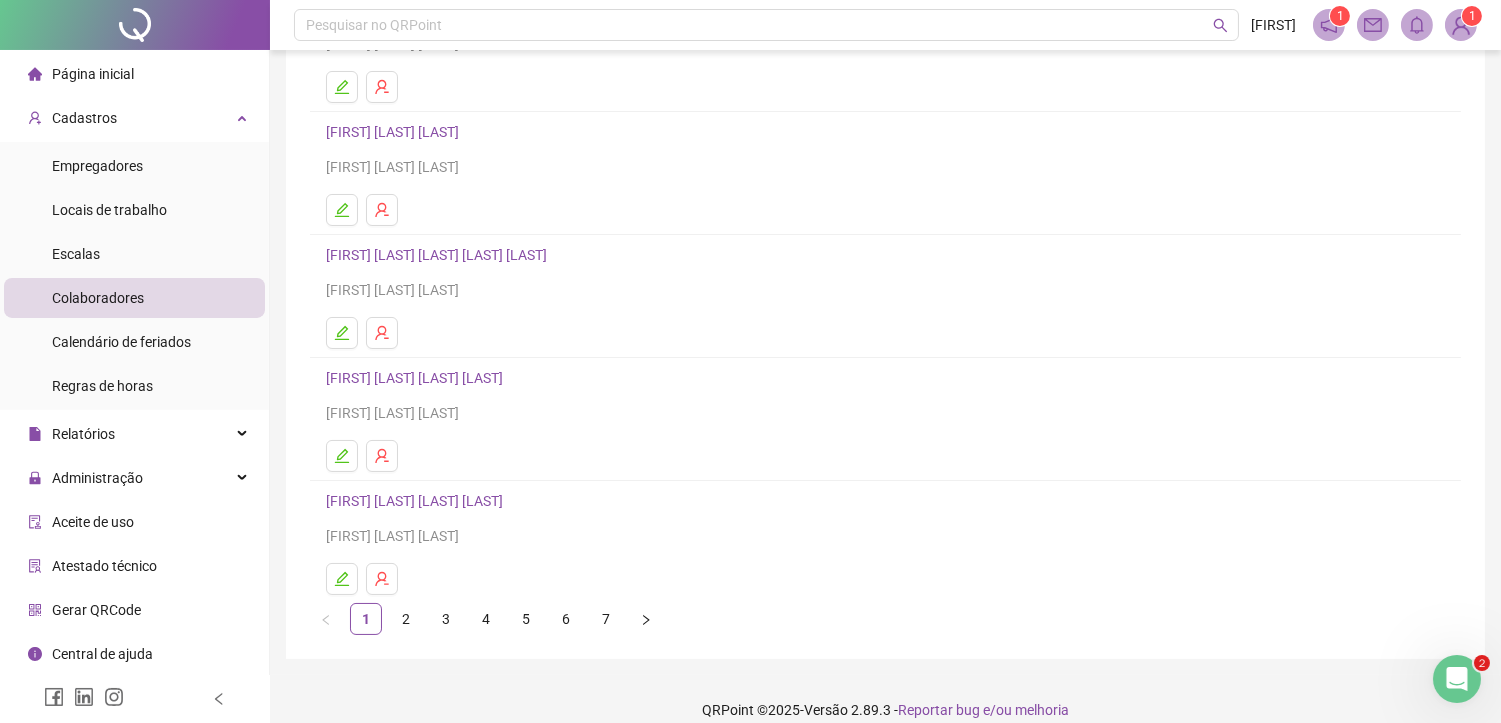 click on "[FIRST] [LAST] [LAST] [LAST]" at bounding box center (417, 378) 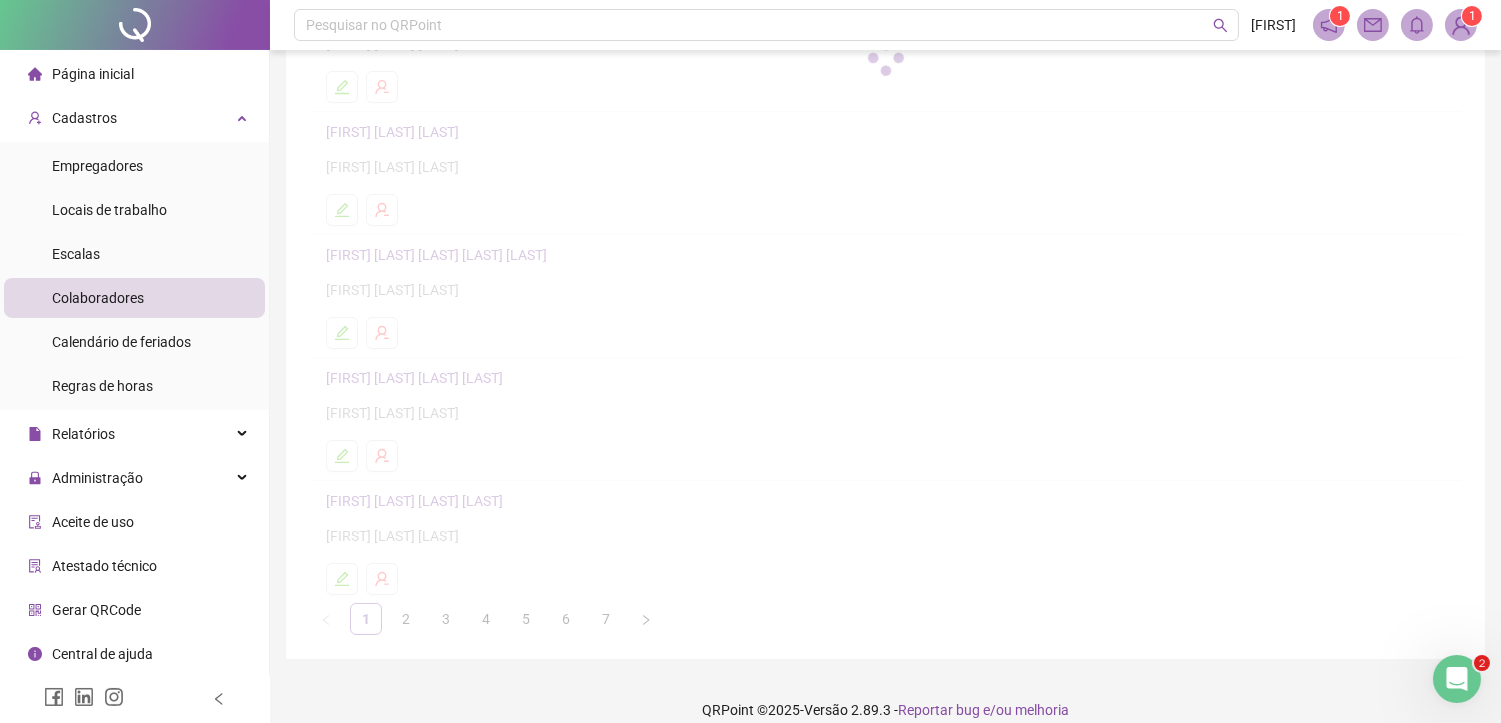 scroll, scrollTop: 232, scrollLeft: 0, axis: vertical 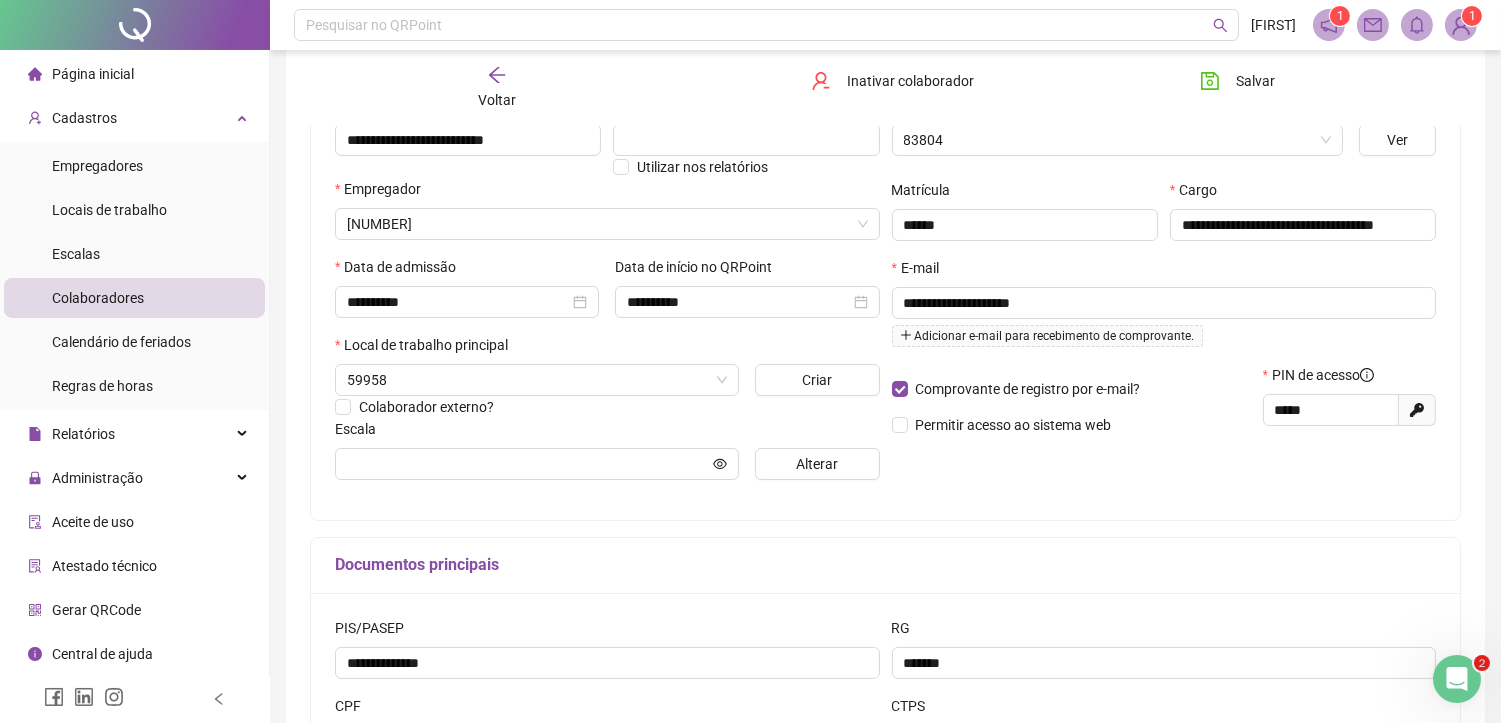 type on "**********" 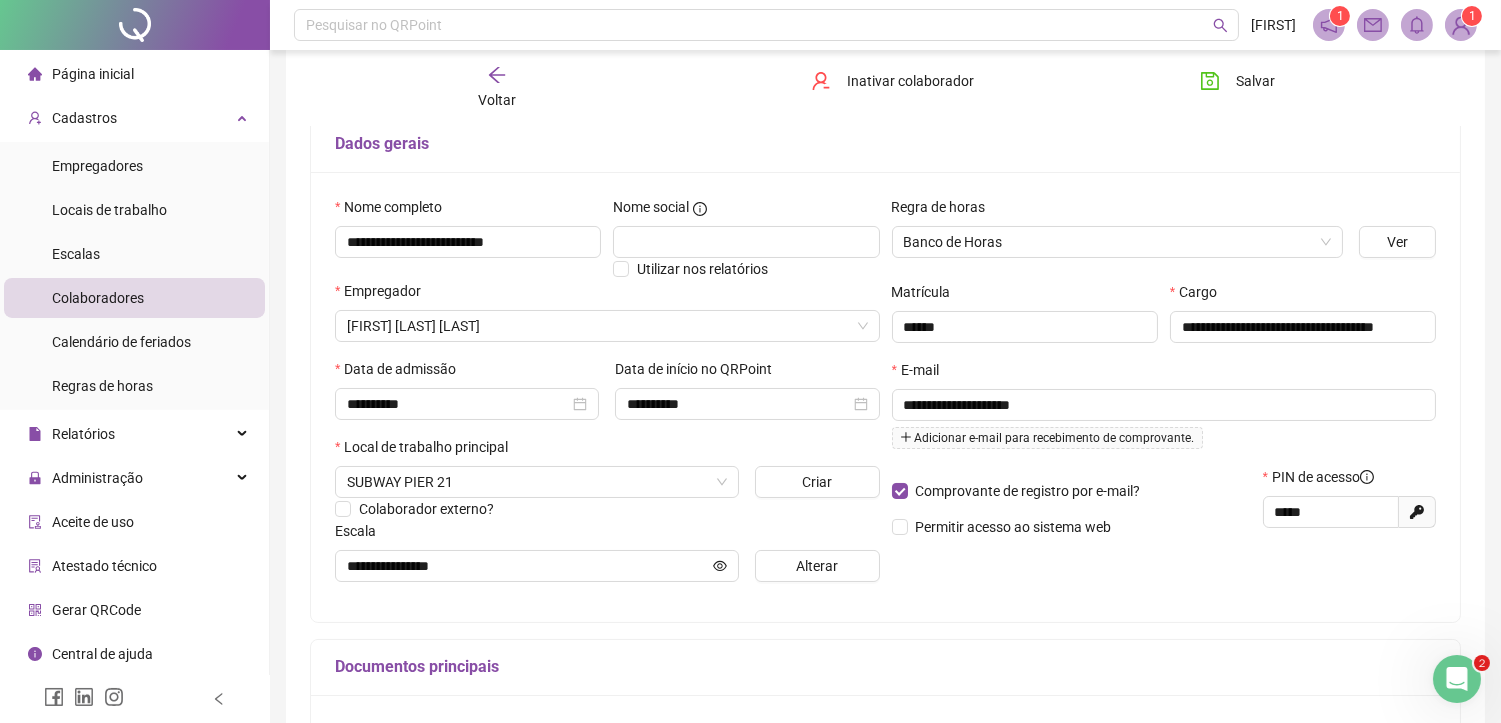 scroll, scrollTop: 88, scrollLeft: 0, axis: vertical 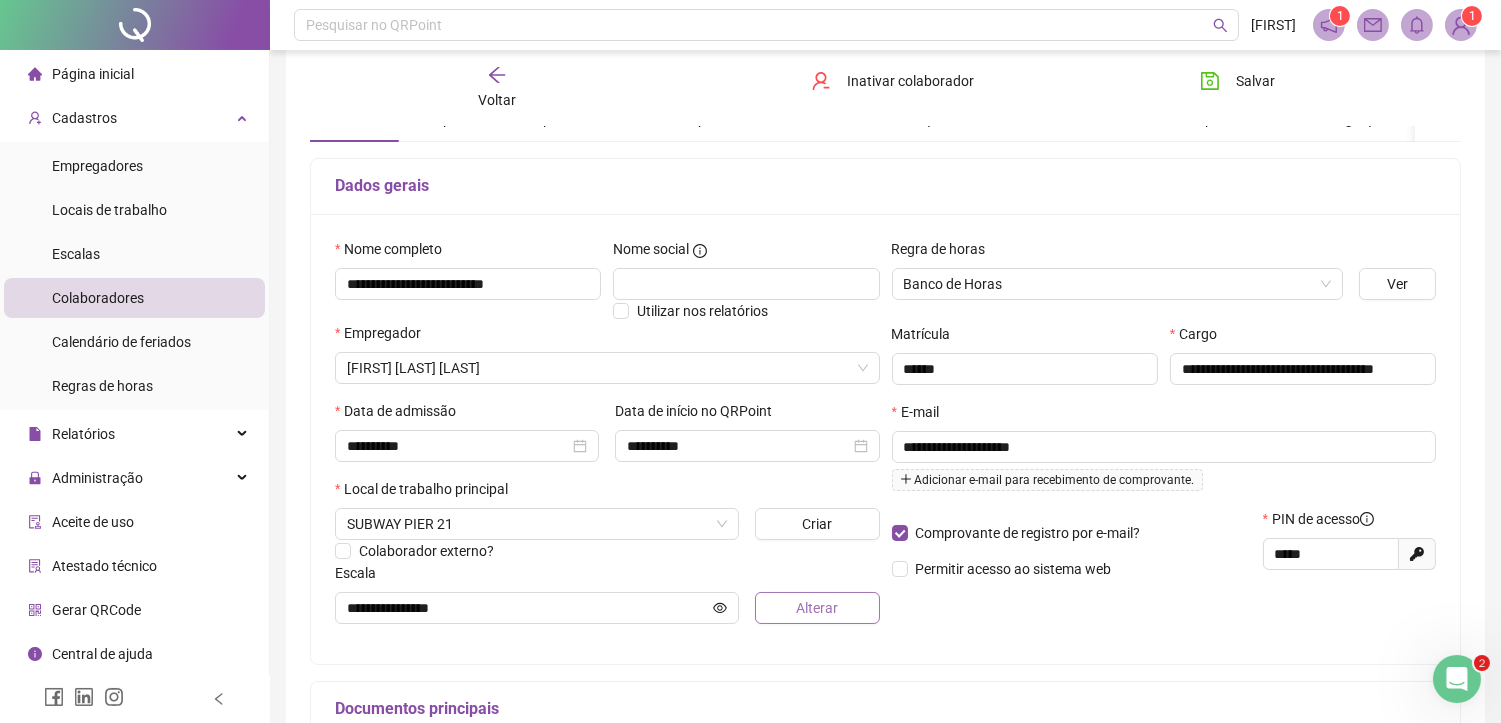 click on "Alterar" at bounding box center (817, 608) 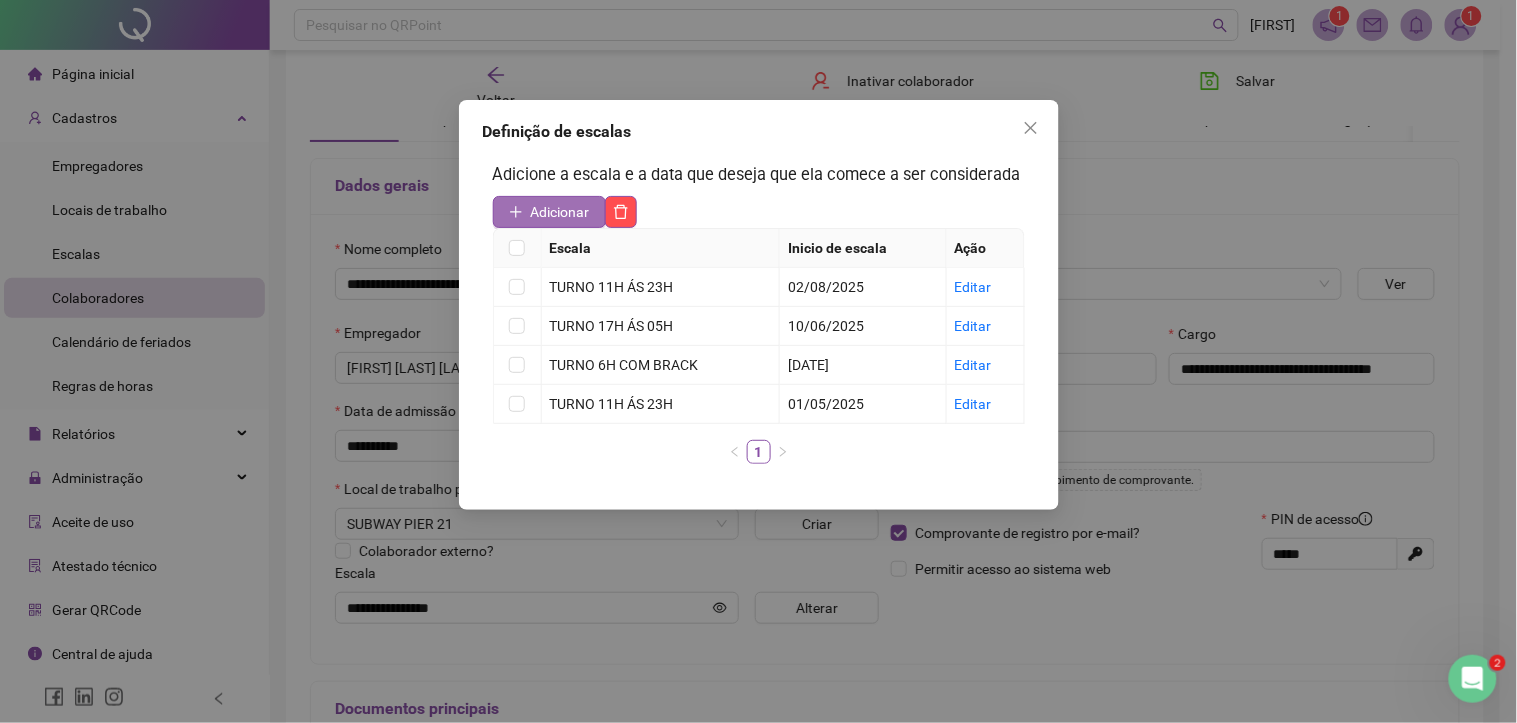 click on "Adicionar" at bounding box center (560, 212) 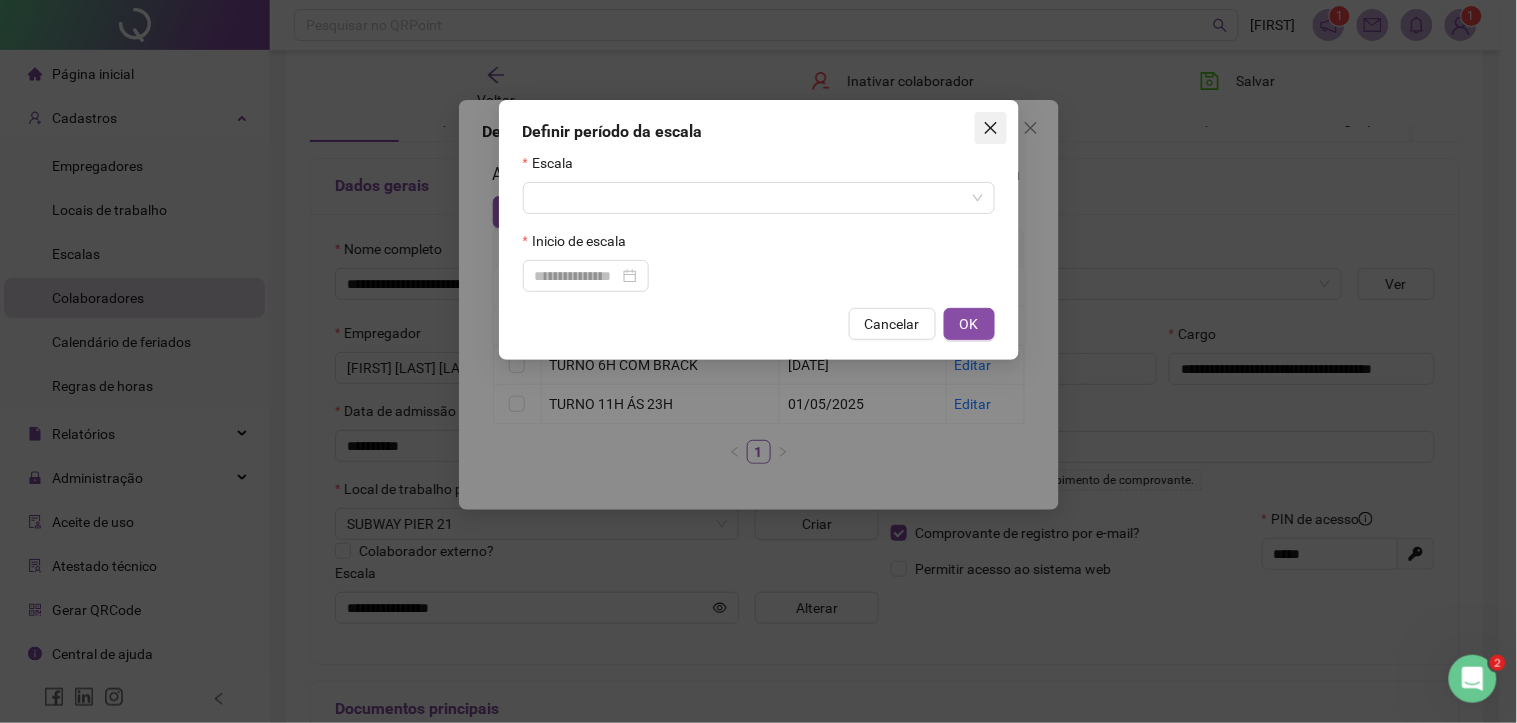 click 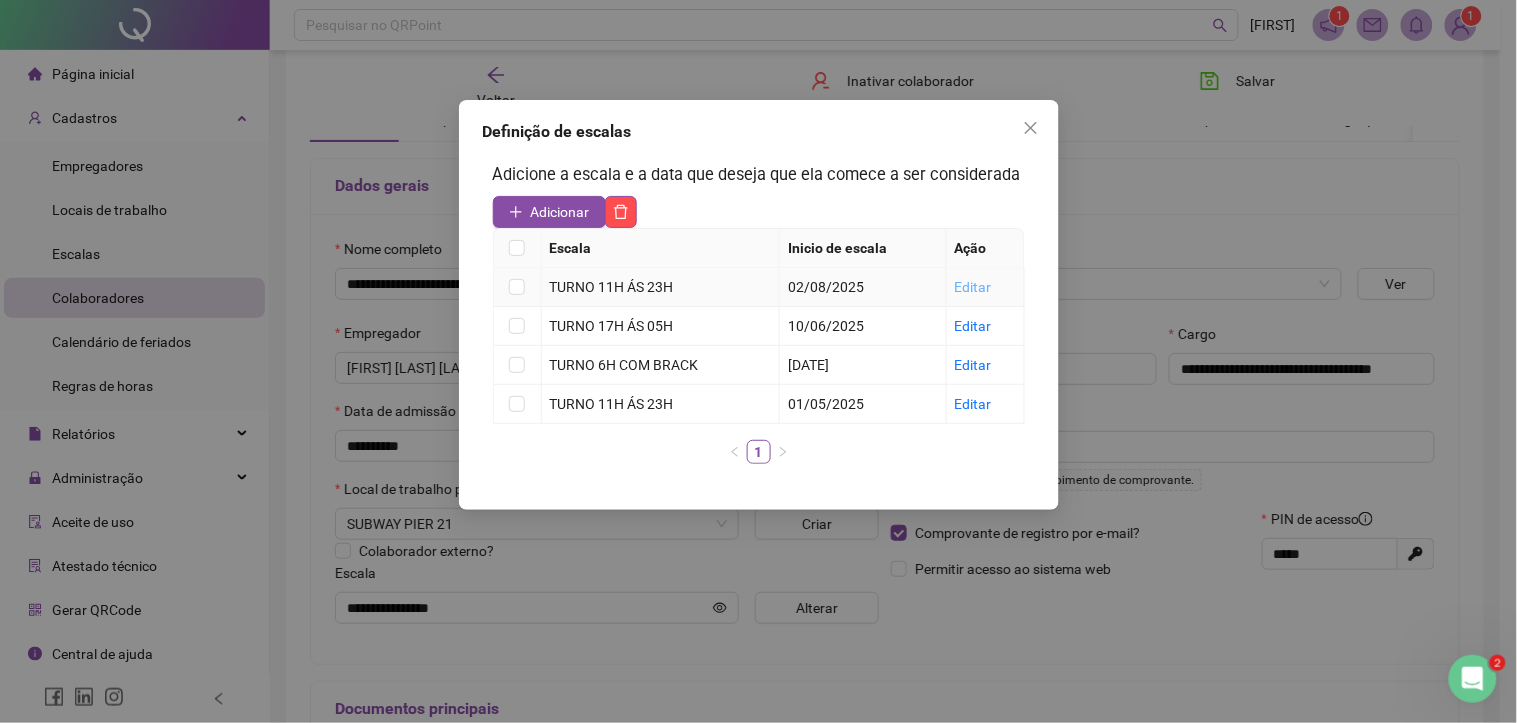 click on "Editar" at bounding box center (973, 287) 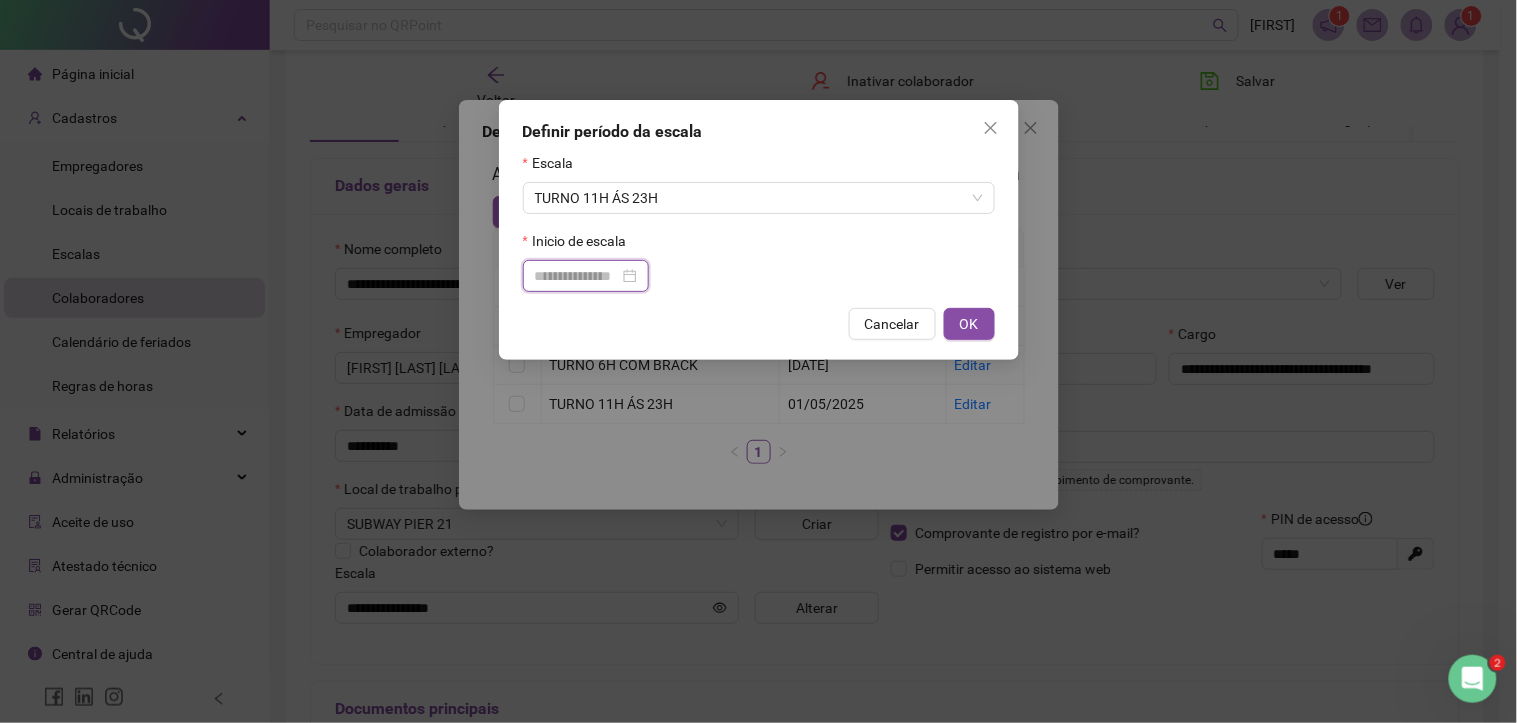 click at bounding box center [577, 276] 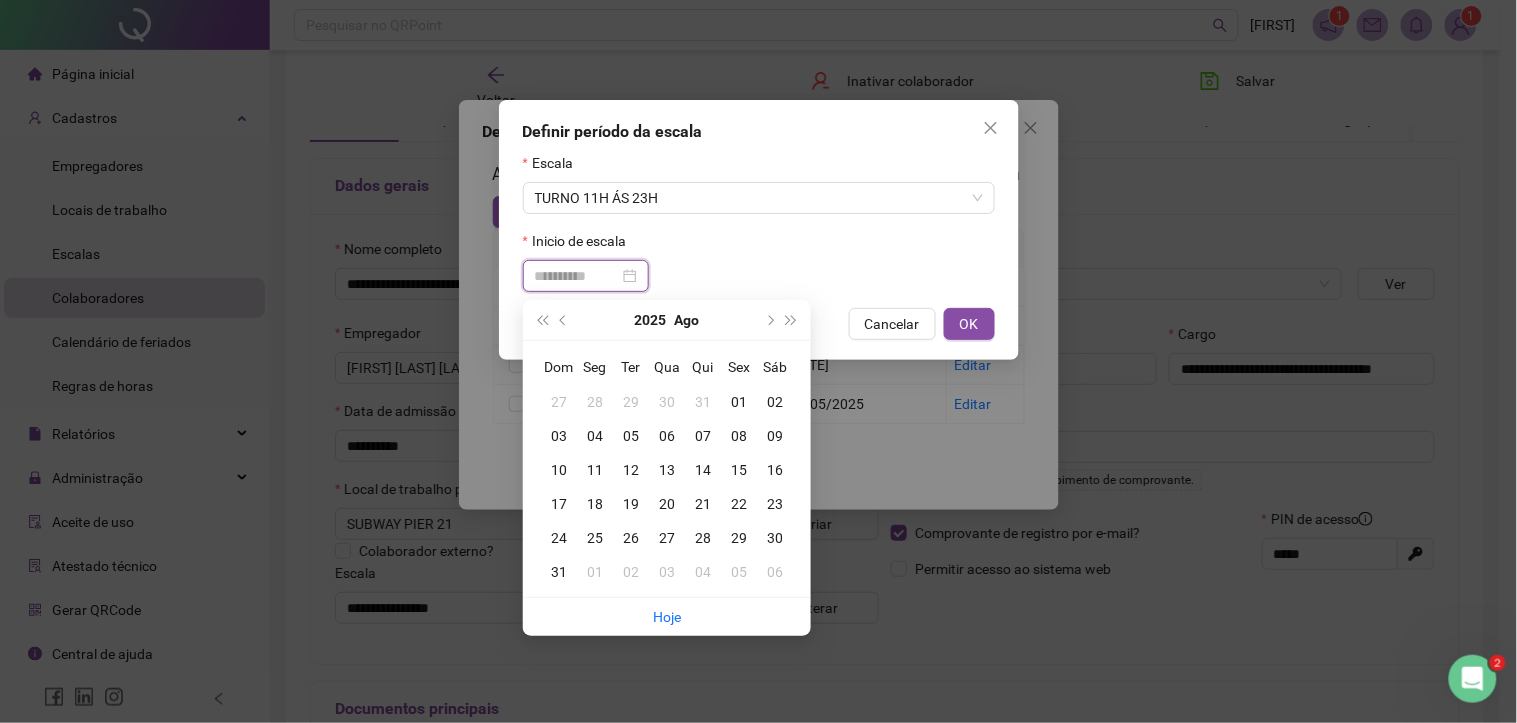 type on "**********" 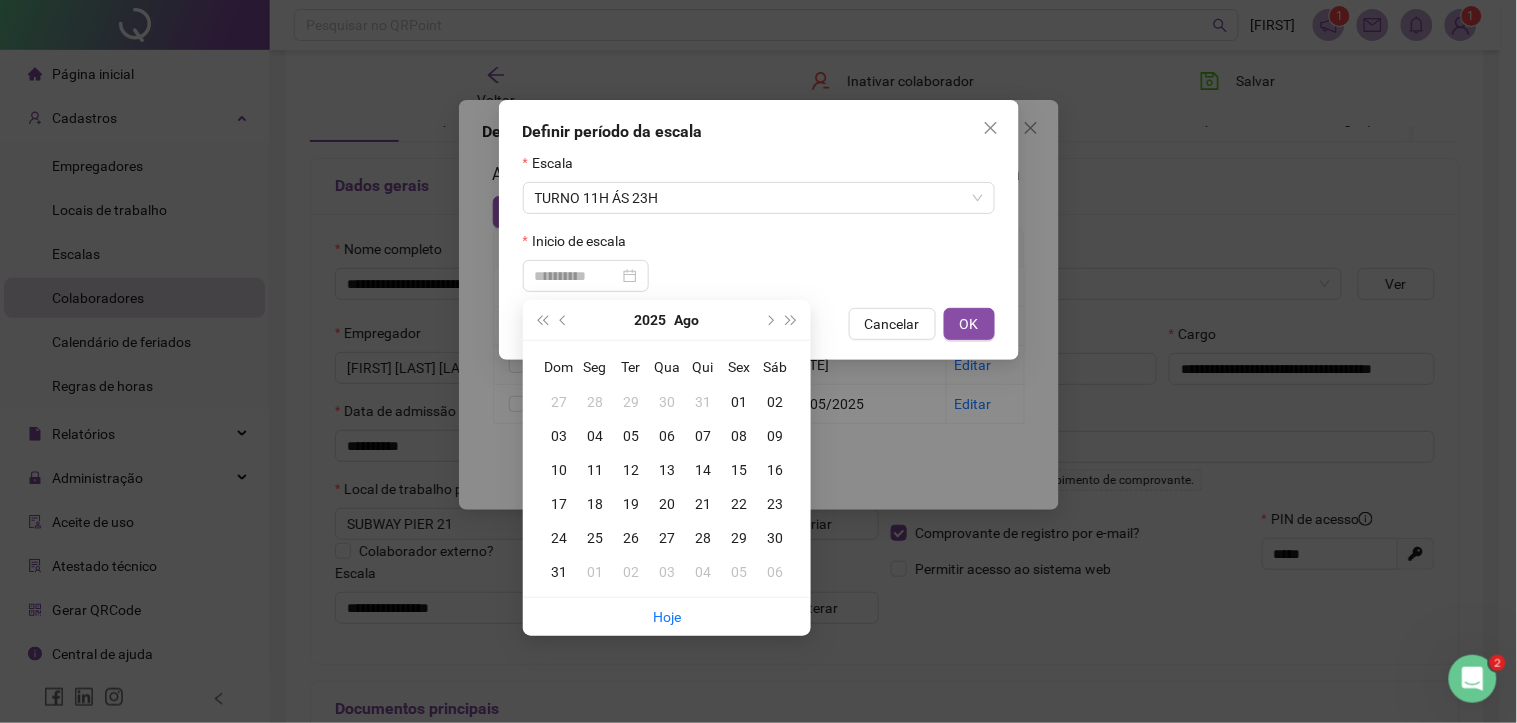 click on "02" at bounding box center (775, 402) 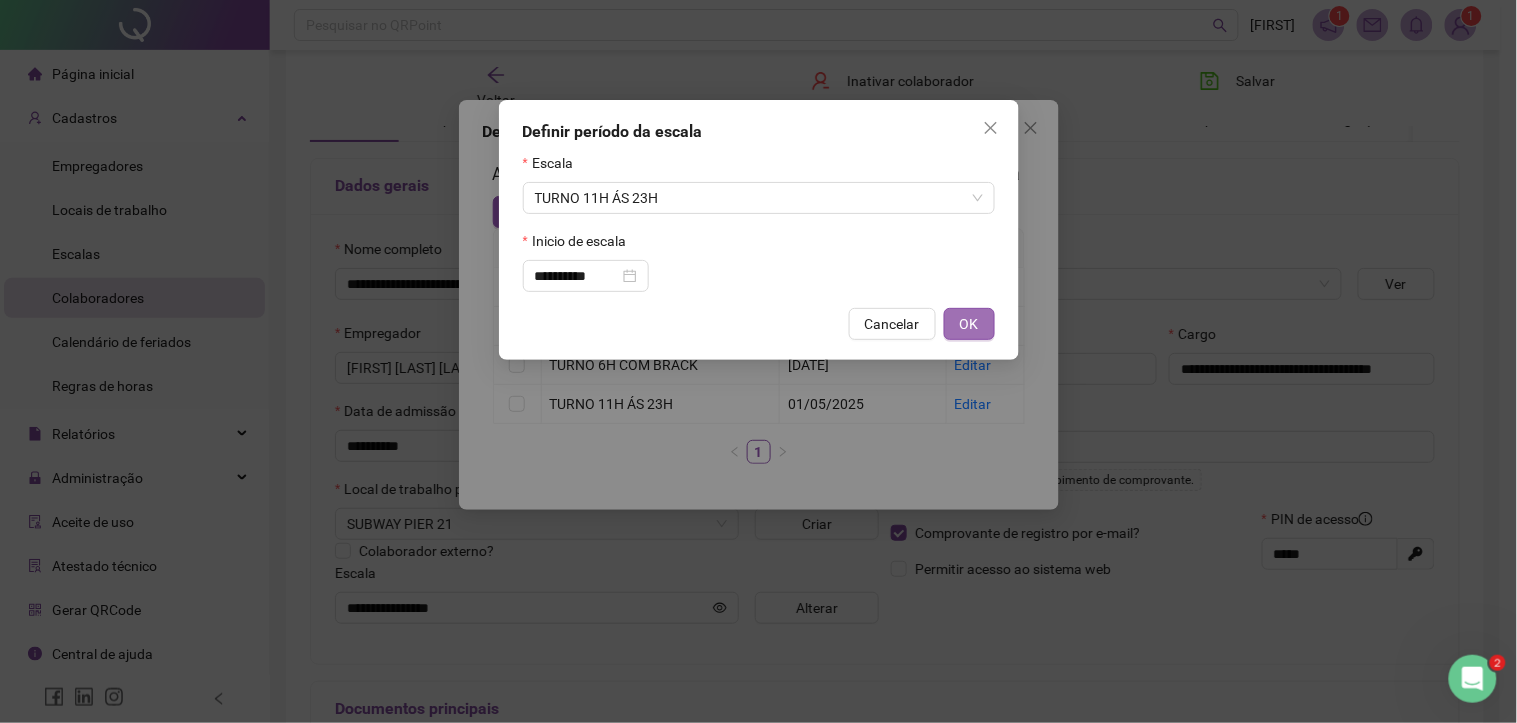 click on "OK" at bounding box center [969, 324] 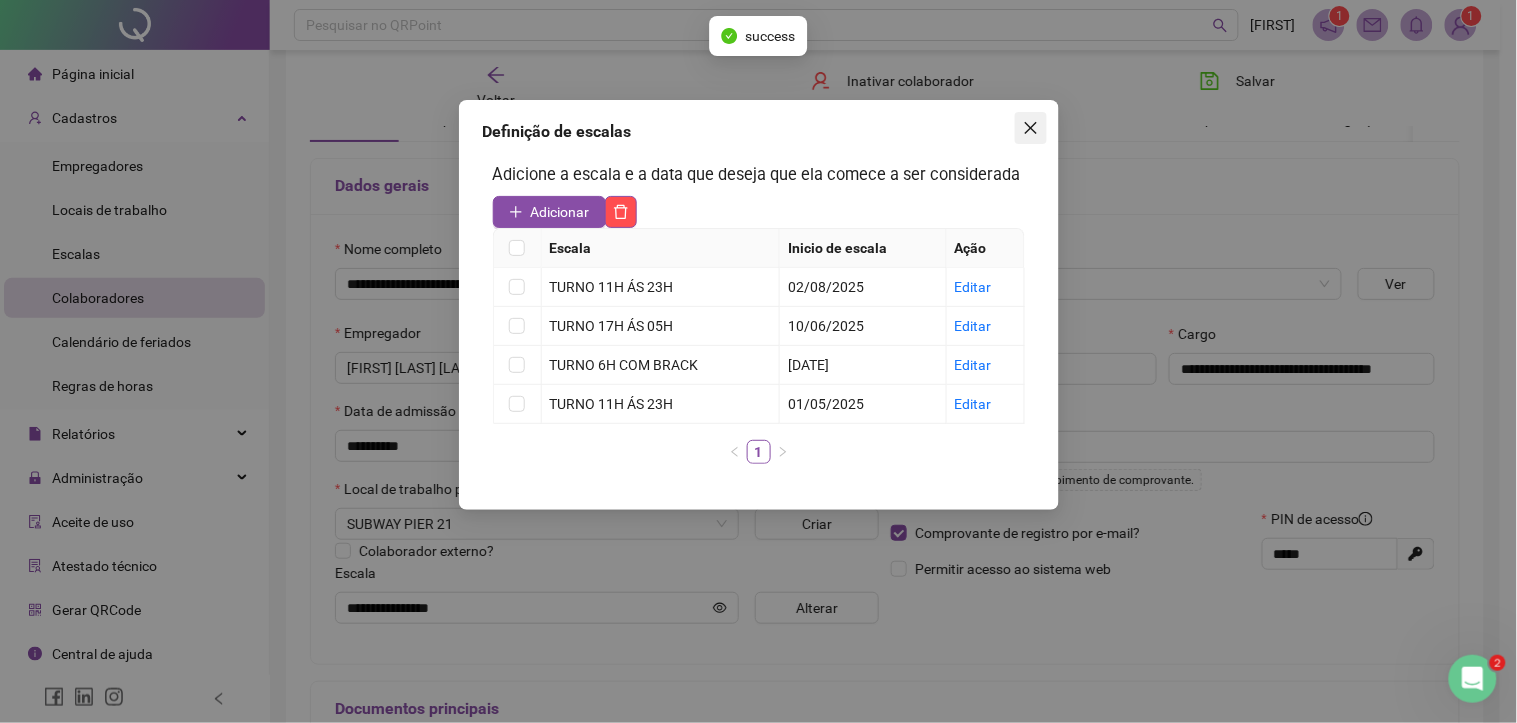 click 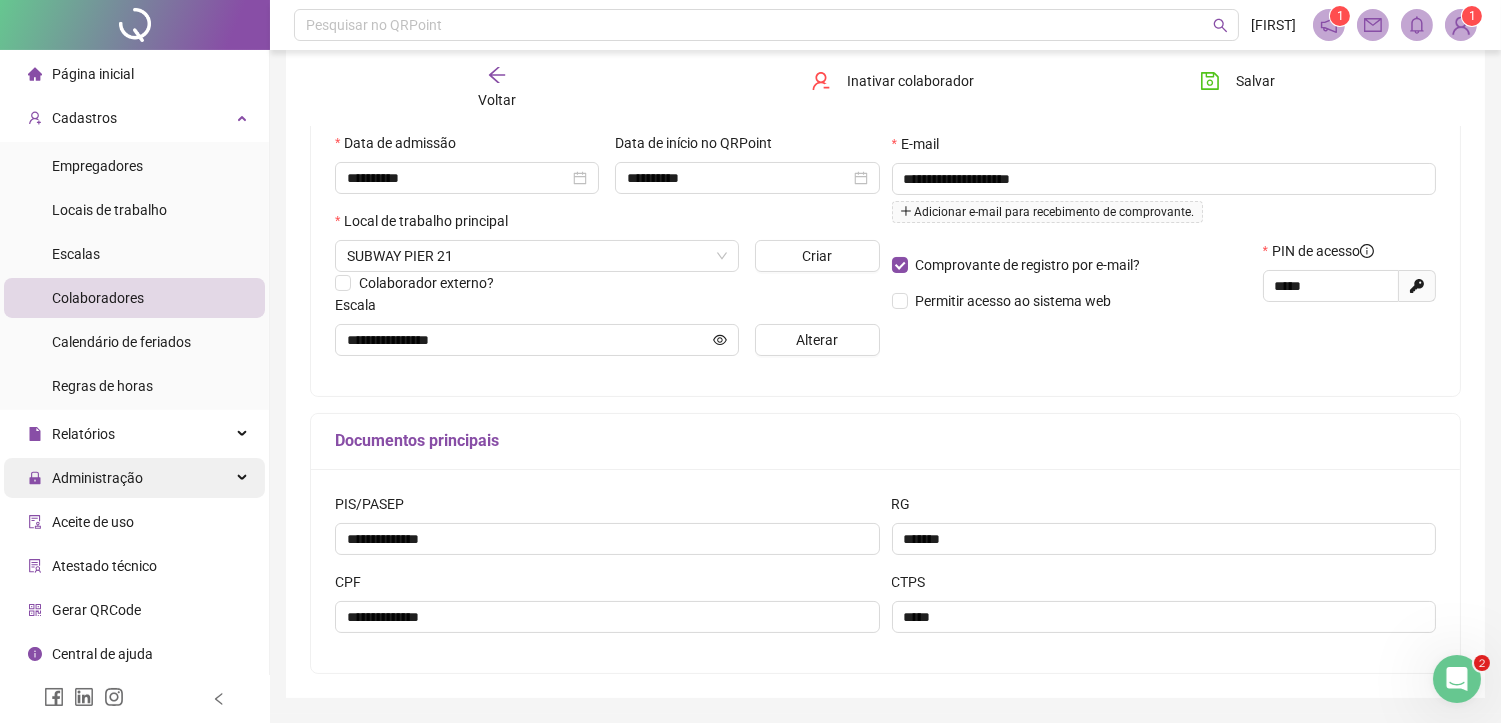 scroll, scrollTop: 422, scrollLeft: 0, axis: vertical 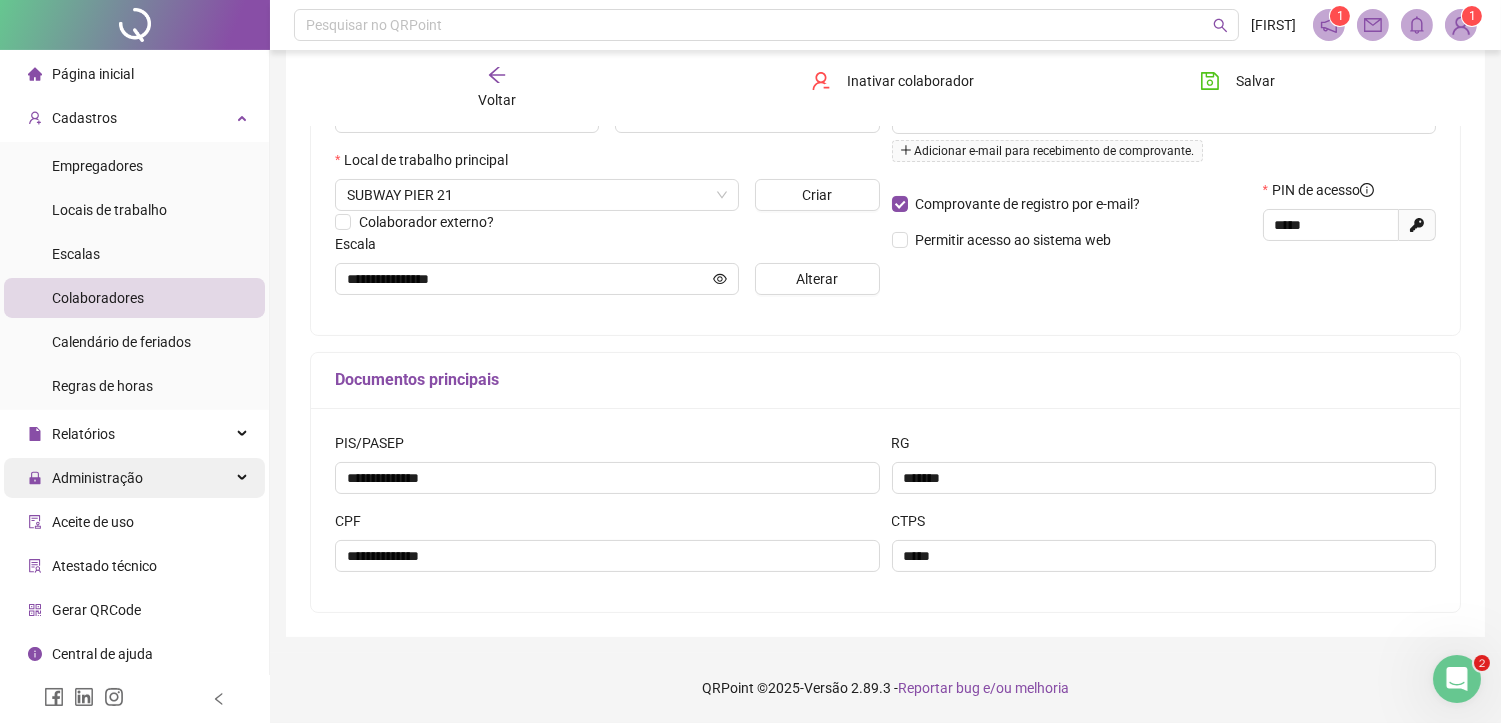 click on "Administração" at bounding box center (134, 478) 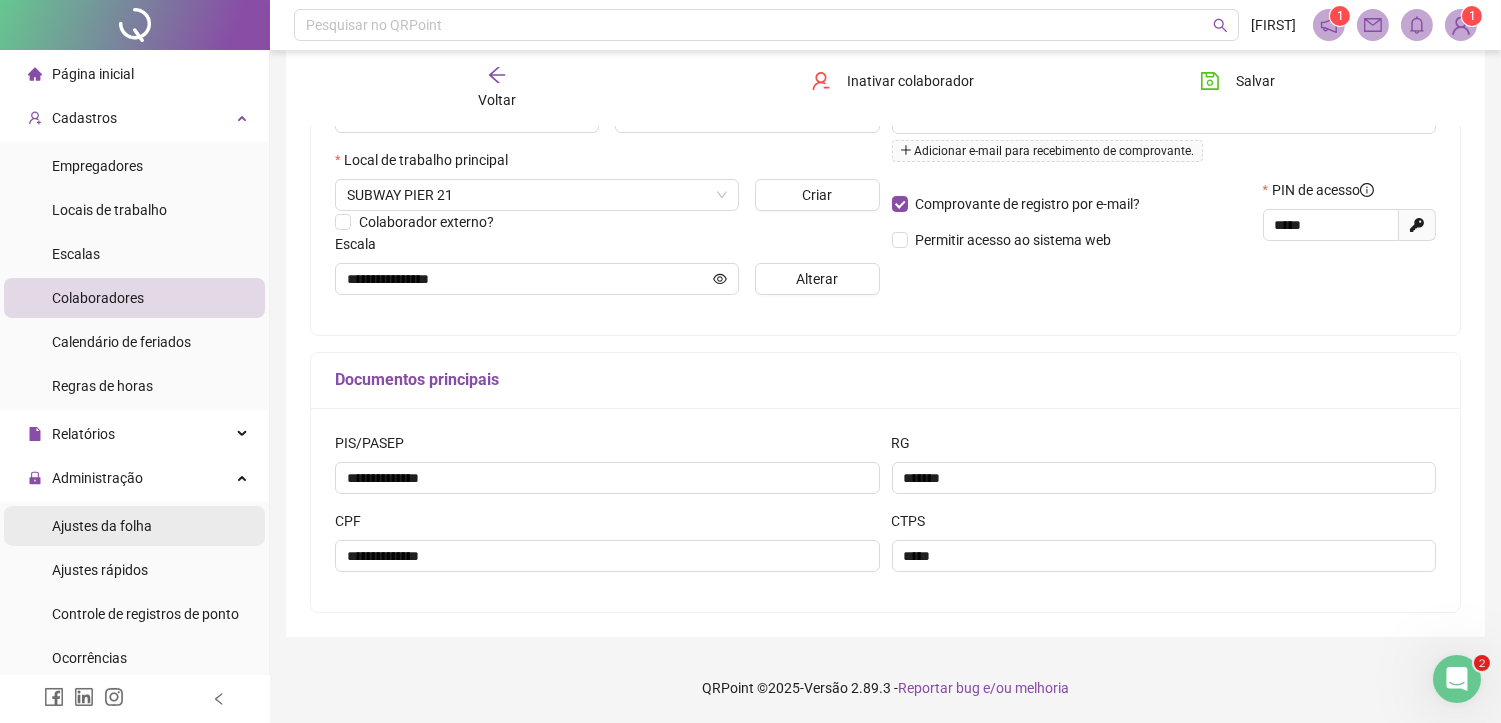 click on "Ajustes da folha" at bounding box center (102, 526) 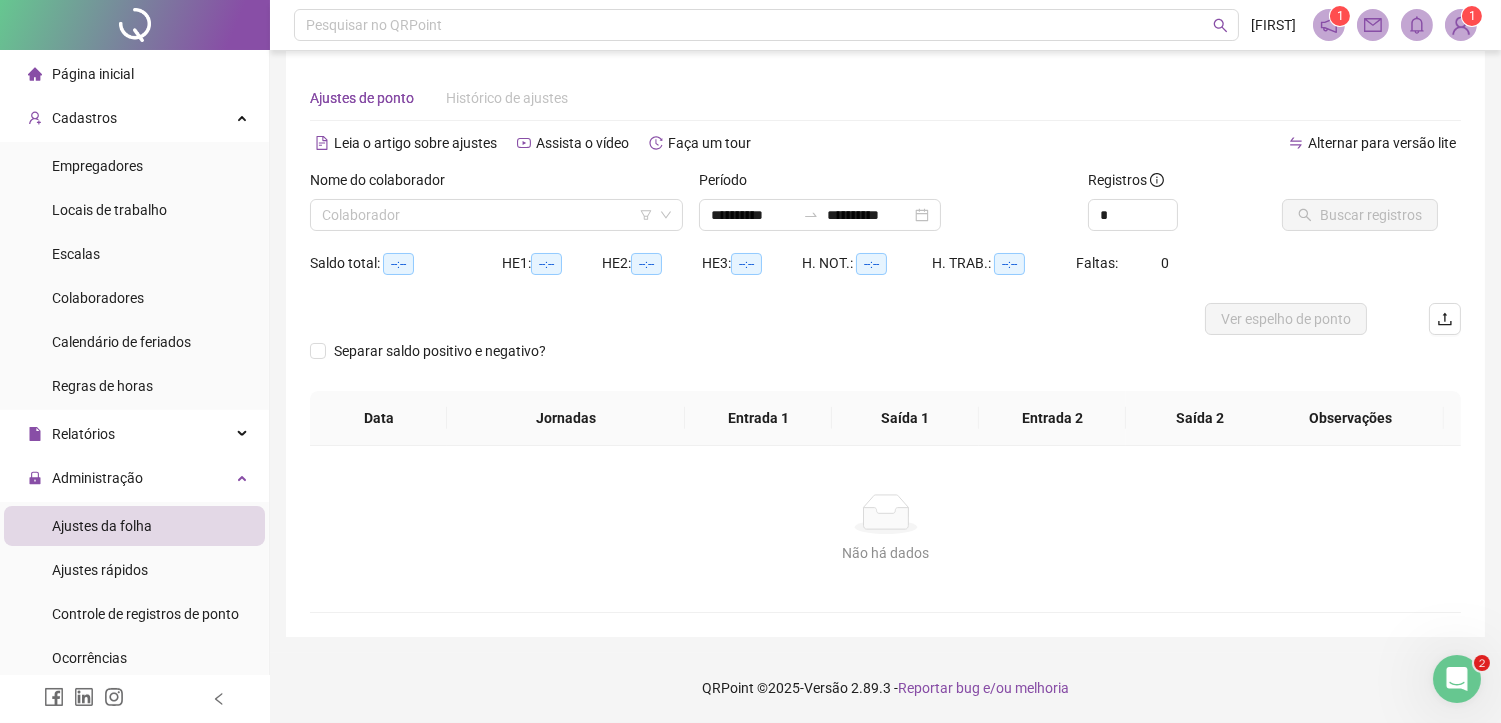 scroll, scrollTop: 14, scrollLeft: 0, axis: vertical 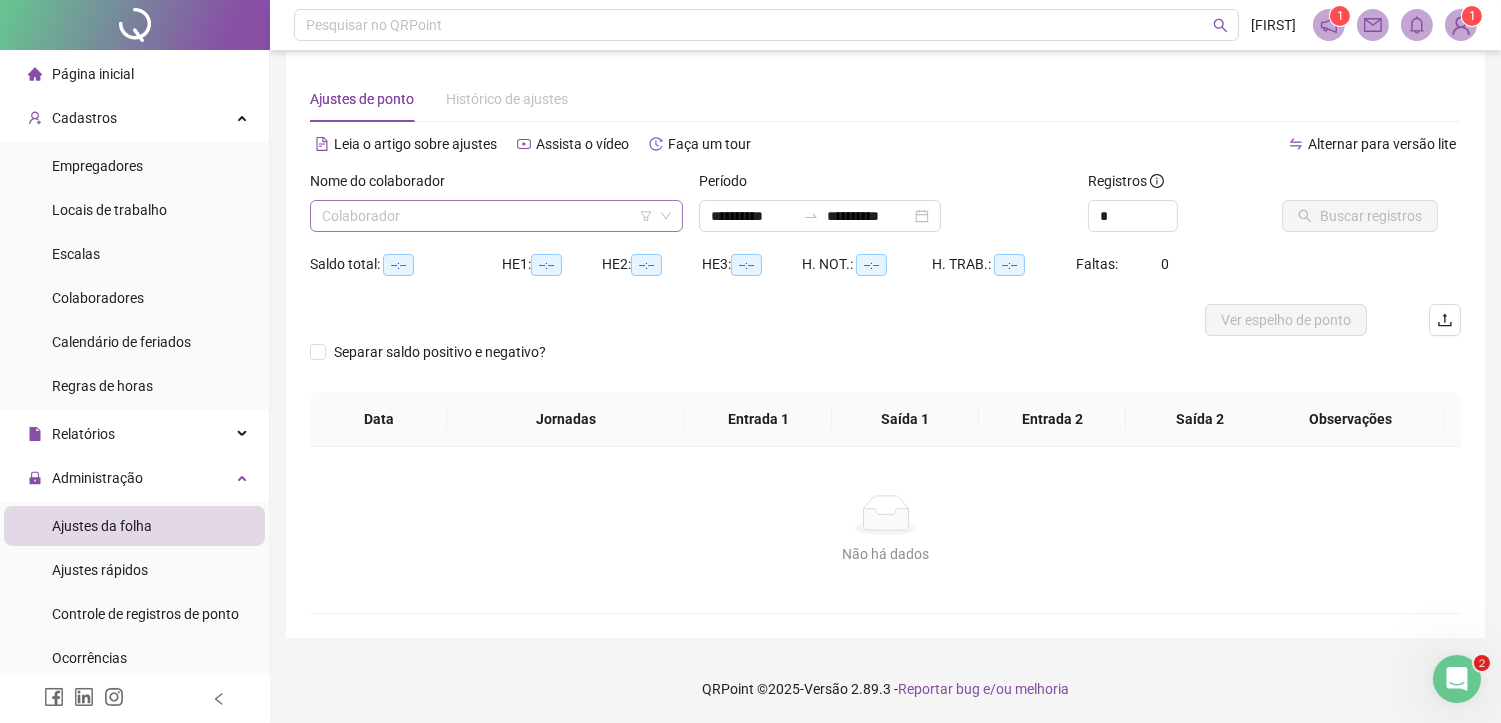 click at bounding box center (487, 216) 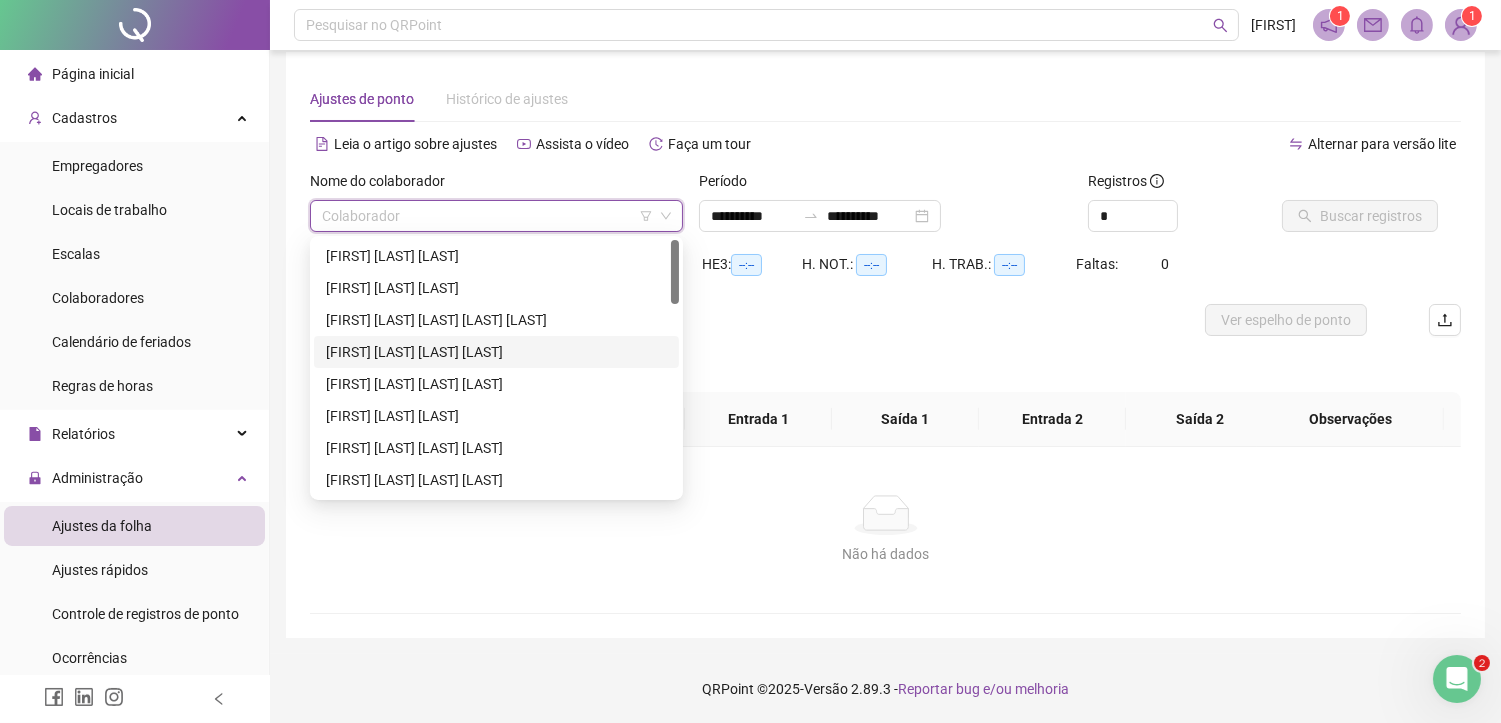 click on "[FIRST] [LAST] [LAST] [LAST]" at bounding box center [496, 352] 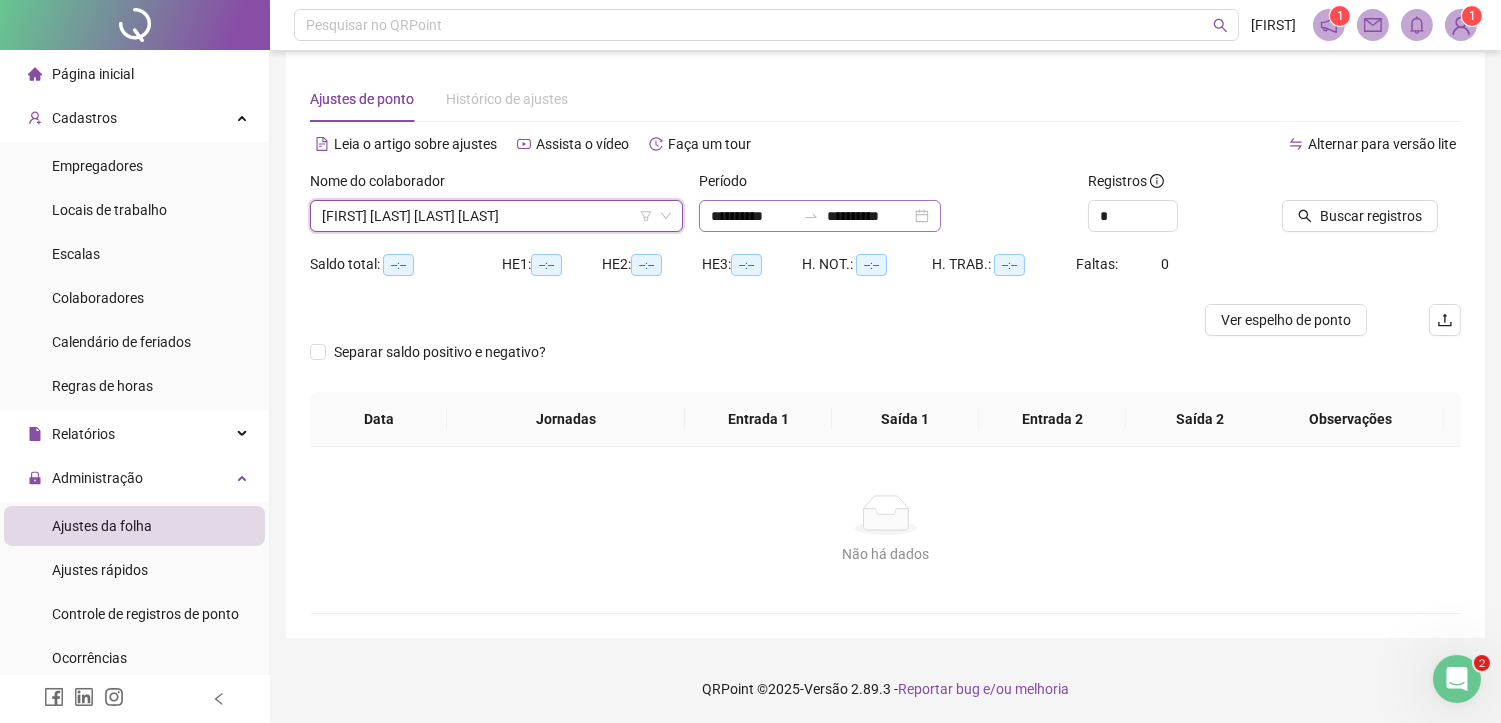 click 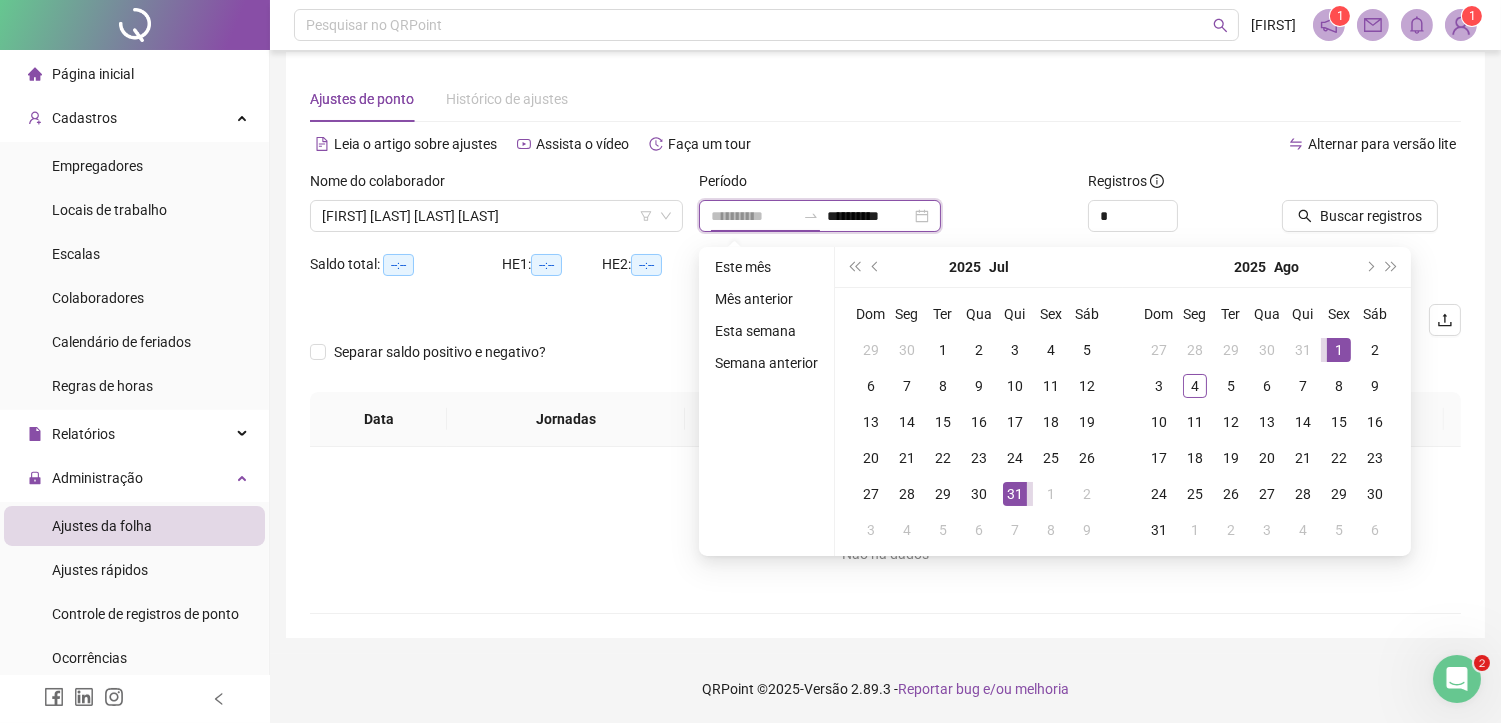 type on "**********" 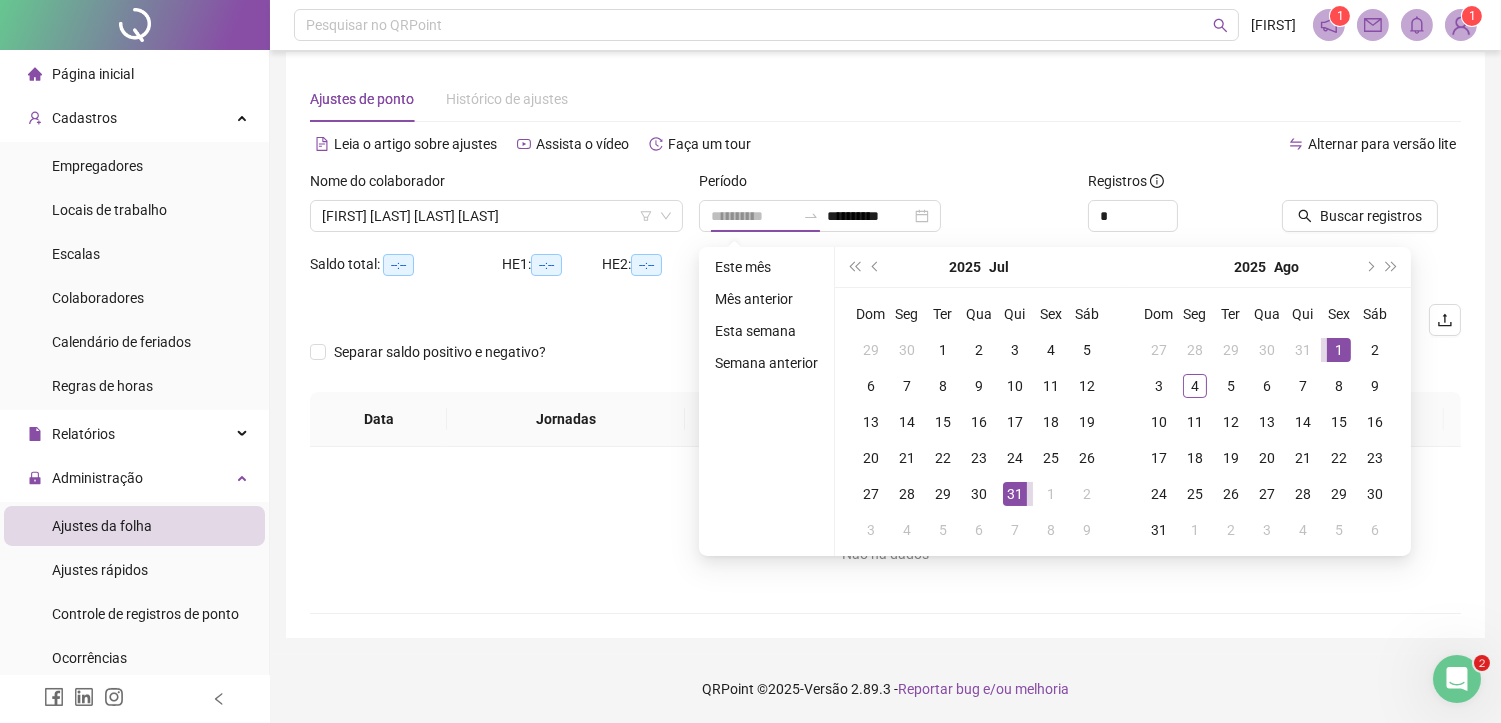 click on "1" at bounding box center (1339, 350) 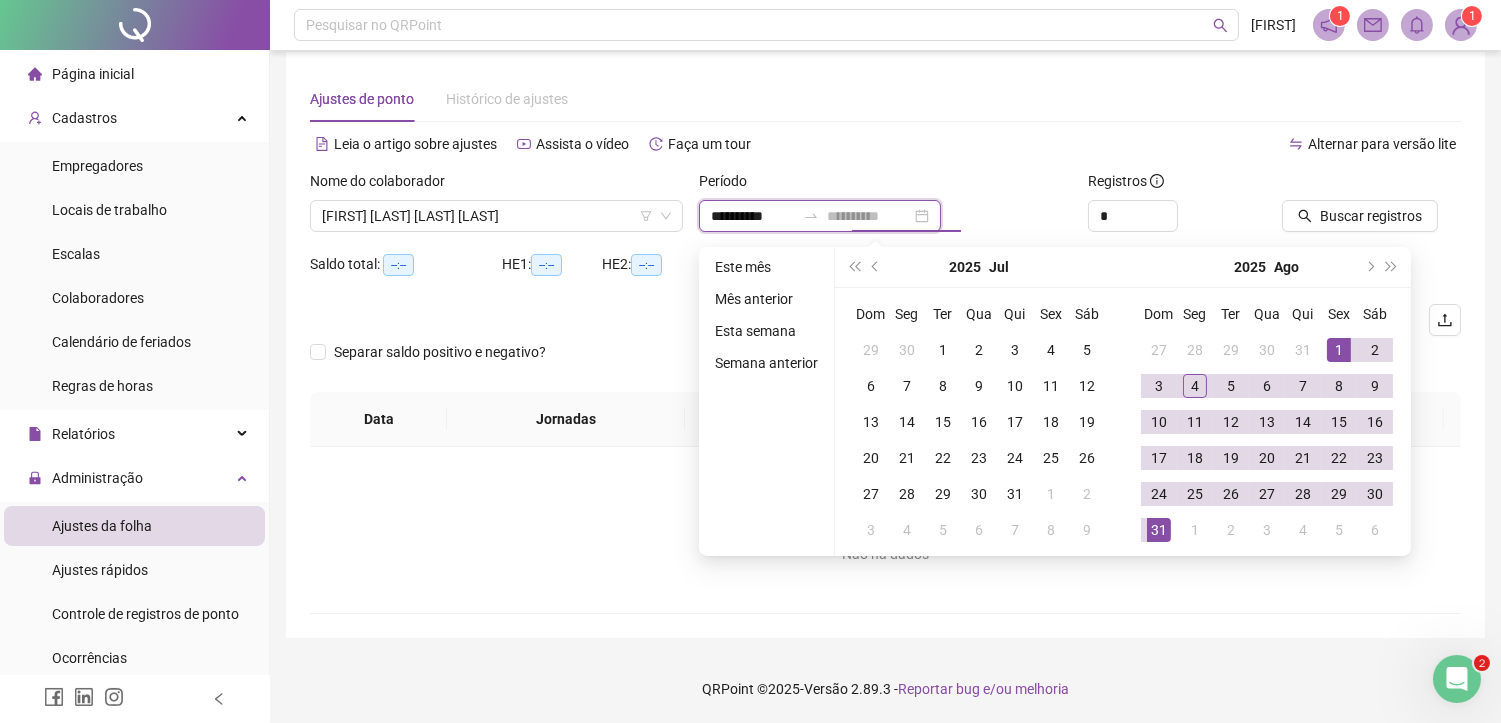 type on "**********" 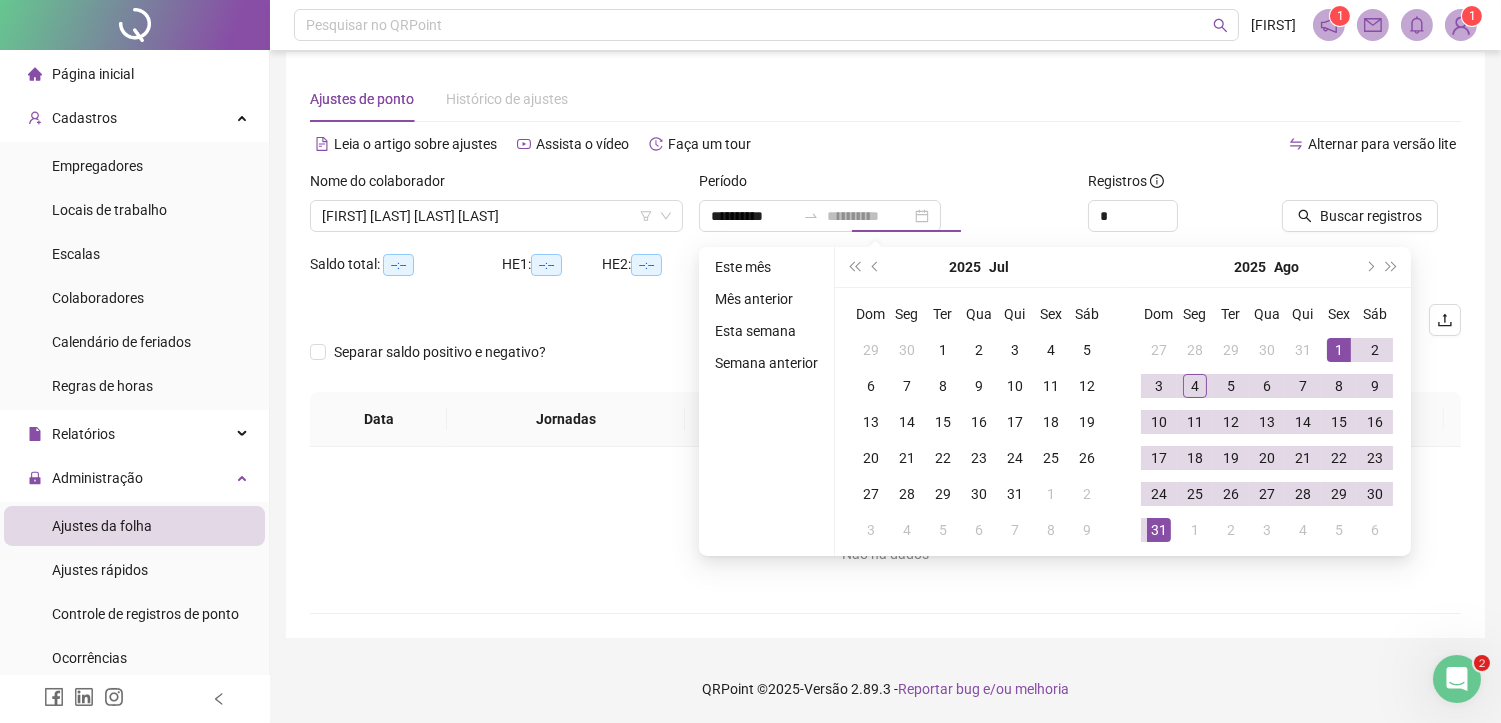 click on "31" at bounding box center (1159, 530) 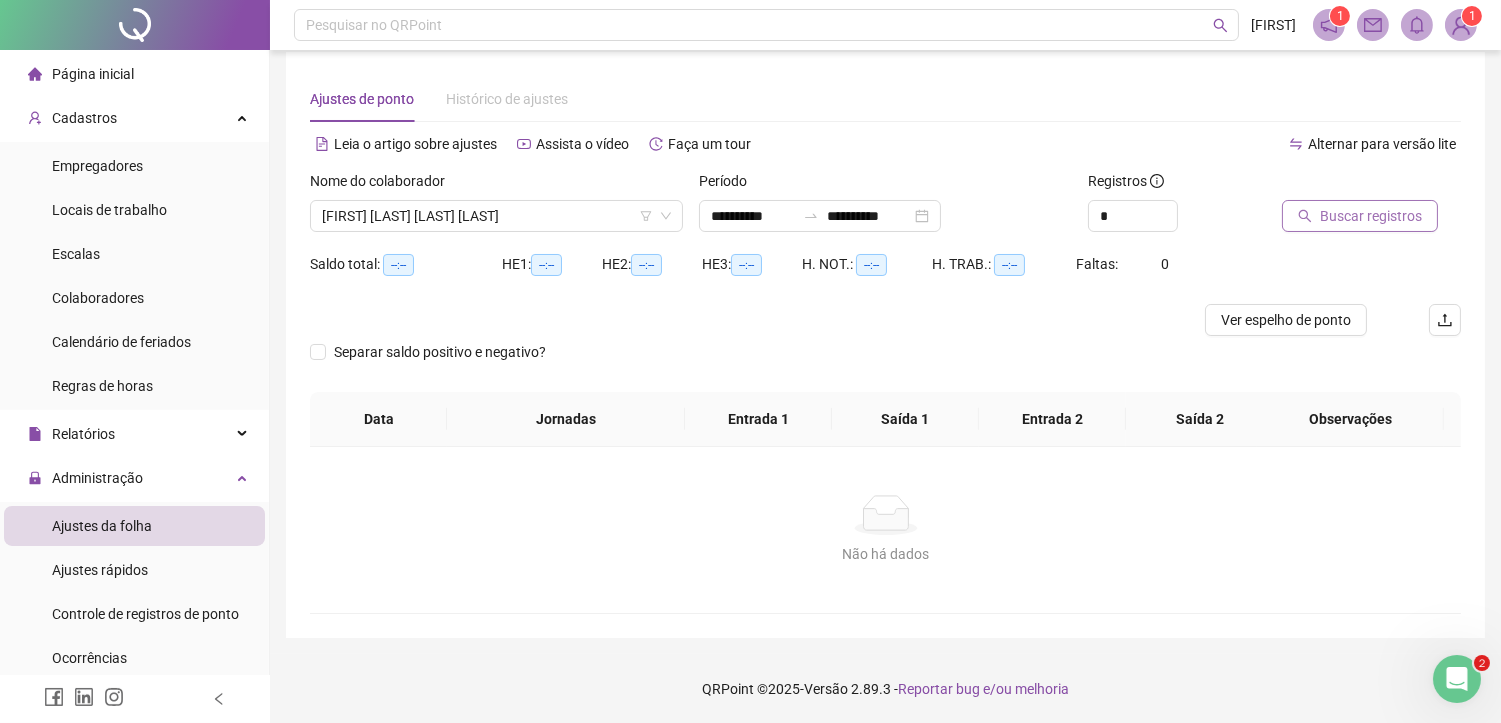 click on "Buscar registros" at bounding box center (1371, 216) 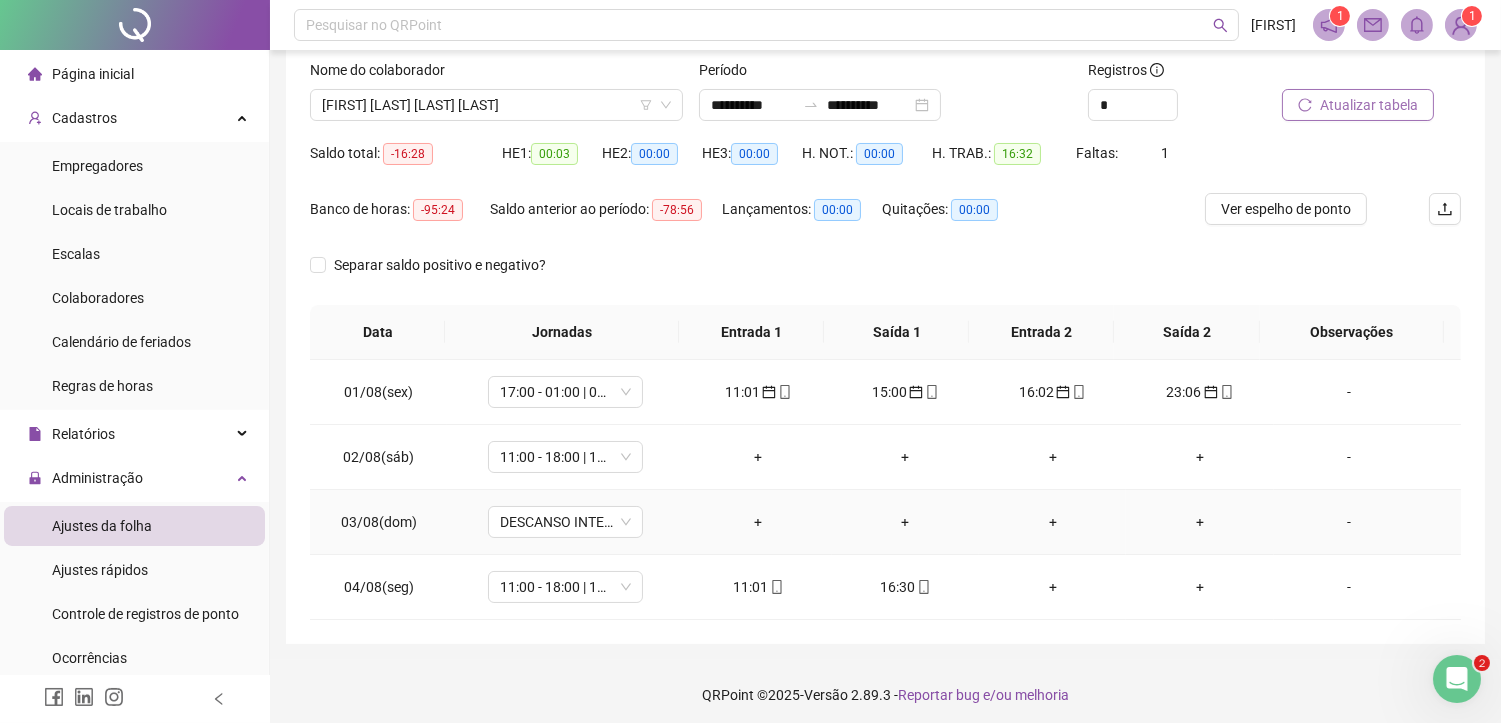 scroll, scrollTop: 132, scrollLeft: 0, axis: vertical 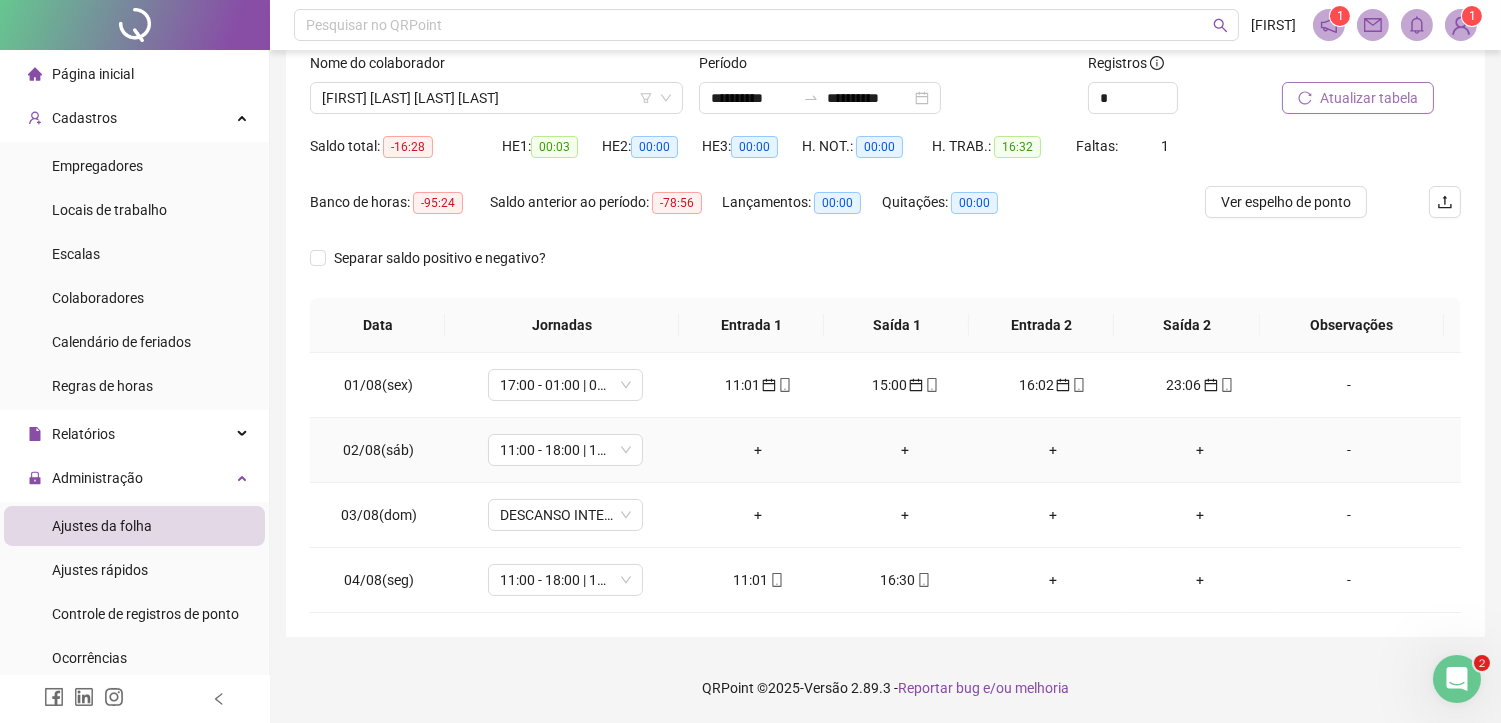 click on "+" at bounding box center (758, 450) 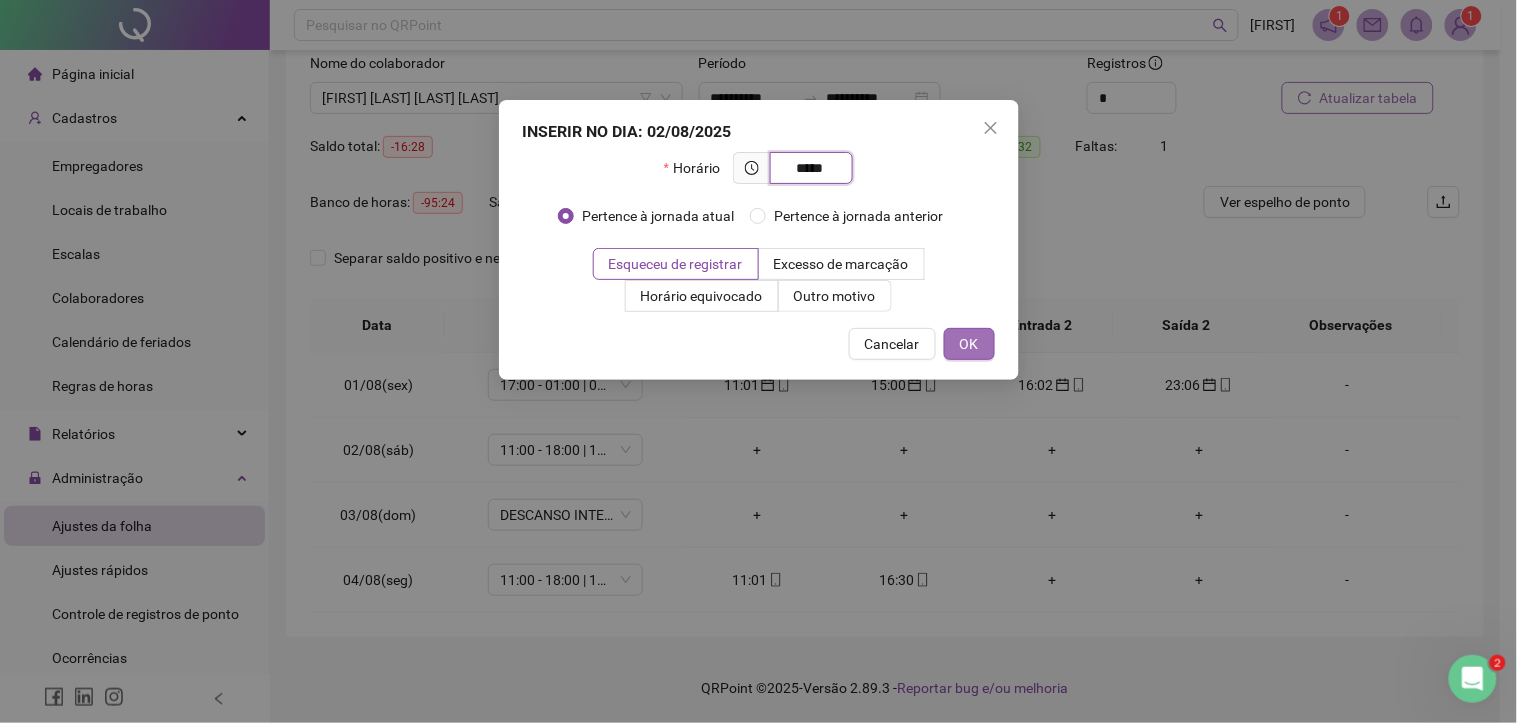 type on "*****" 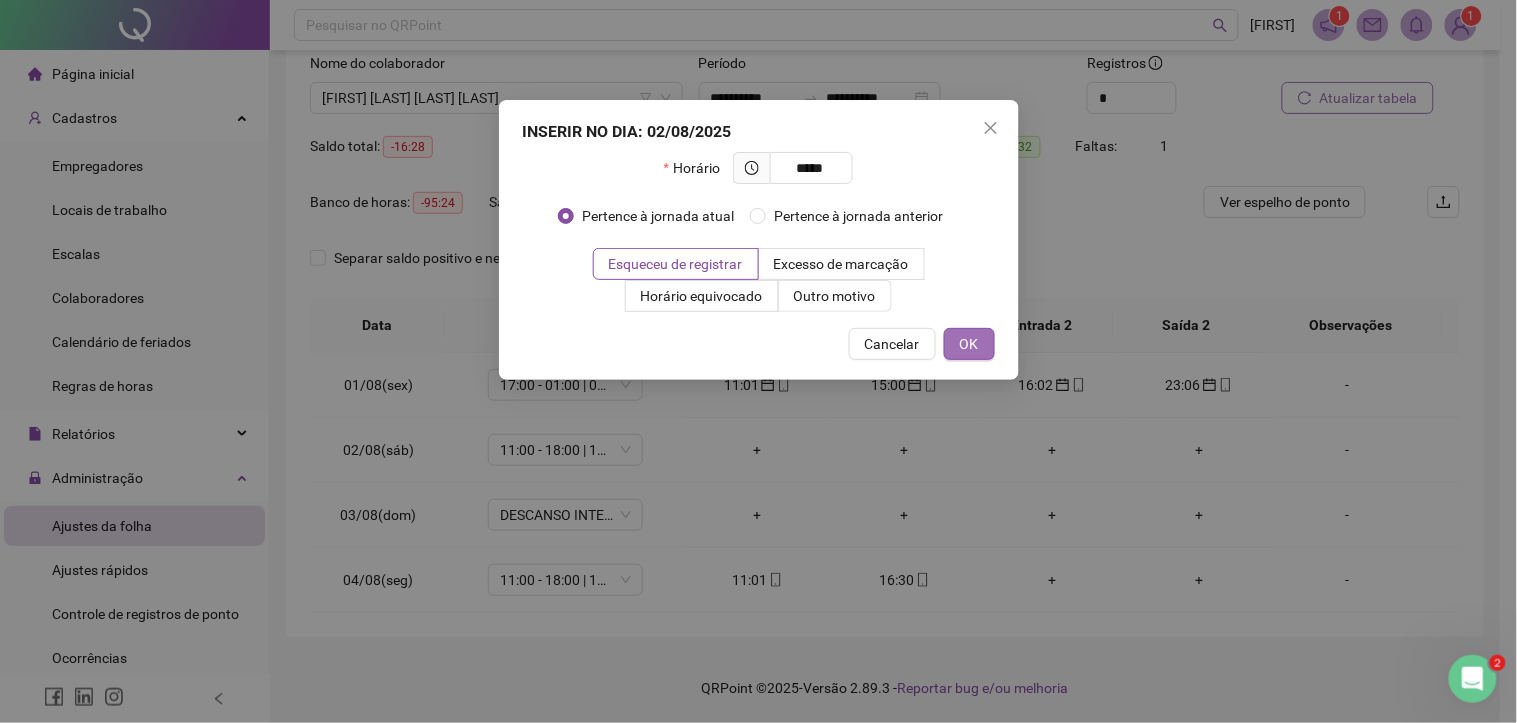 click on "OK" at bounding box center [969, 344] 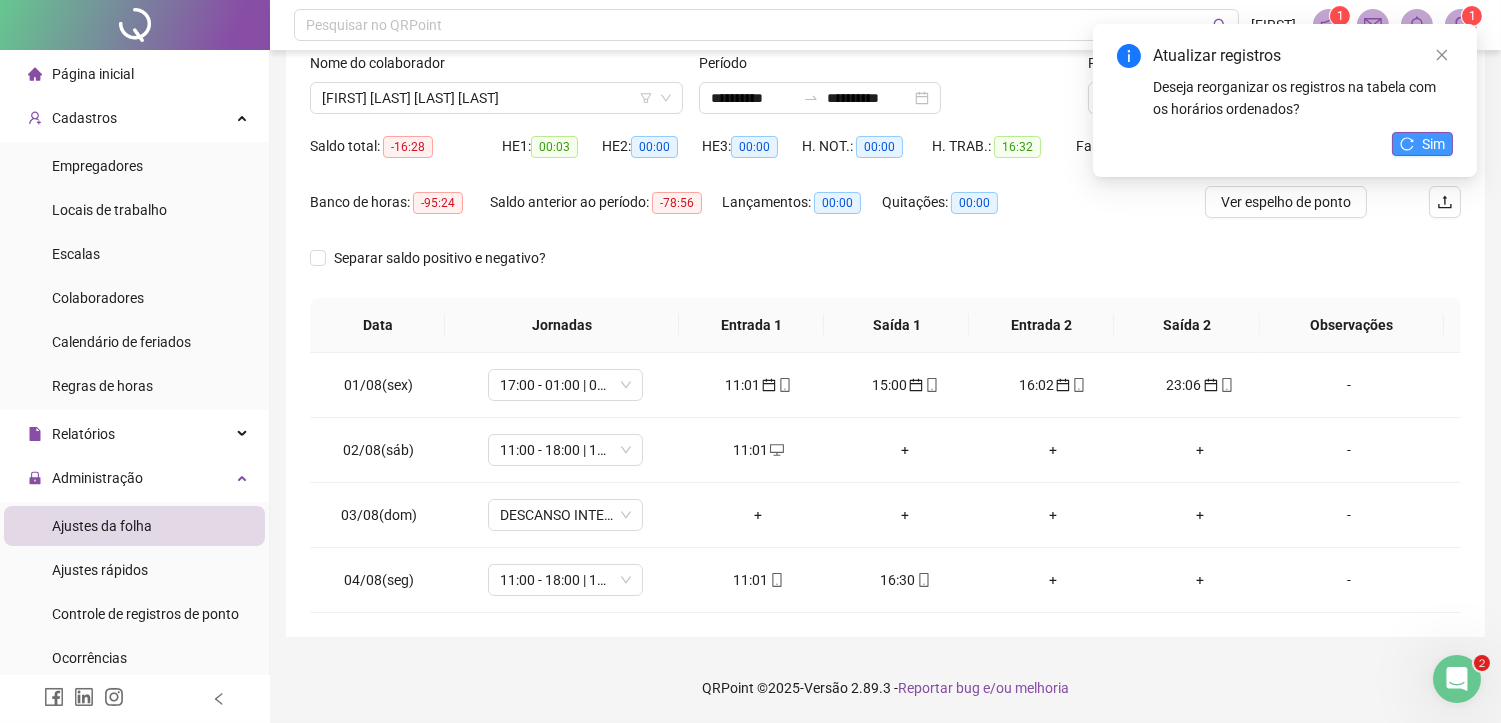 click on "Sim" at bounding box center [1433, 144] 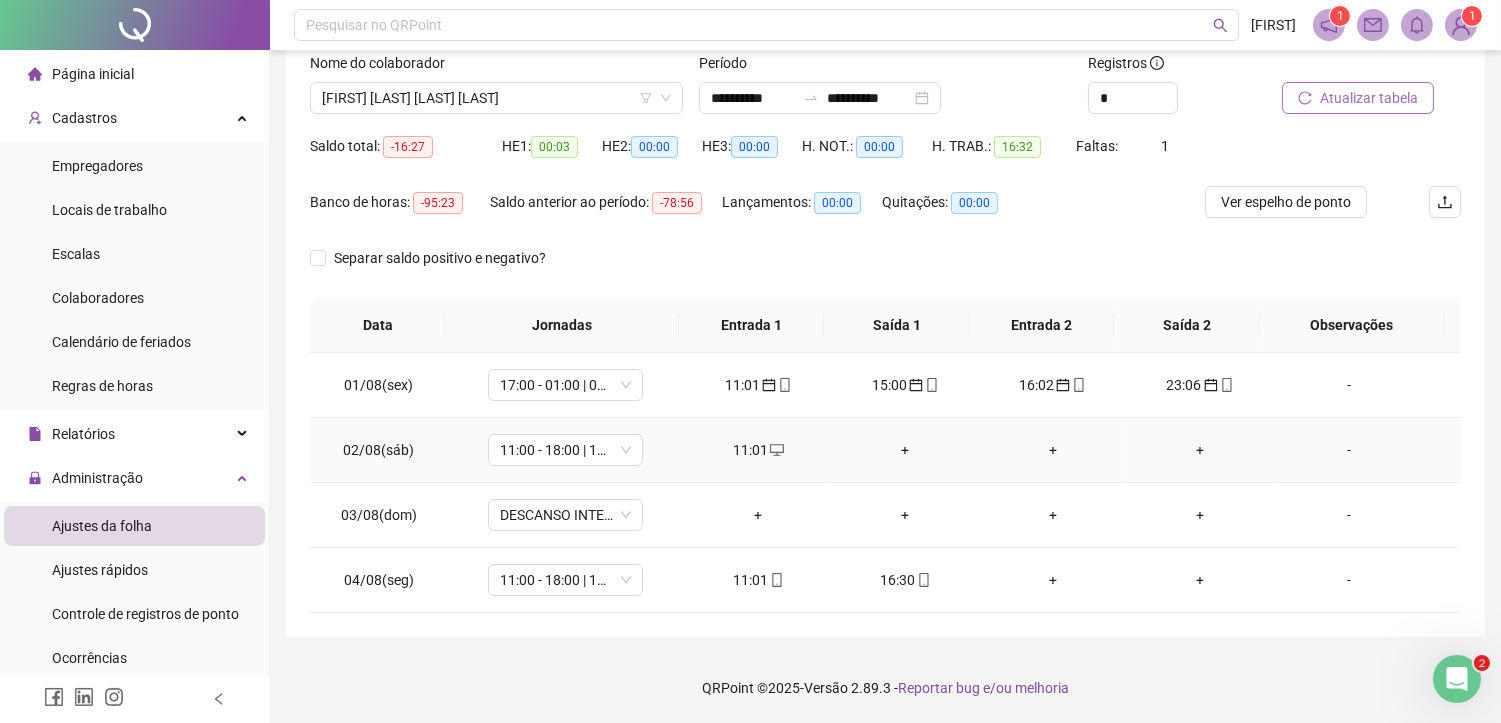 click on "+" at bounding box center [905, 450] 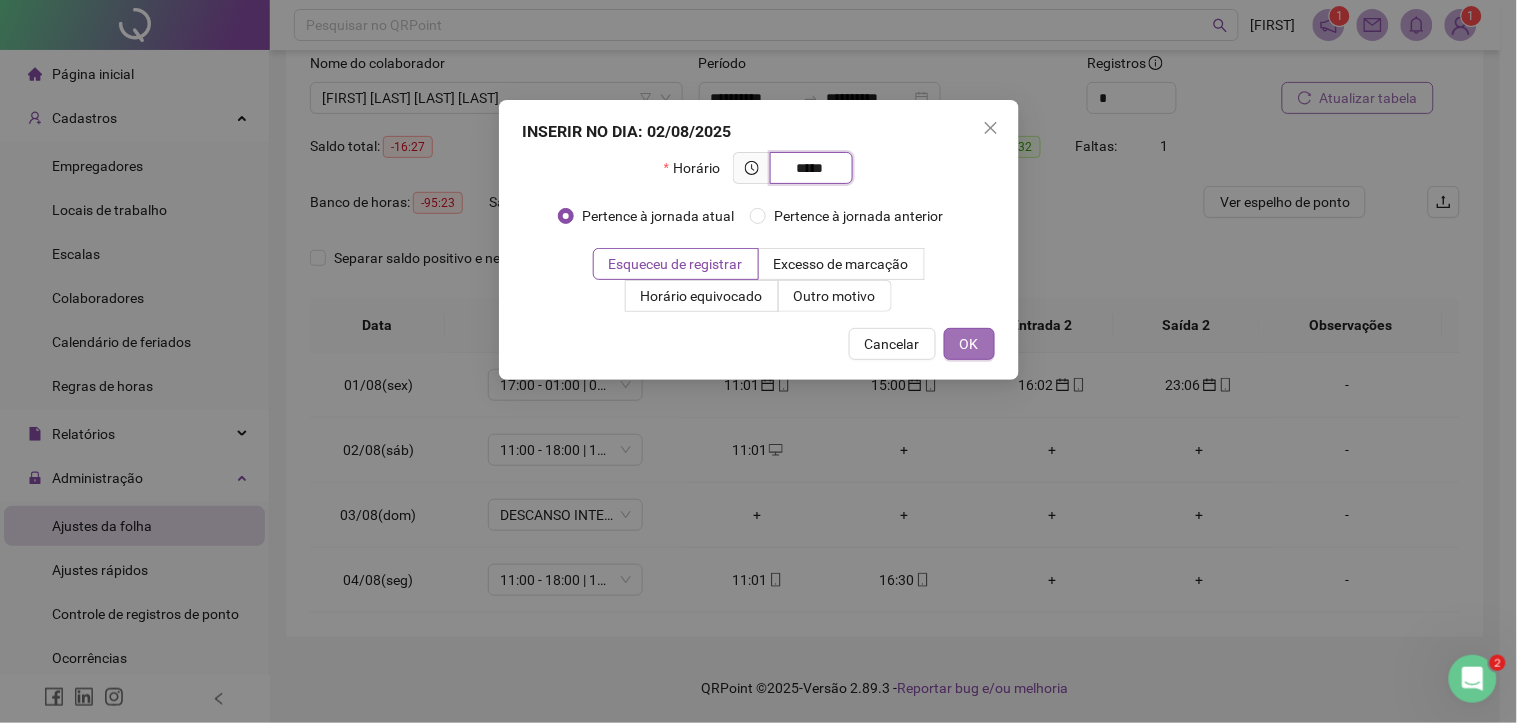 type on "*****" 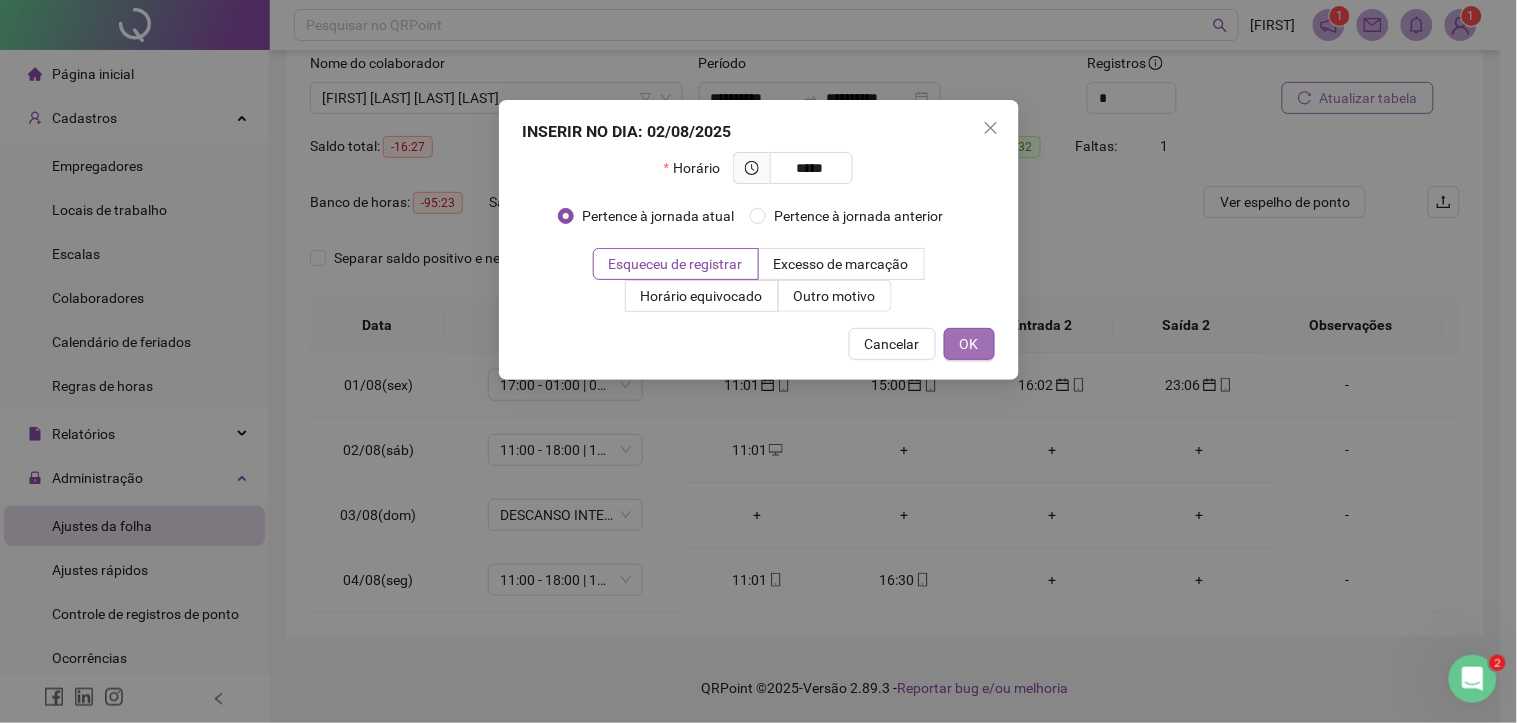 click on "OK" at bounding box center (969, 344) 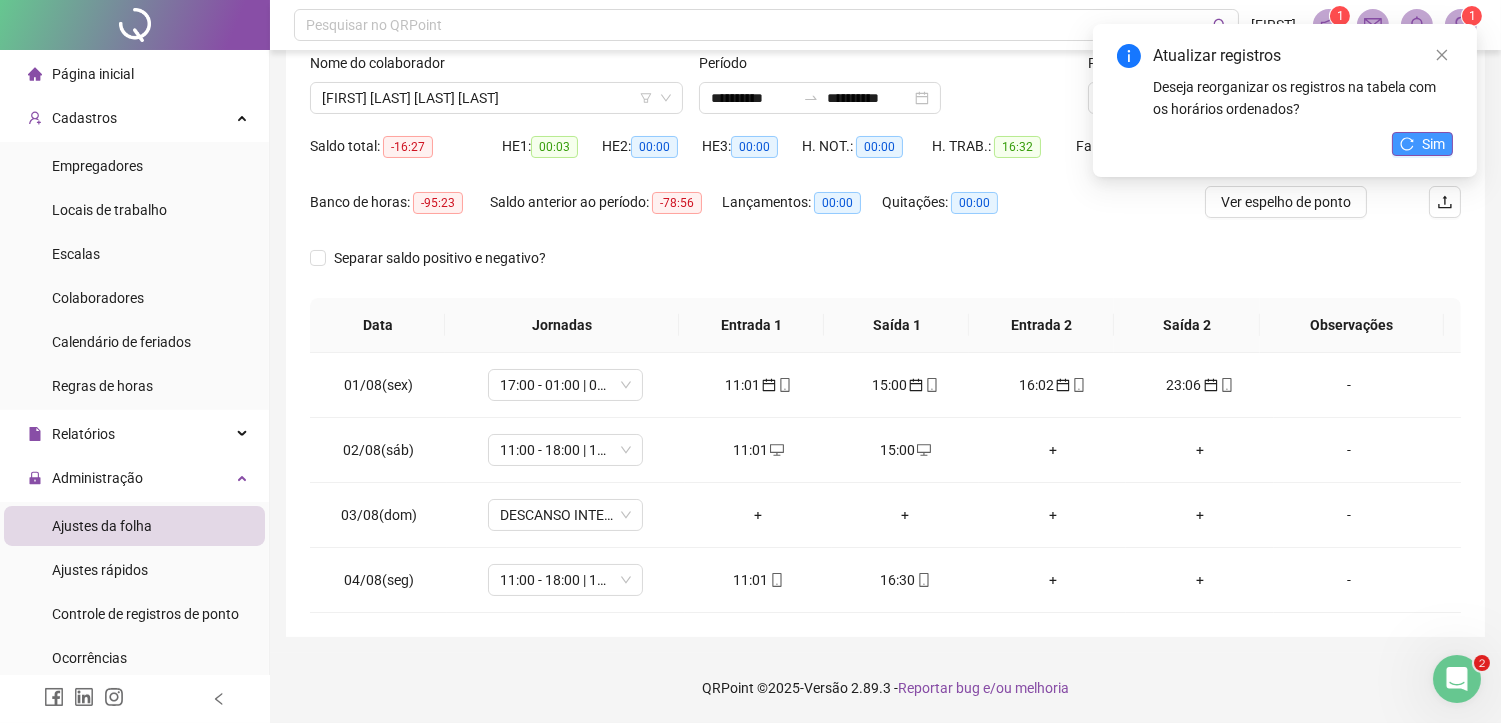 click on "Sim" at bounding box center (1422, 144) 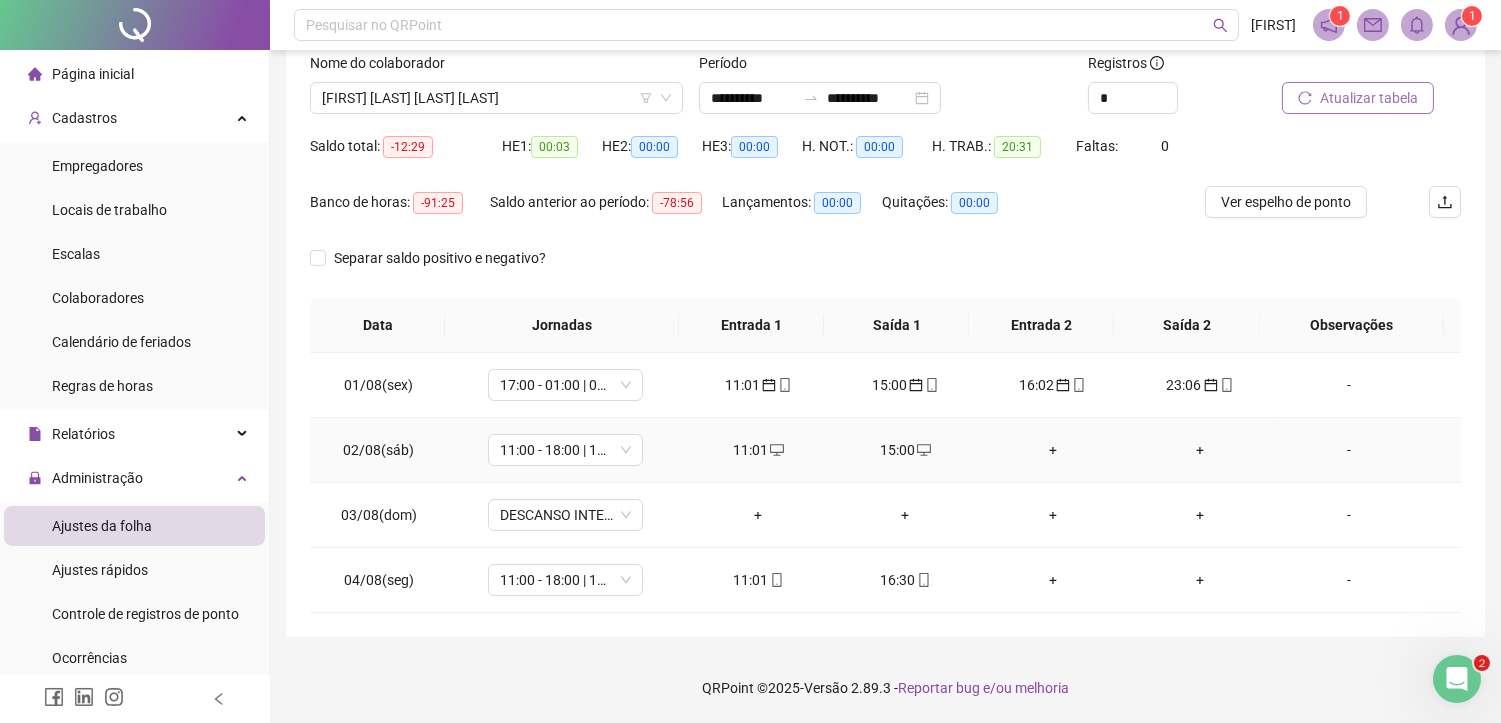 click on "+" at bounding box center [1052, 450] 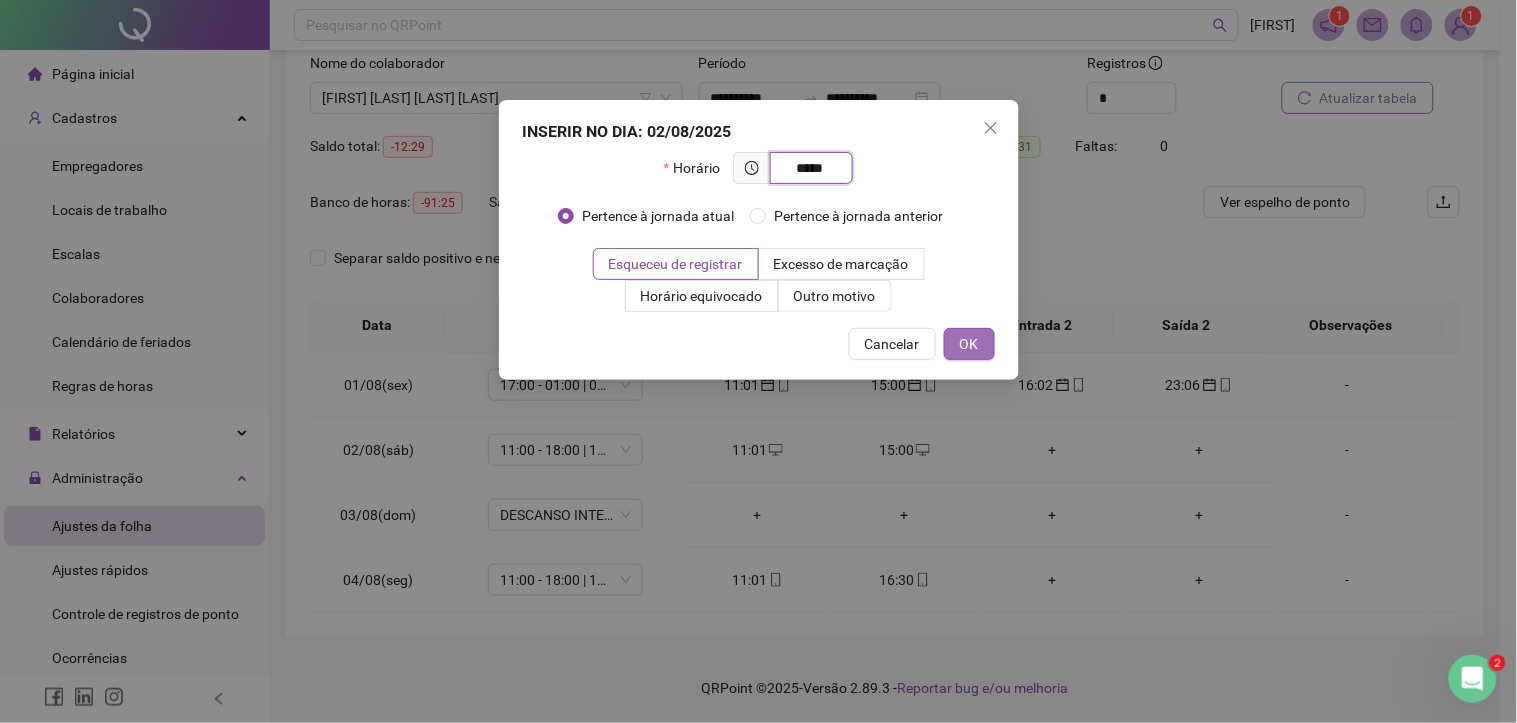 type on "*****" 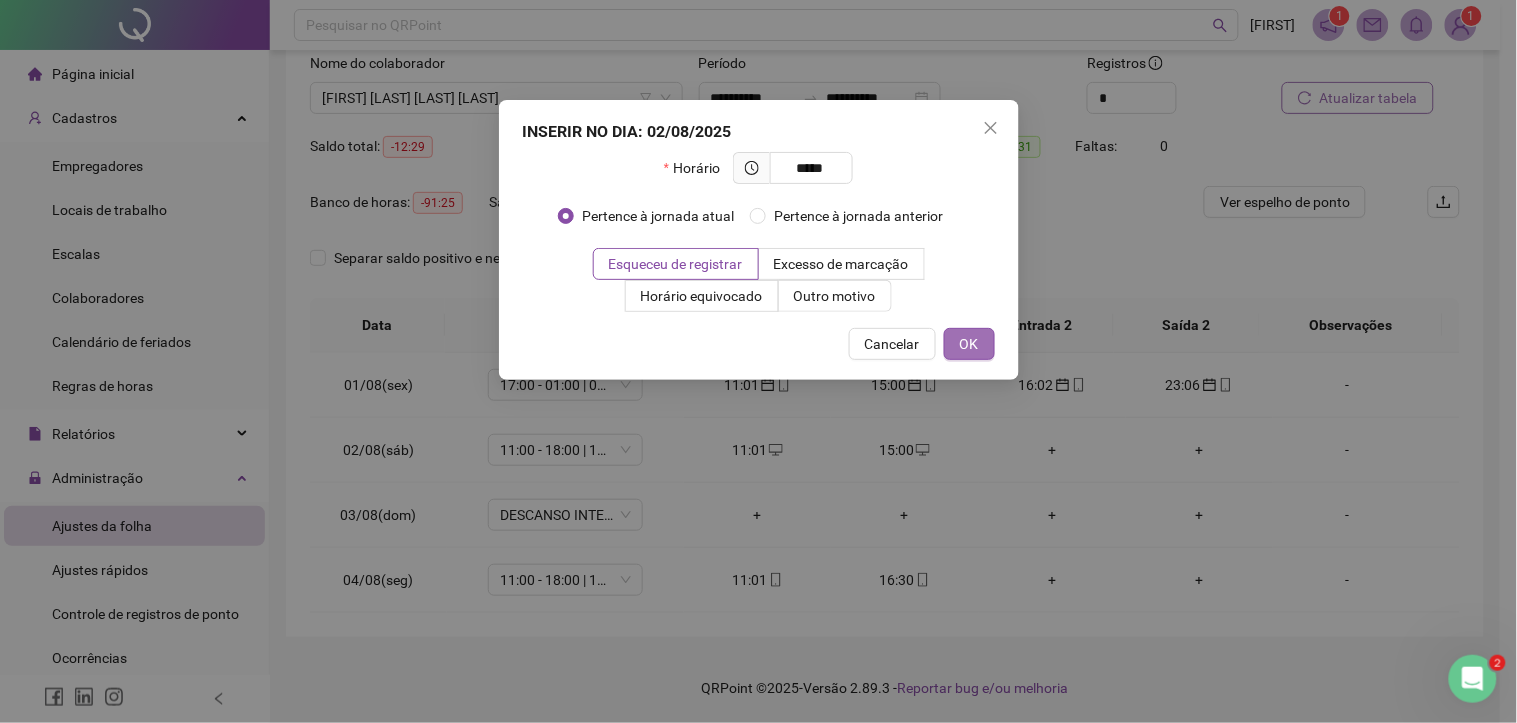 click on "OK" at bounding box center [969, 344] 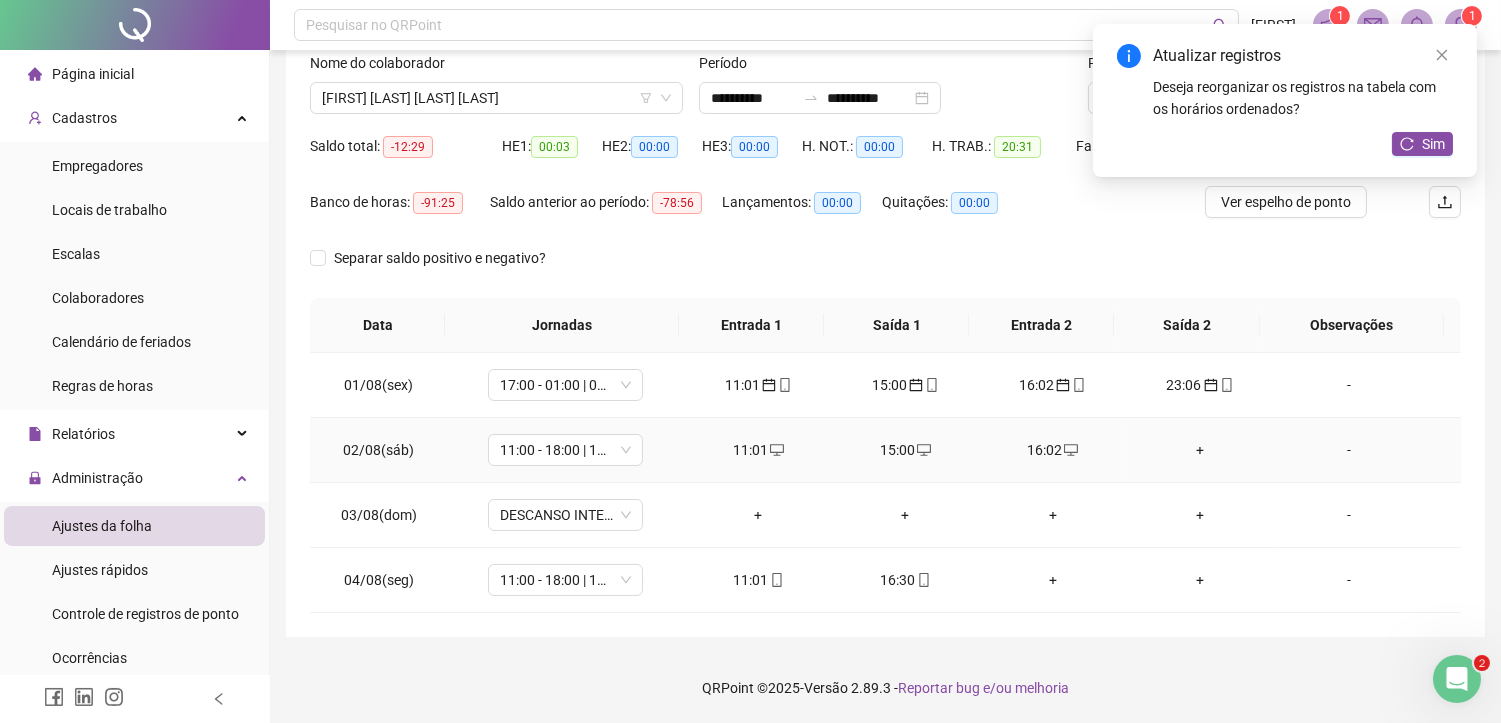 click on "+" at bounding box center (1199, 450) 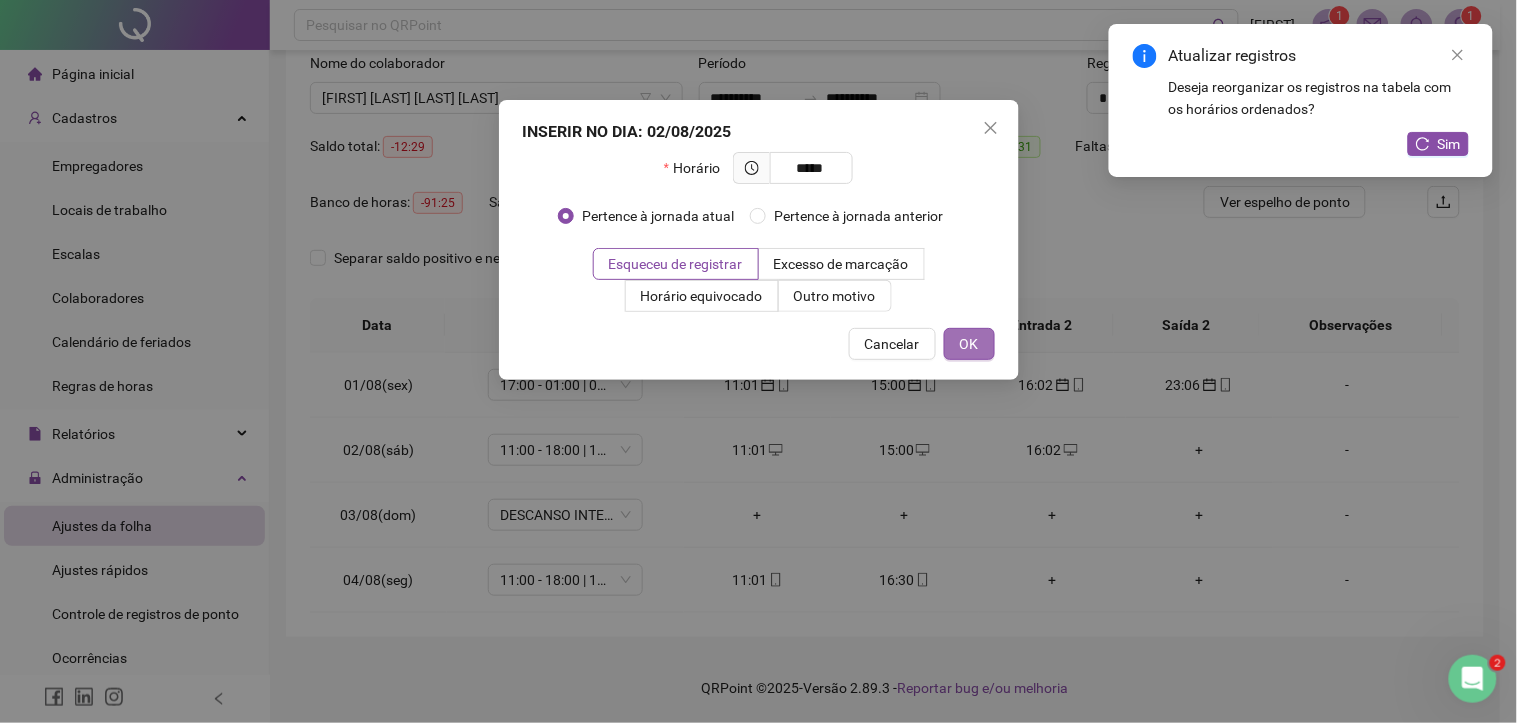 type on "*****" 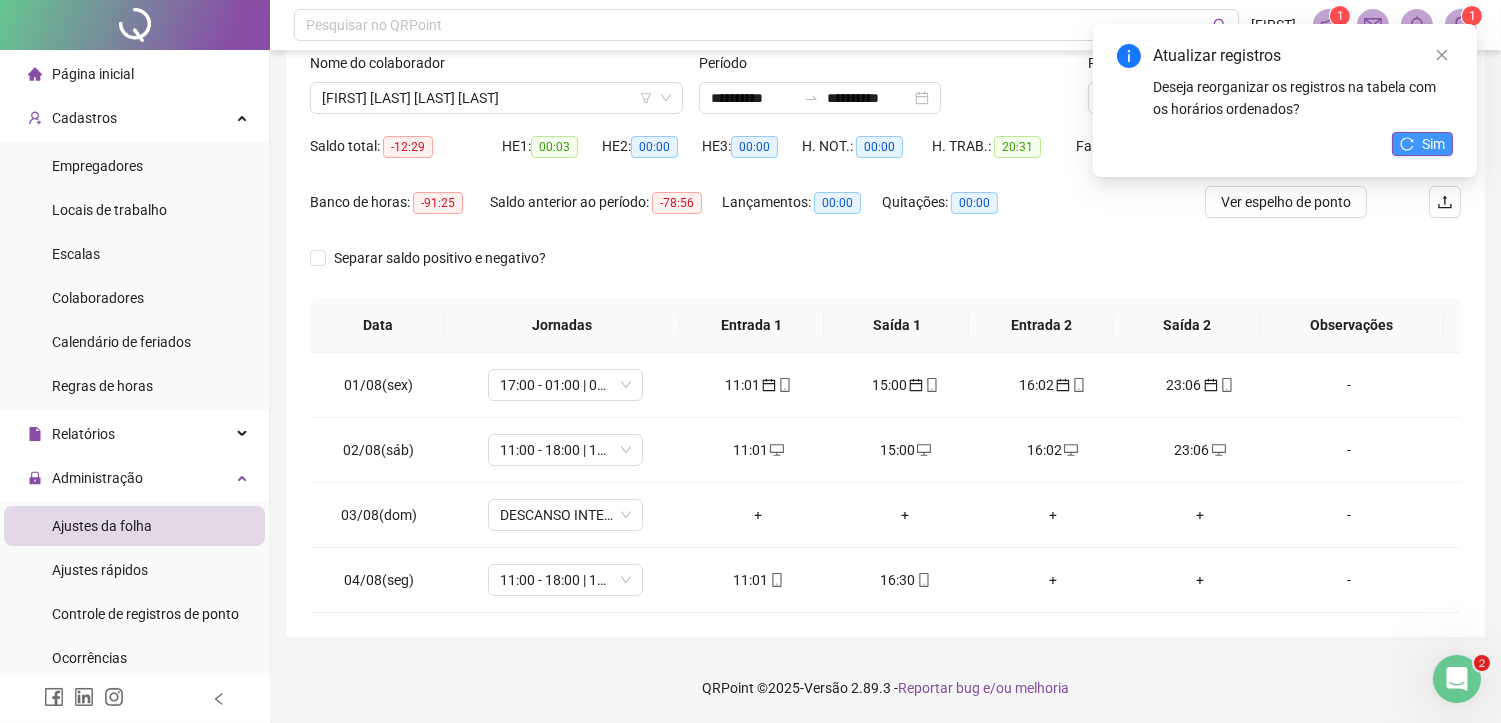 click on "Sim" at bounding box center [1422, 144] 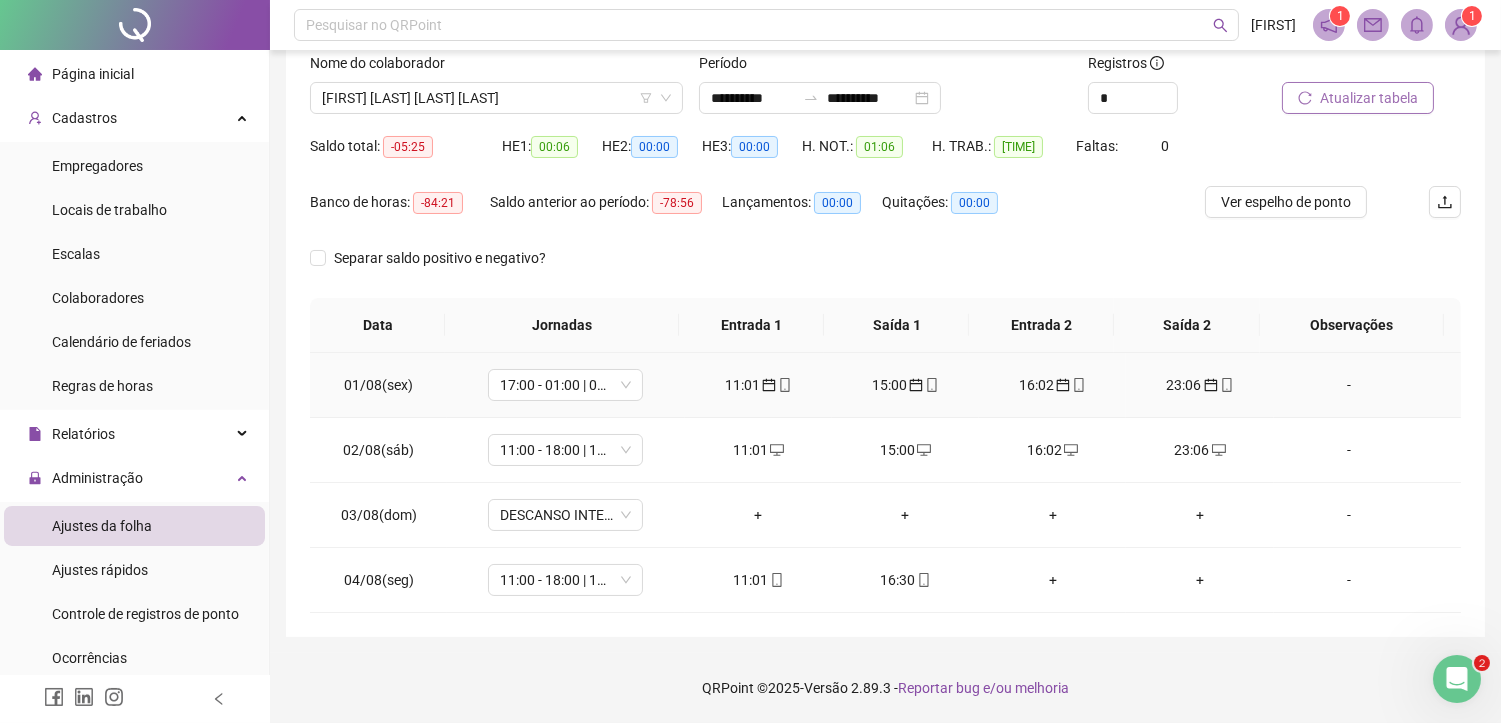 click on "11:01" at bounding box center [758, 385] 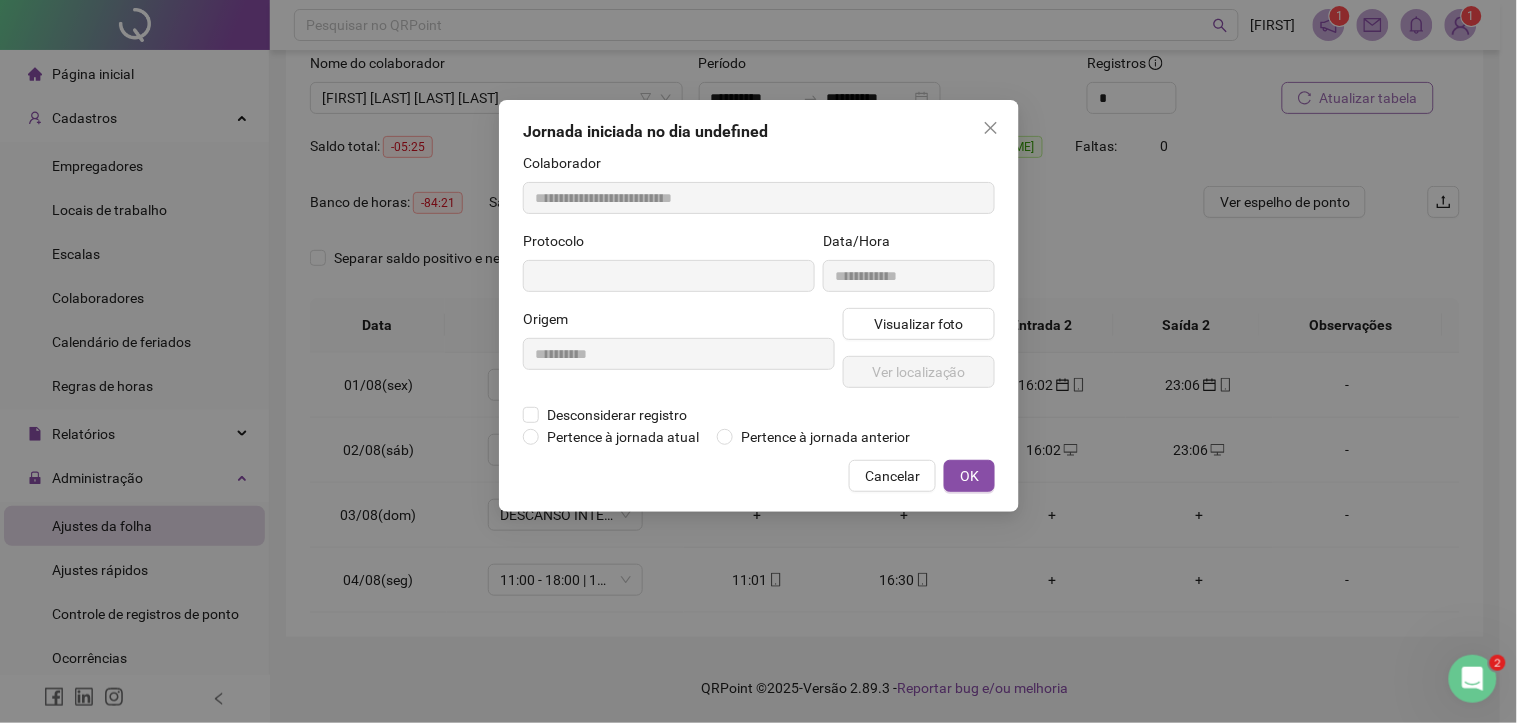 type on "**********" 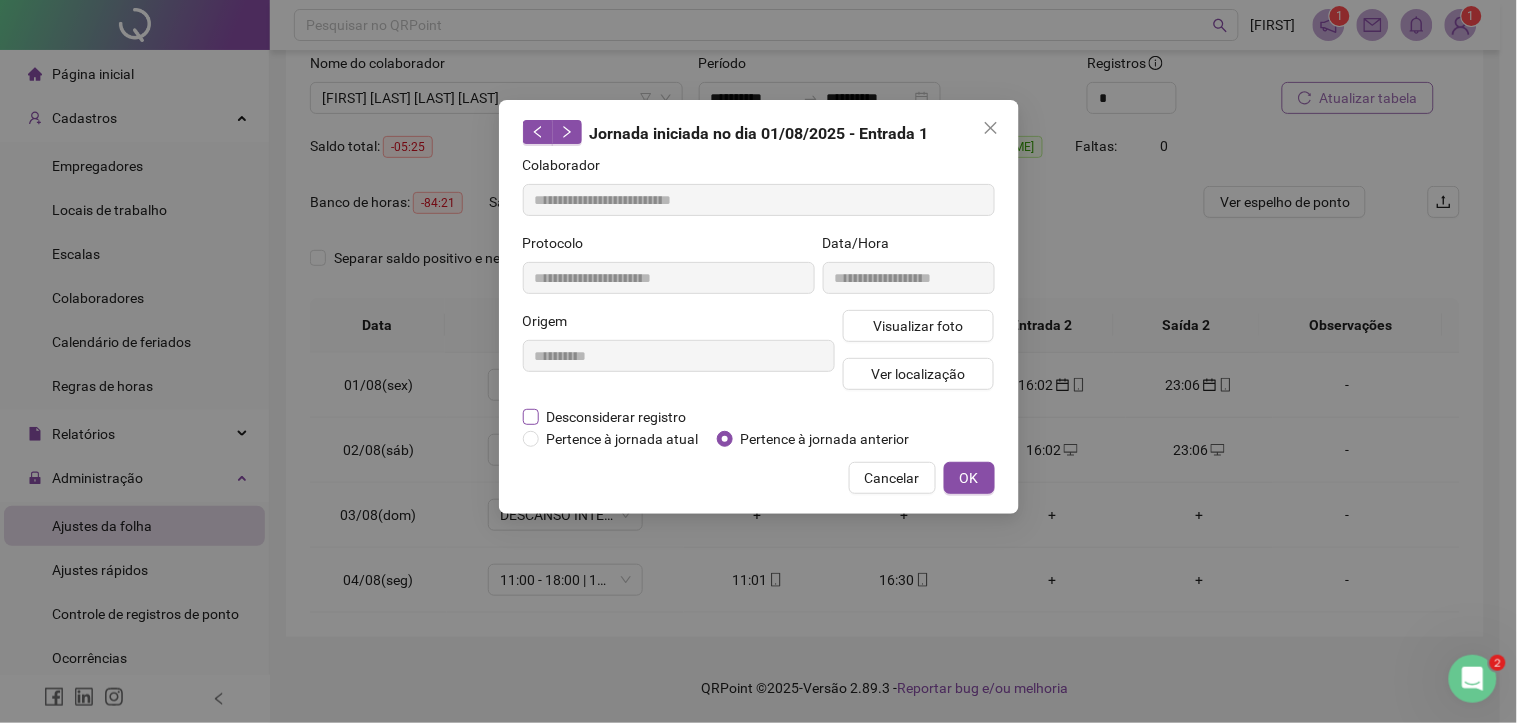 click on "Desconsiderar registro" at bounding box center [617, 417] 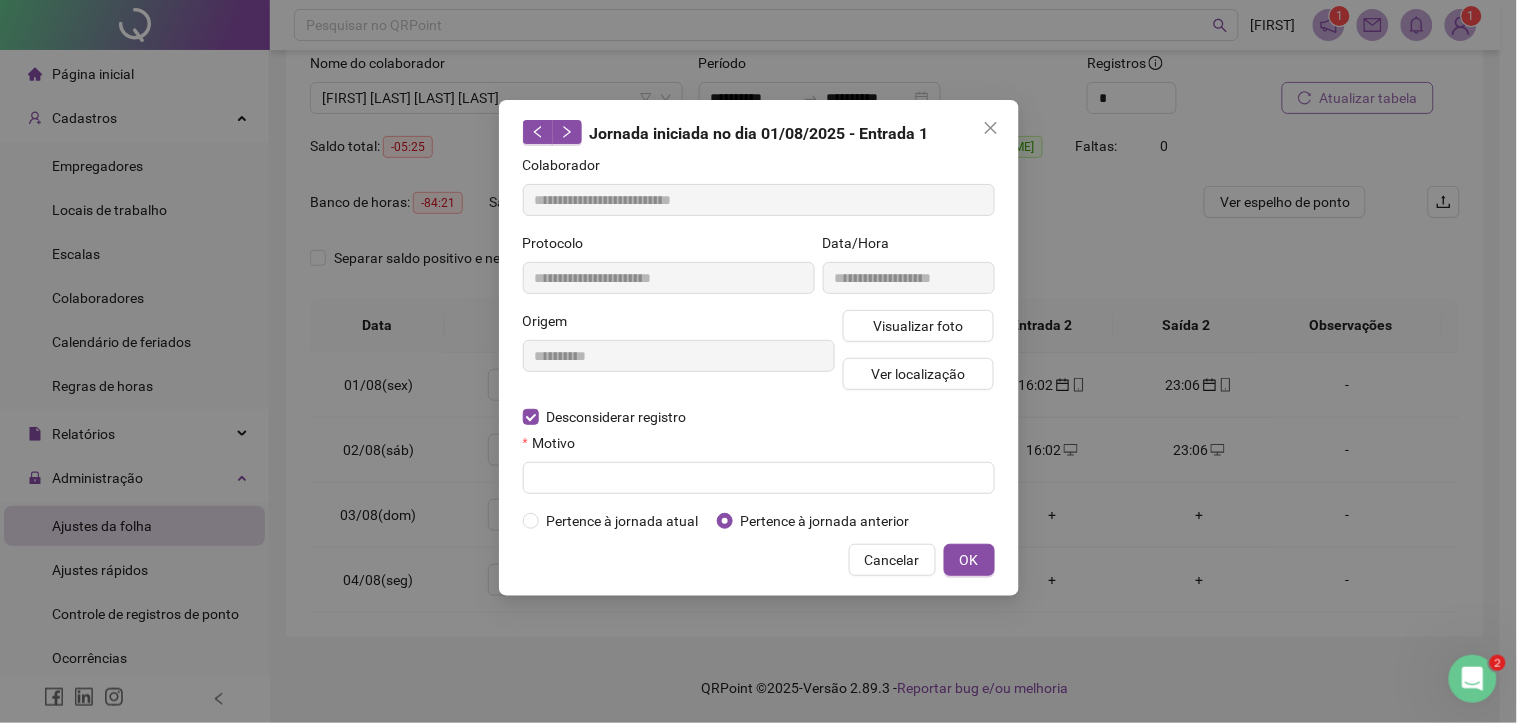 click on "Motivo" at bounding box center [759, 447] 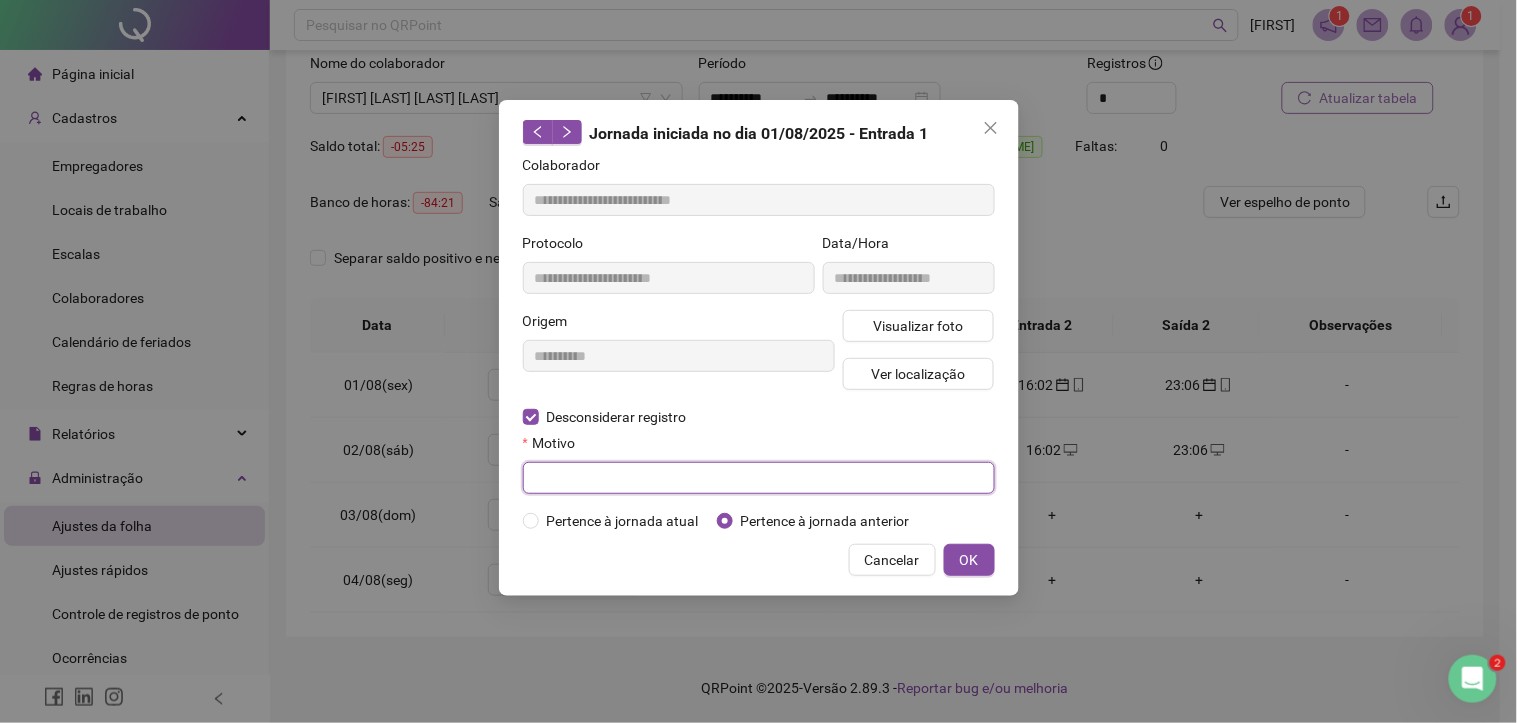click at bounding box center [759, 478] 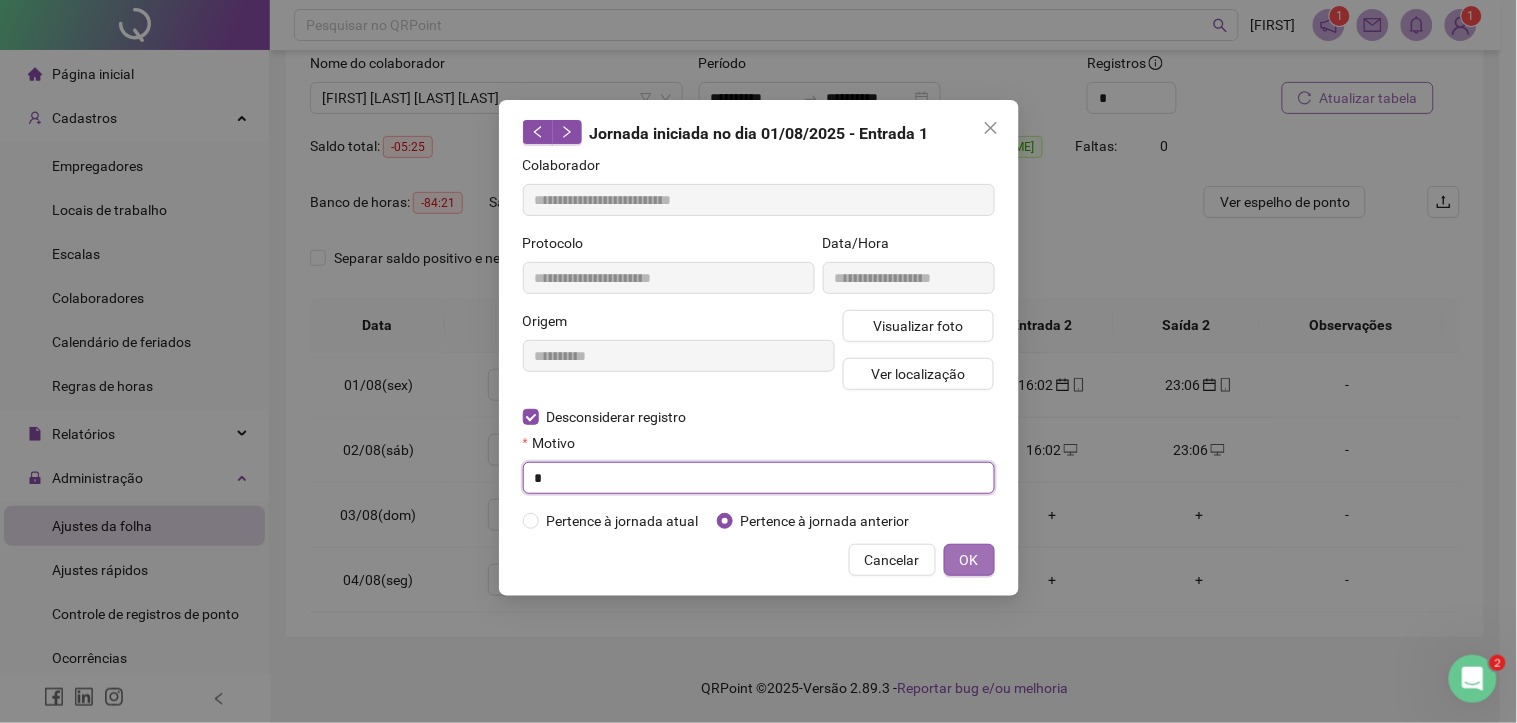 type on "*" 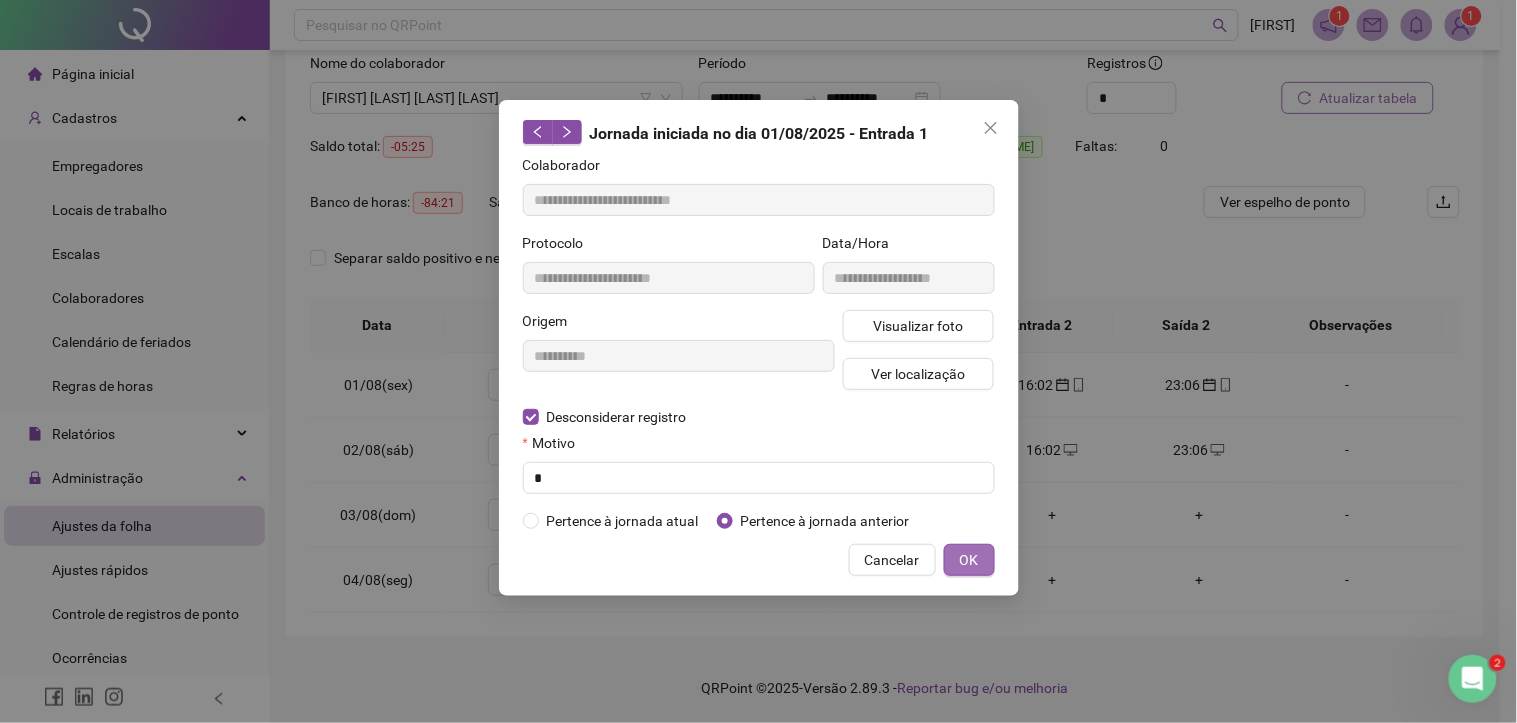 click on "OK" at bounding box center (969, 560) 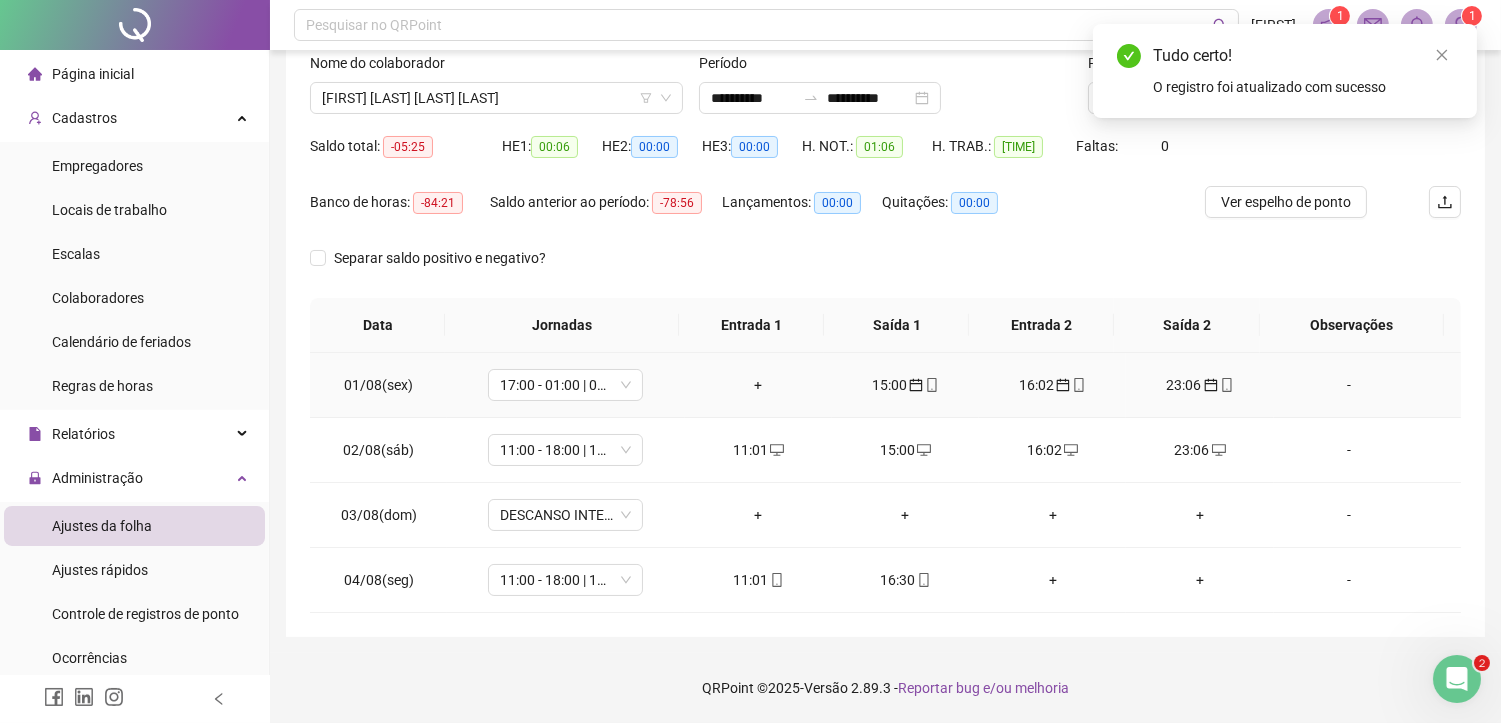 click on "15:00" at bounding box center (905, 385) 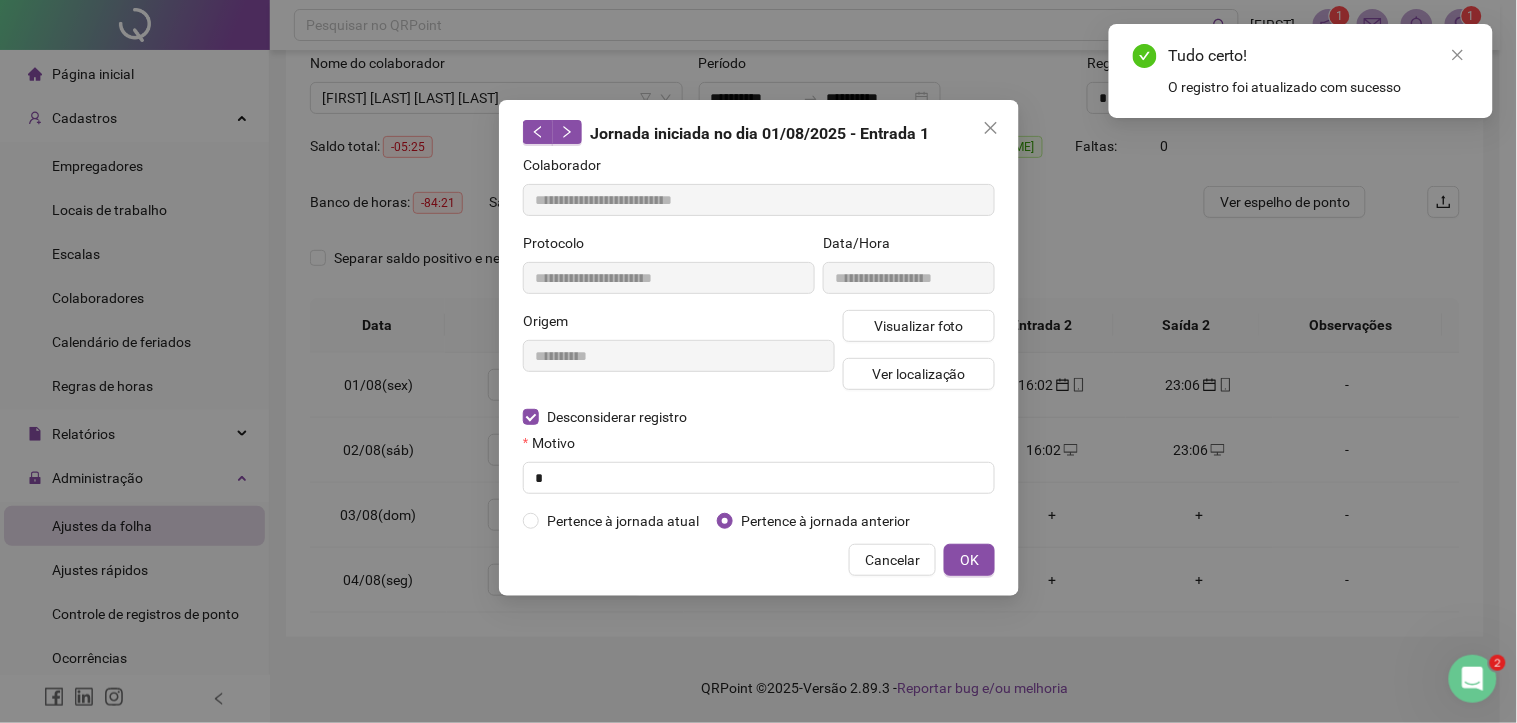 type on "**********" 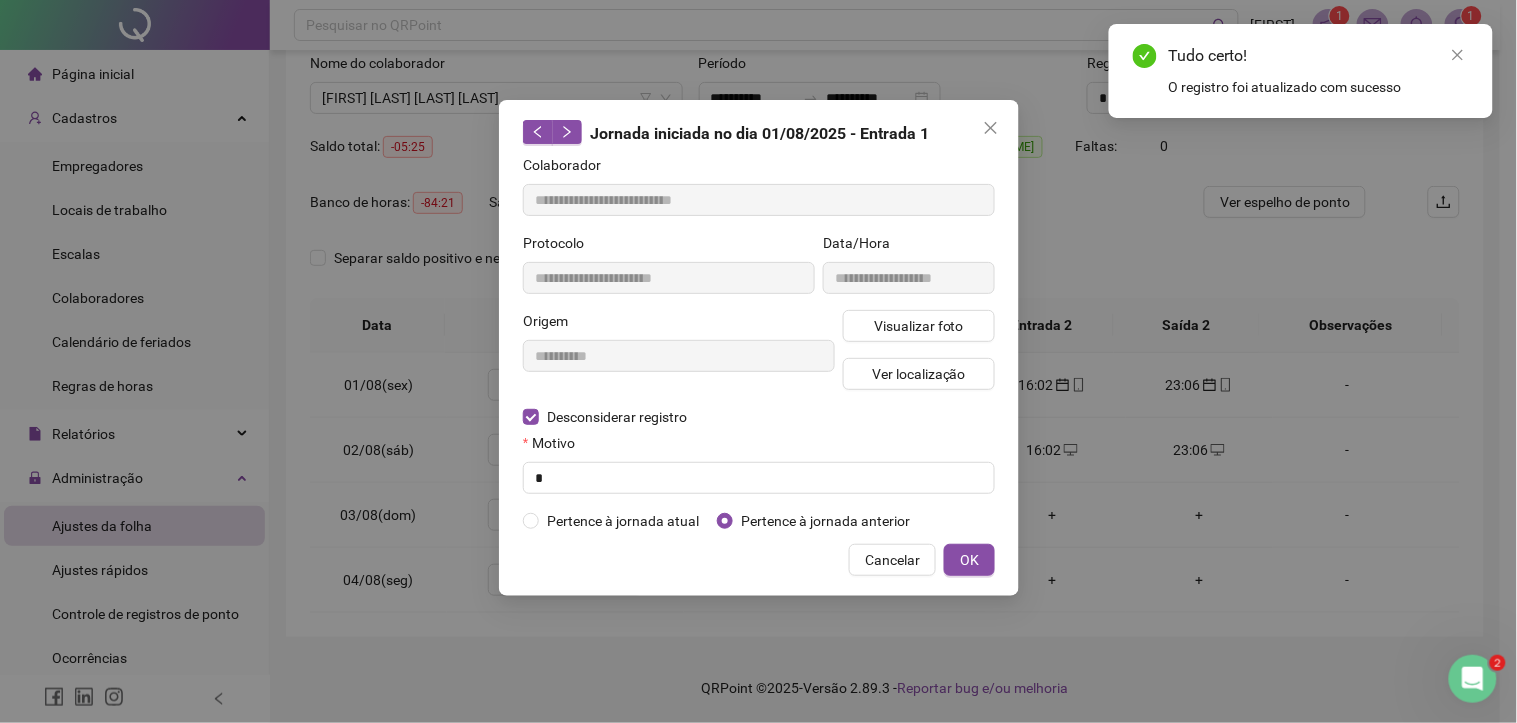 type on "**********" 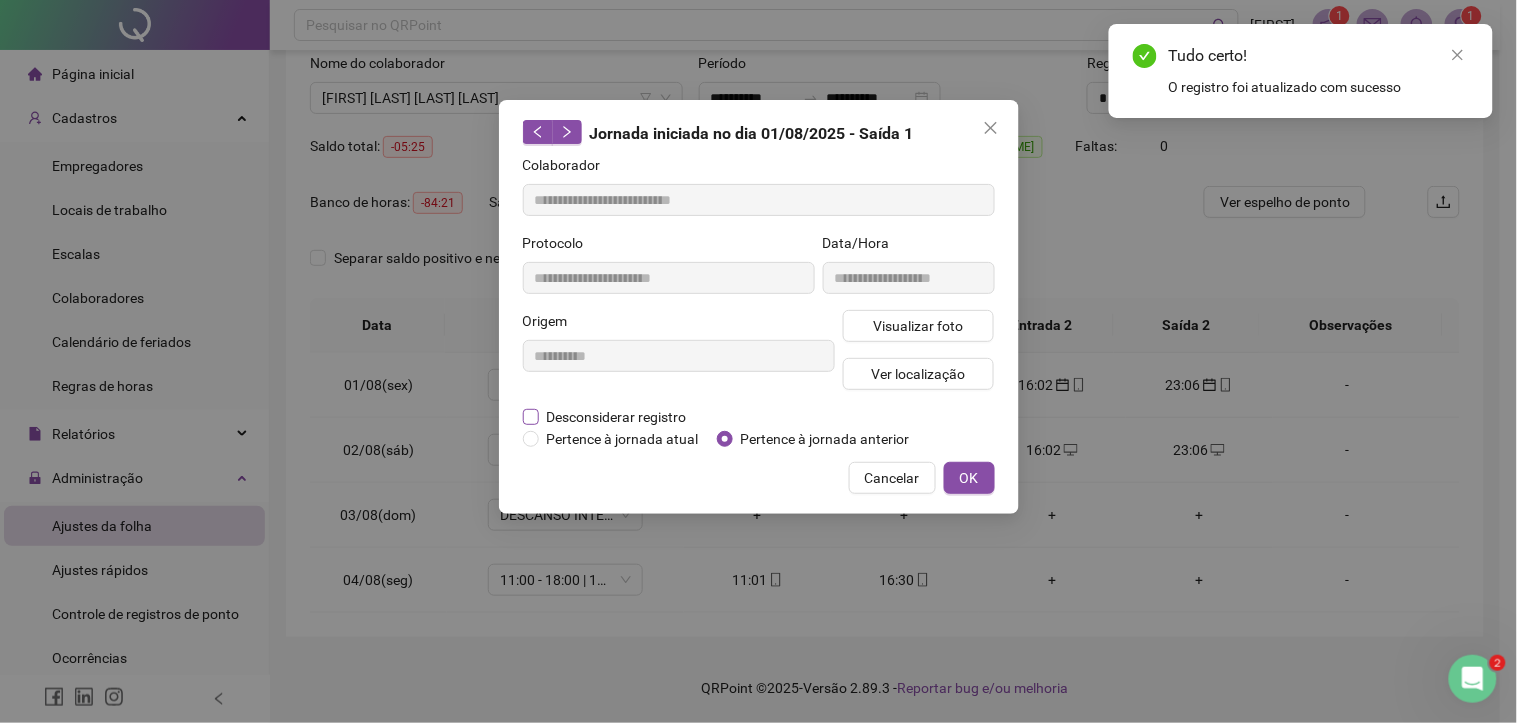click on "Desconsiderar registro" at bounding box center (617, 417) 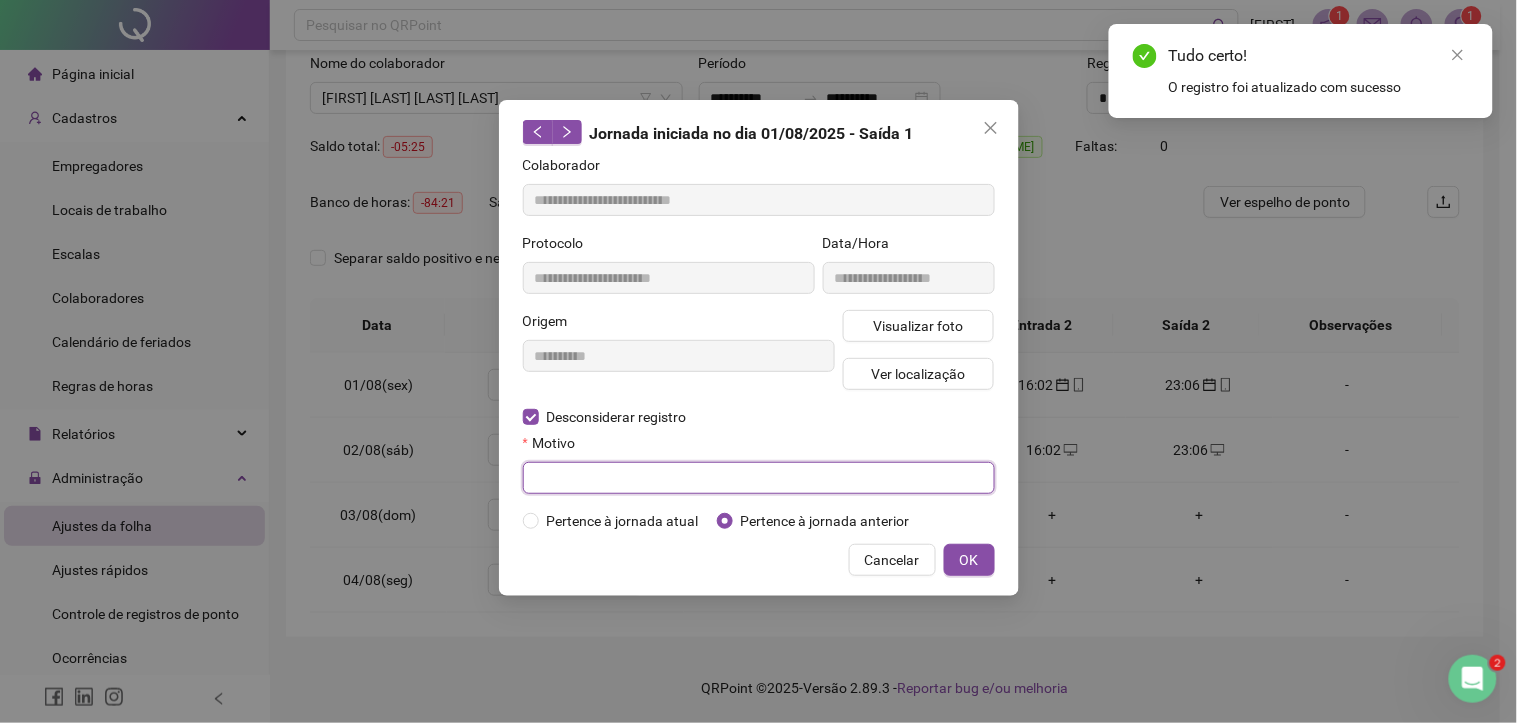 click at bounding box center [759, 478] 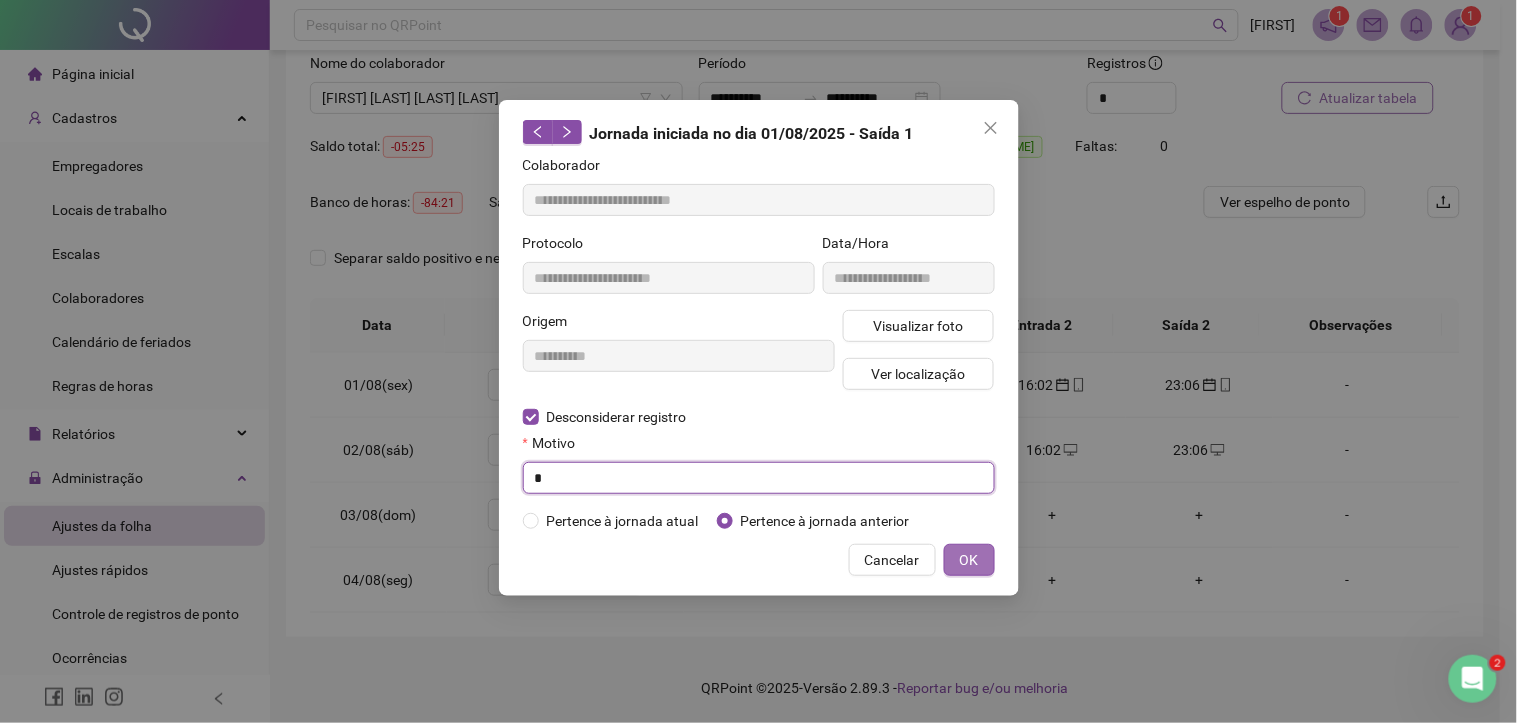type on "*" 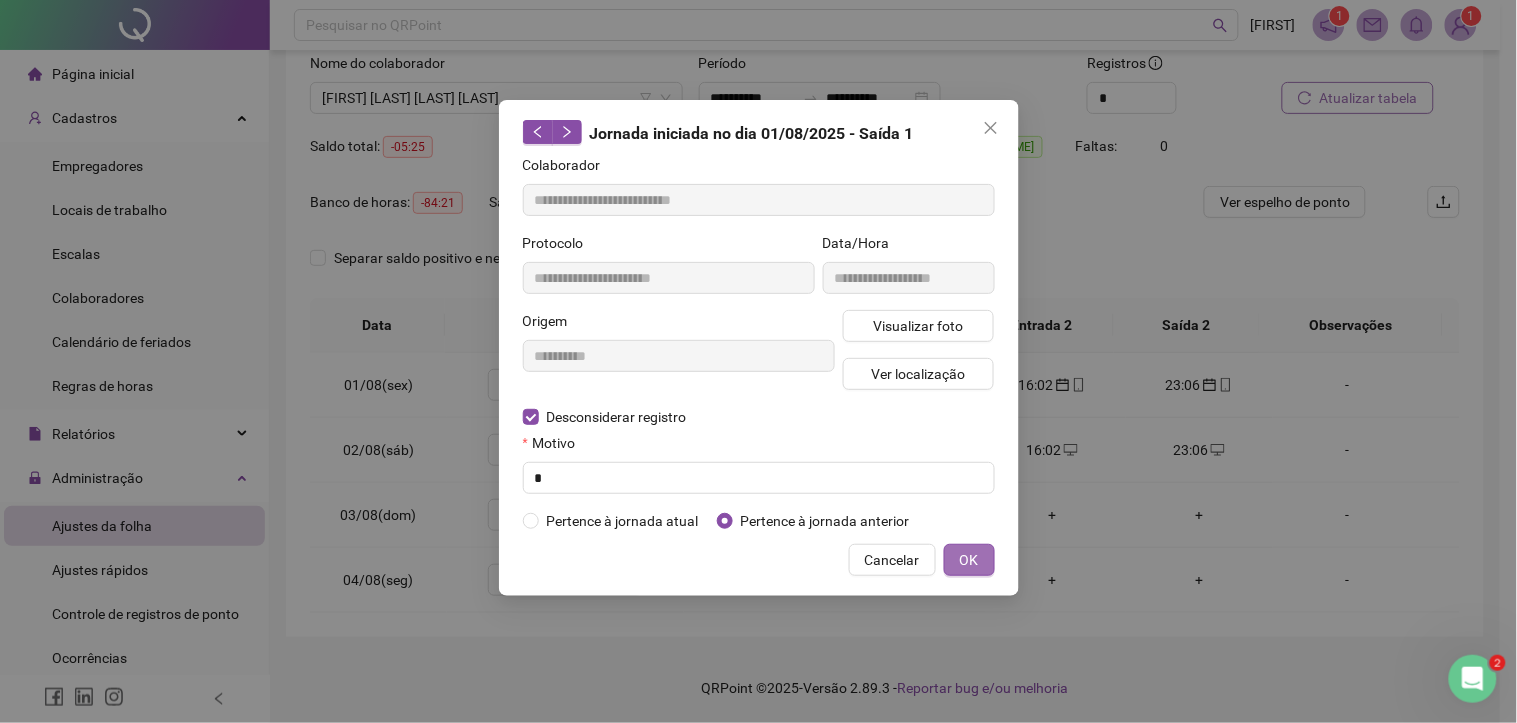 click on "OK" at bounding box center [969, 560] 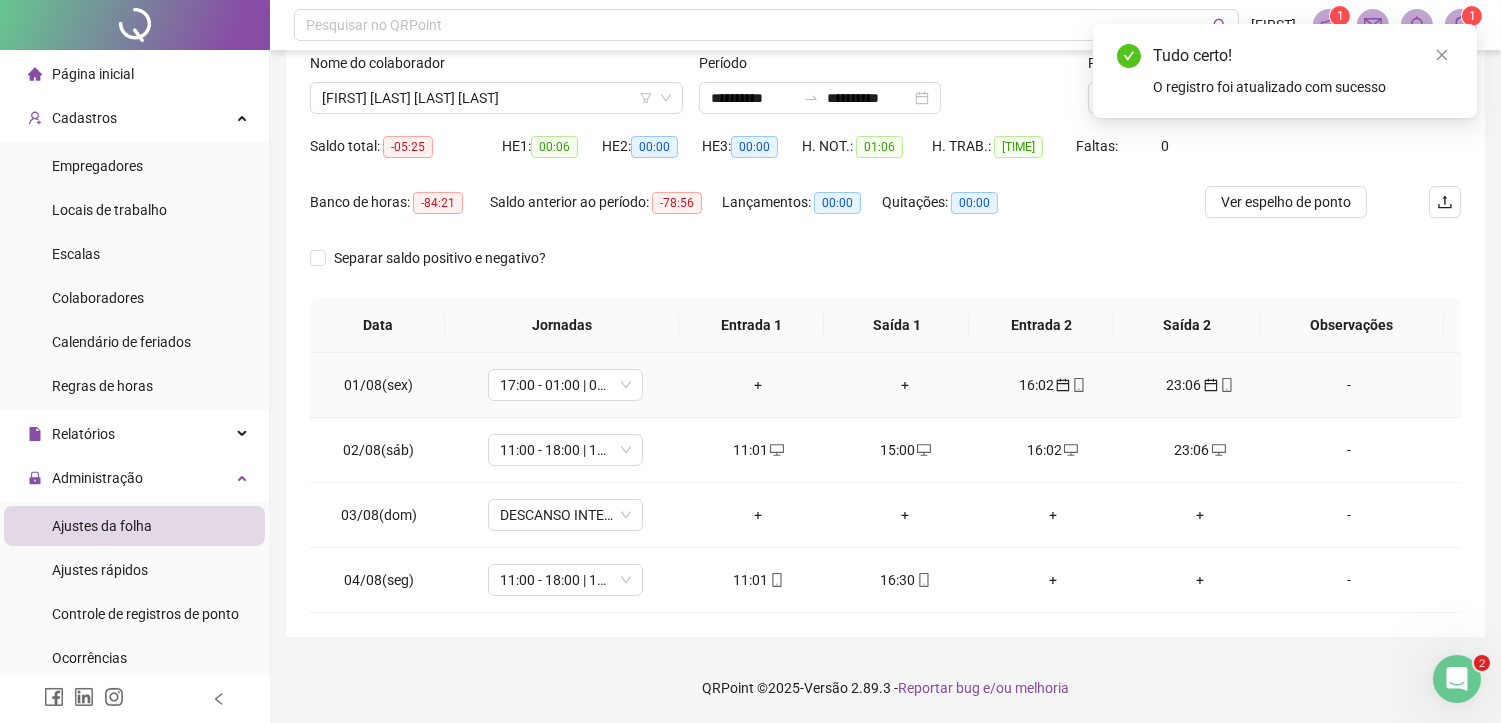 click on "16:02" at bounding box center (1052, 385) 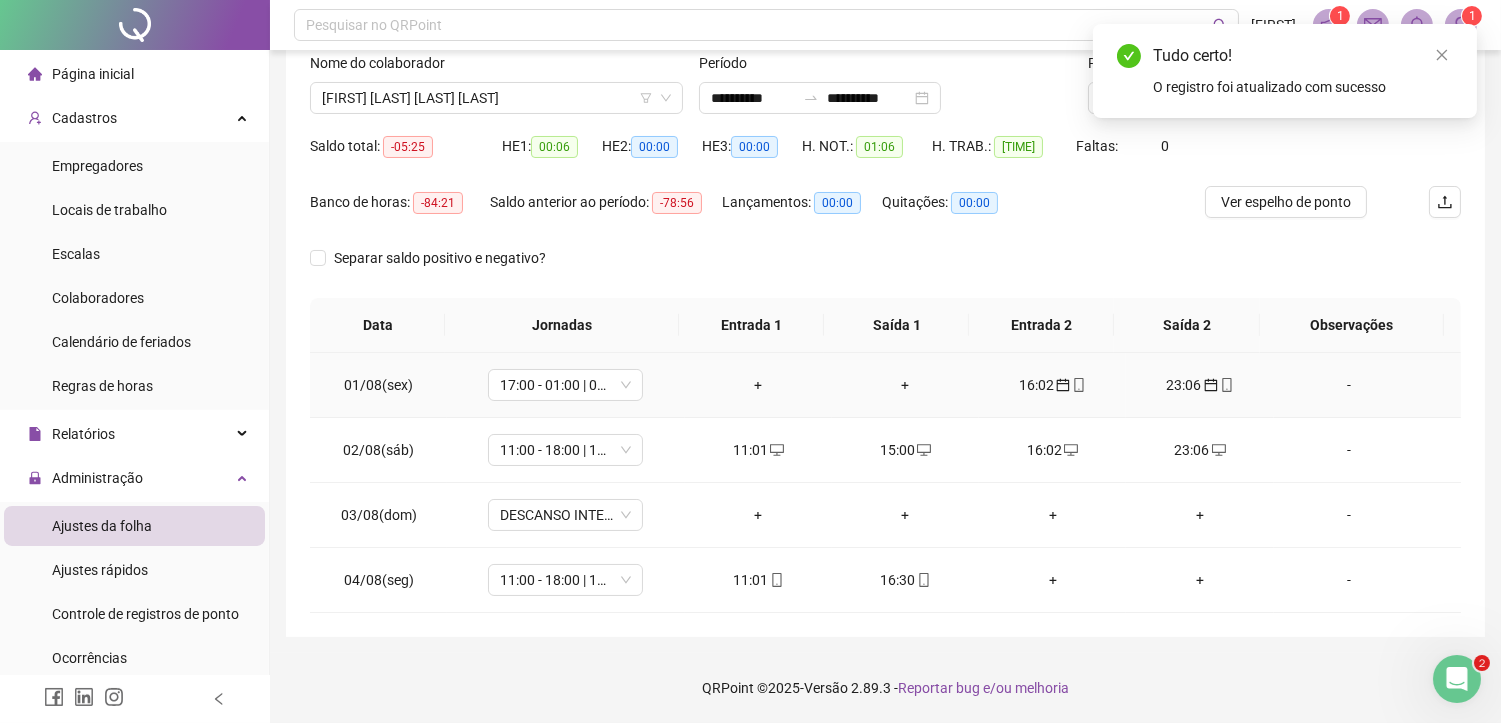 click on "16:02" at bounding box center (1052, 385) 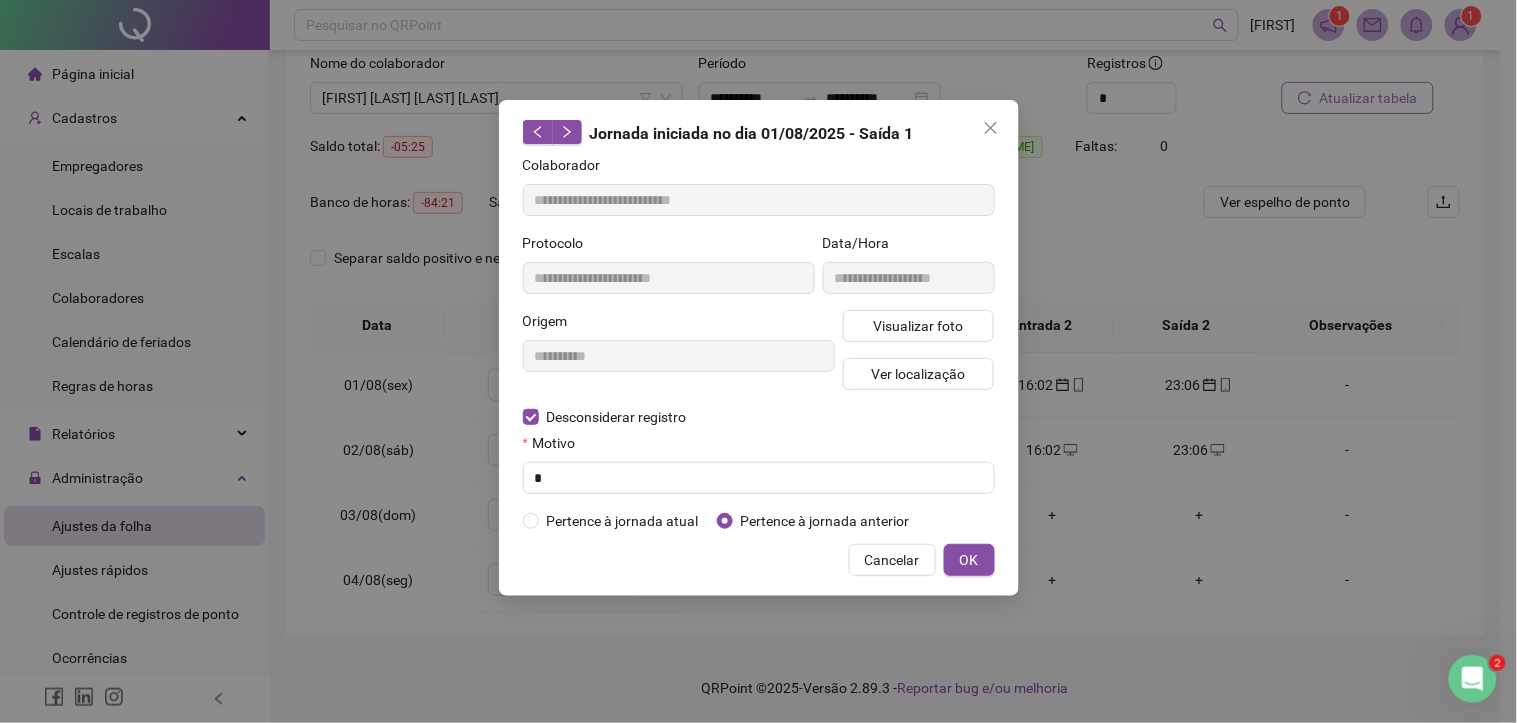 type on "**********" 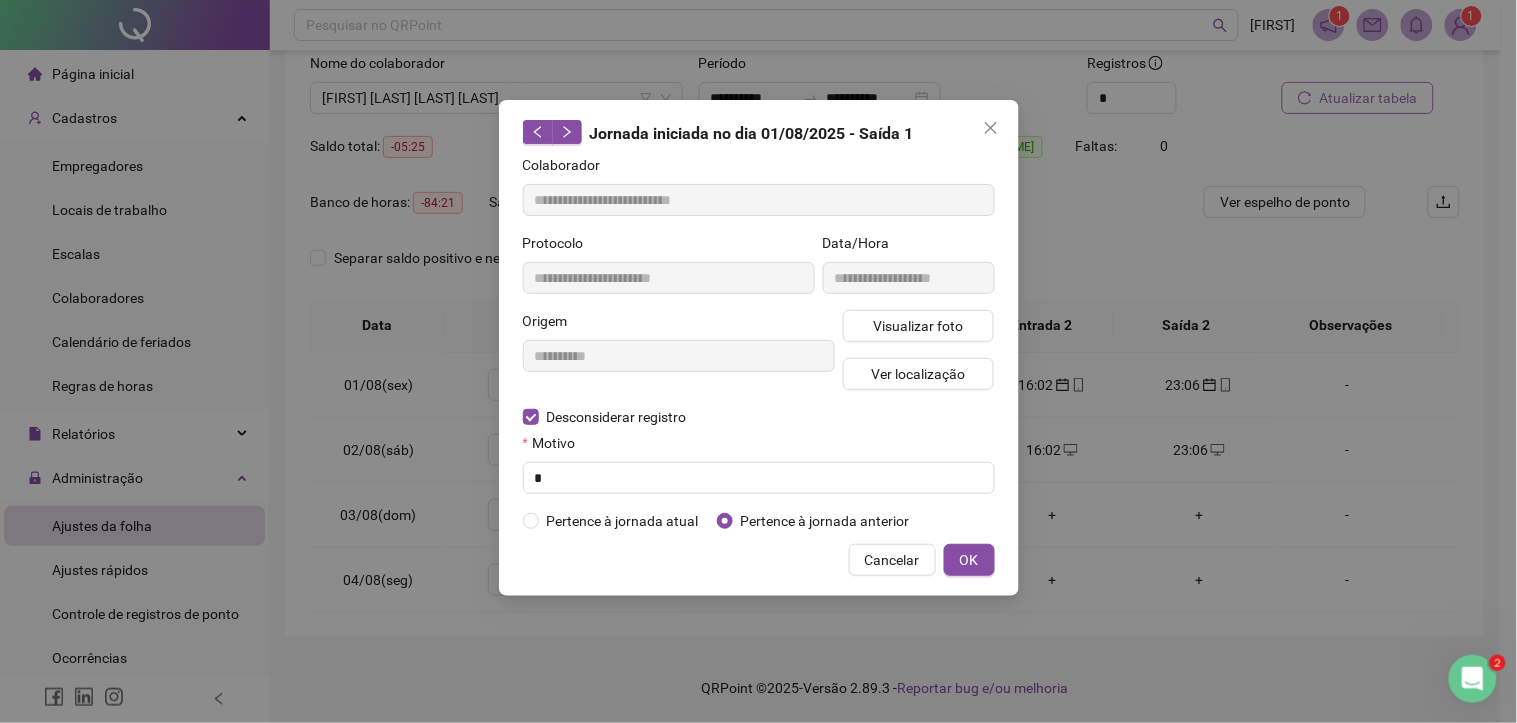 type on "**********" 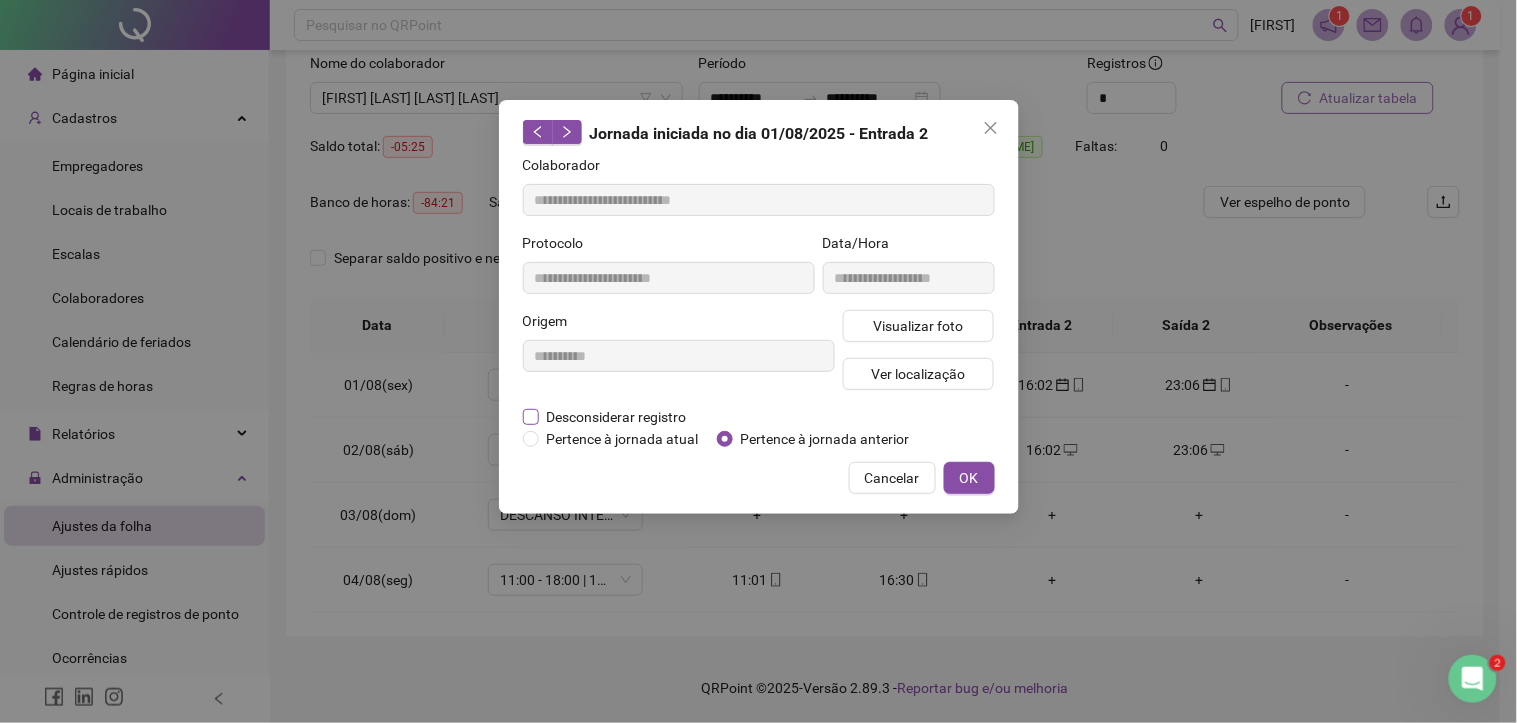 click on "Desconsiderar registro" at bounding box center [617, 417] 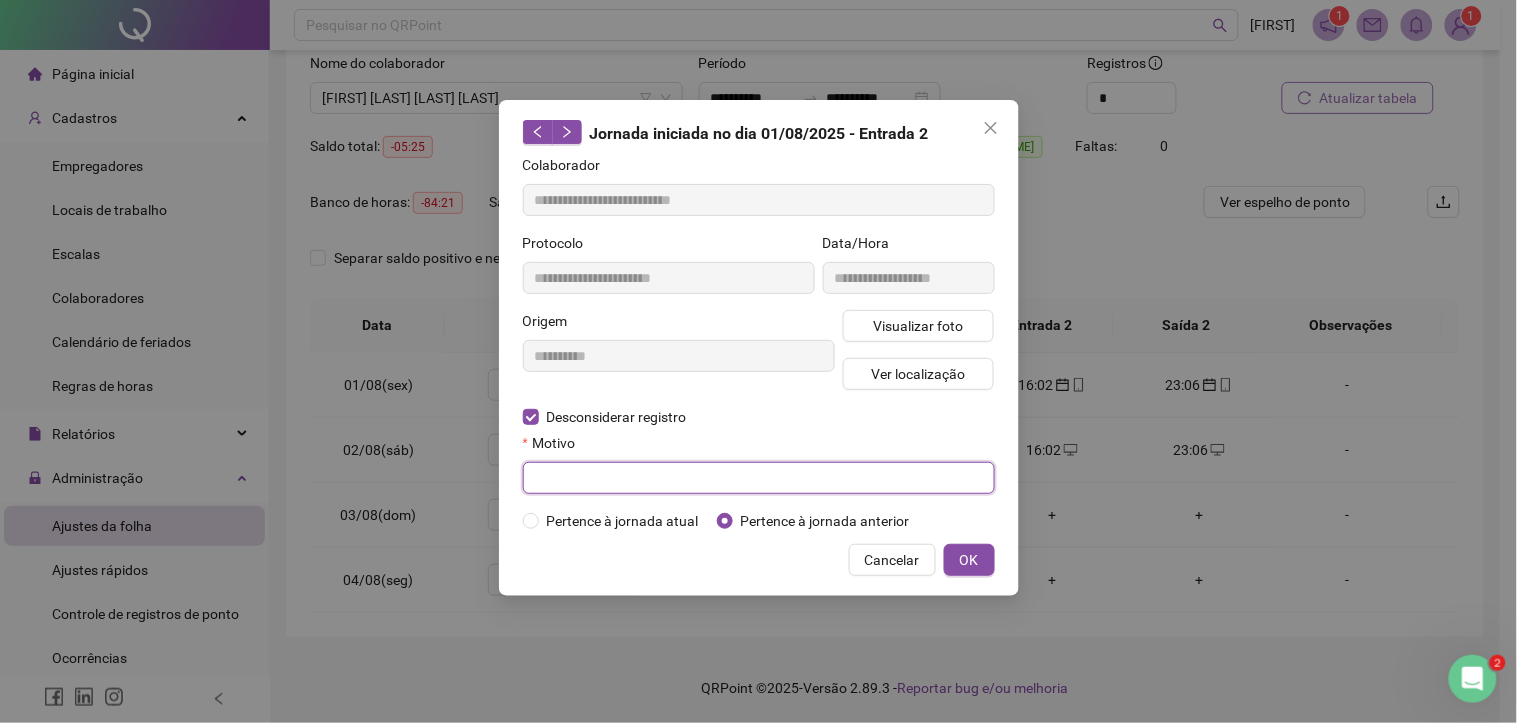 click at bounding box center [759, 478] 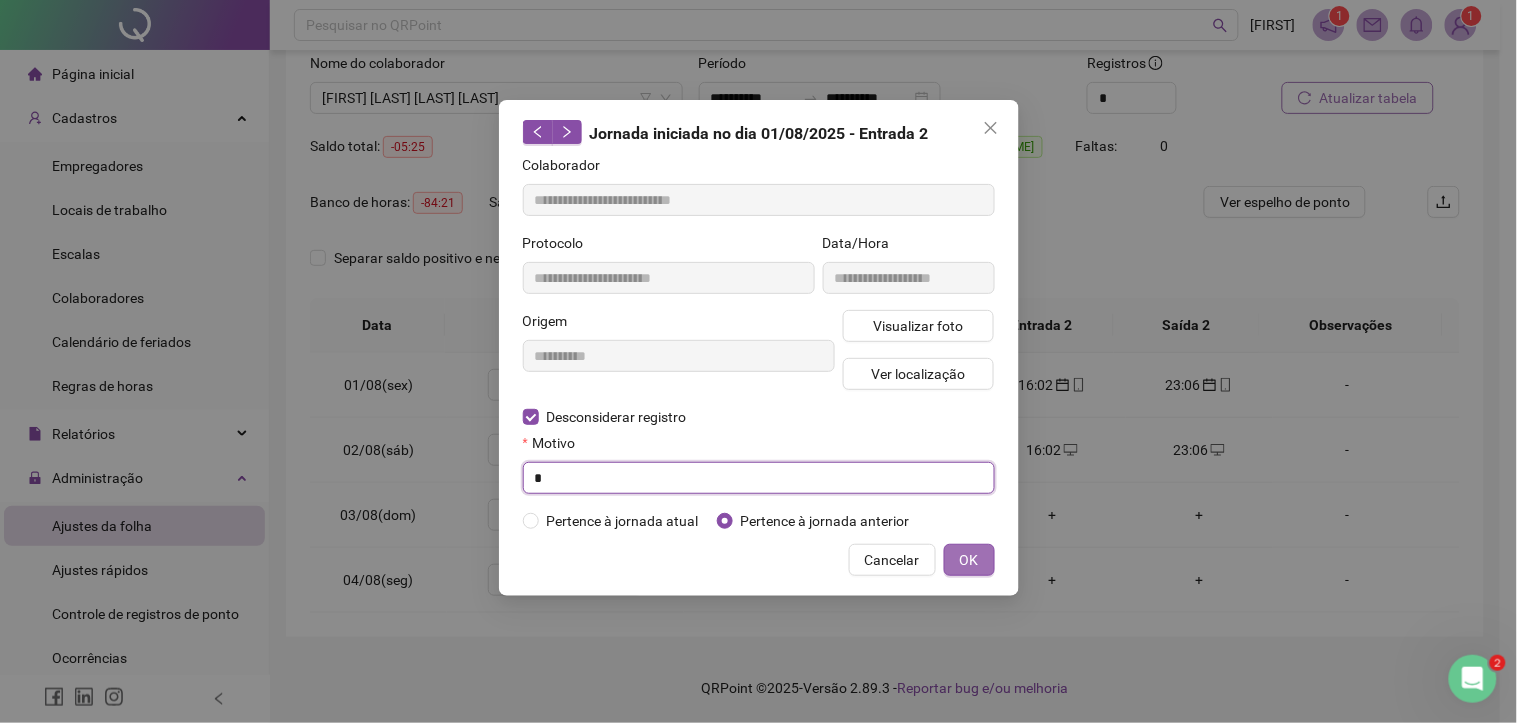 type on "*" 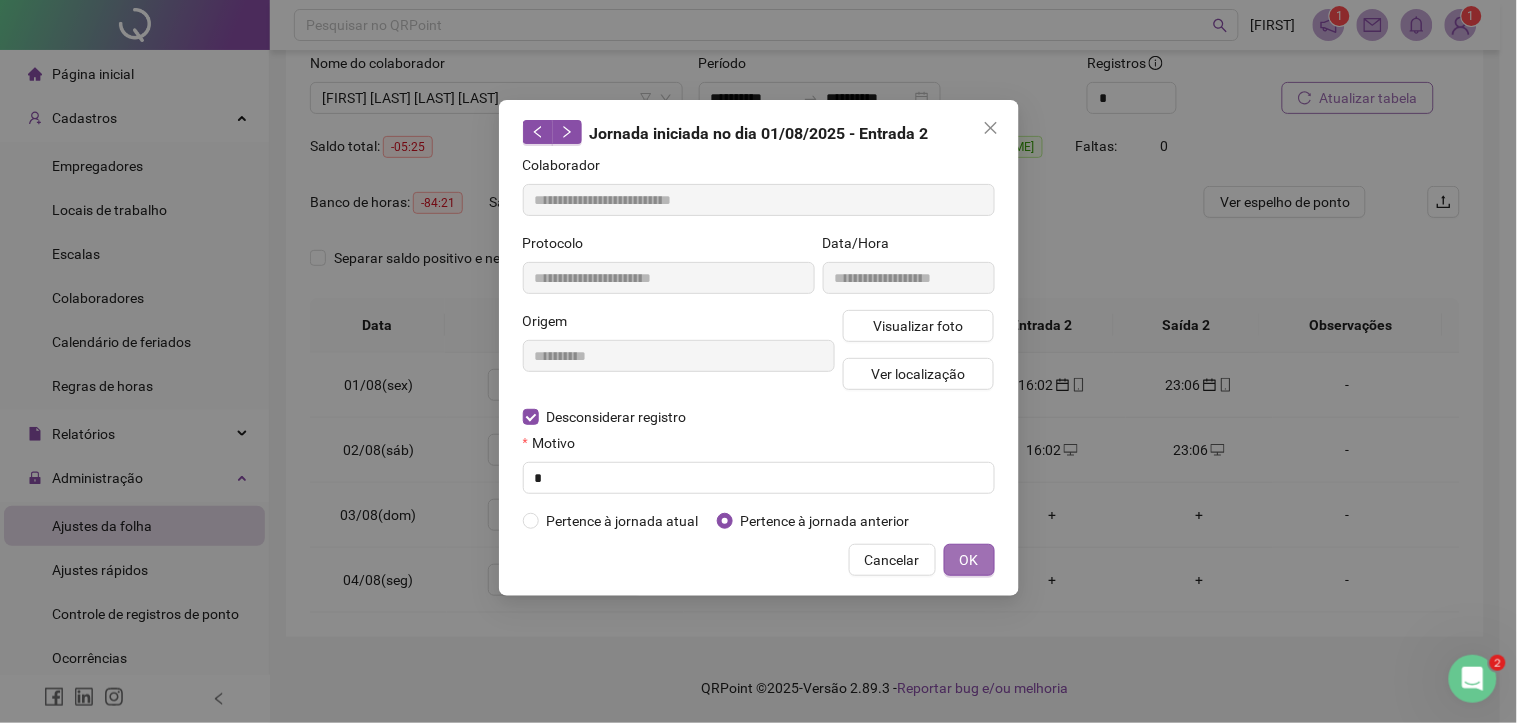 click on "OK" at bounding box center (969, 560) 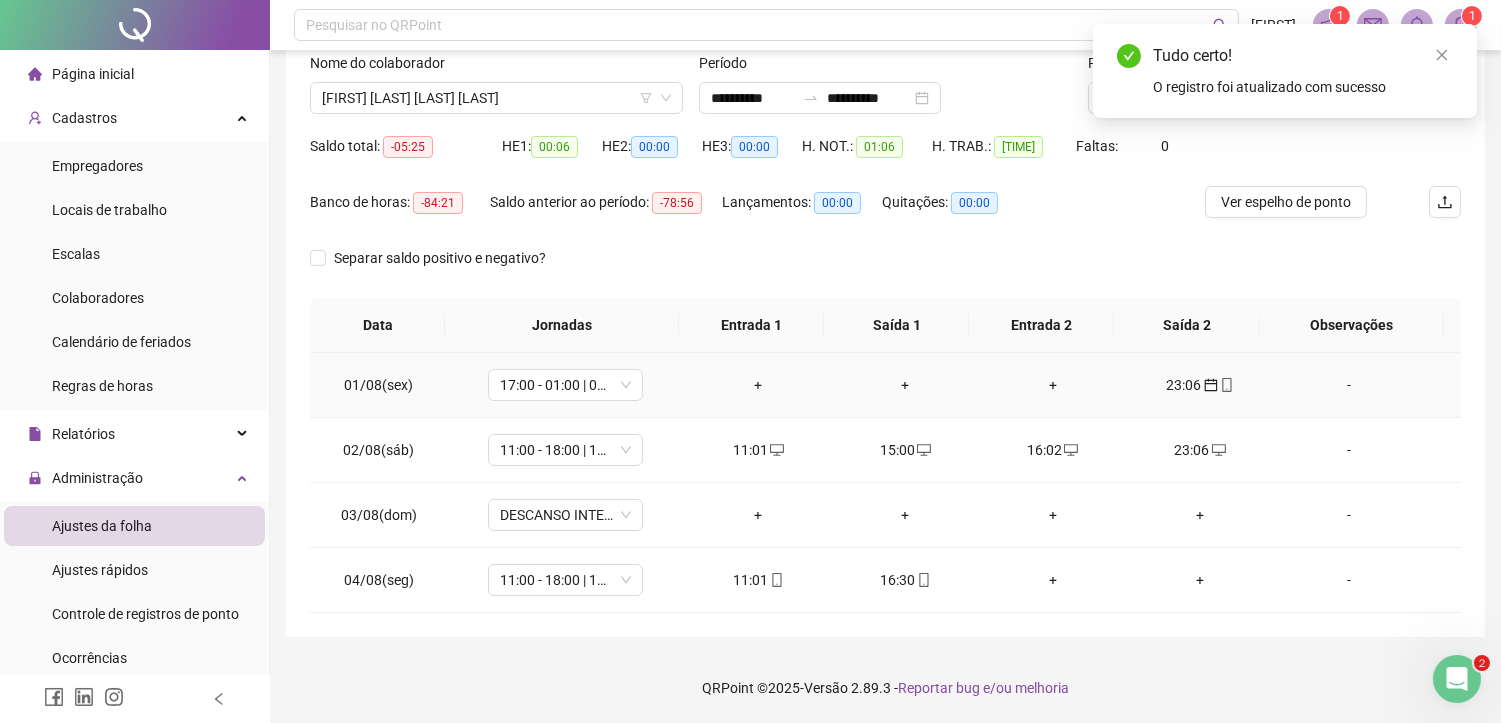 click on "23:06" at bounding box center [1199, 385] 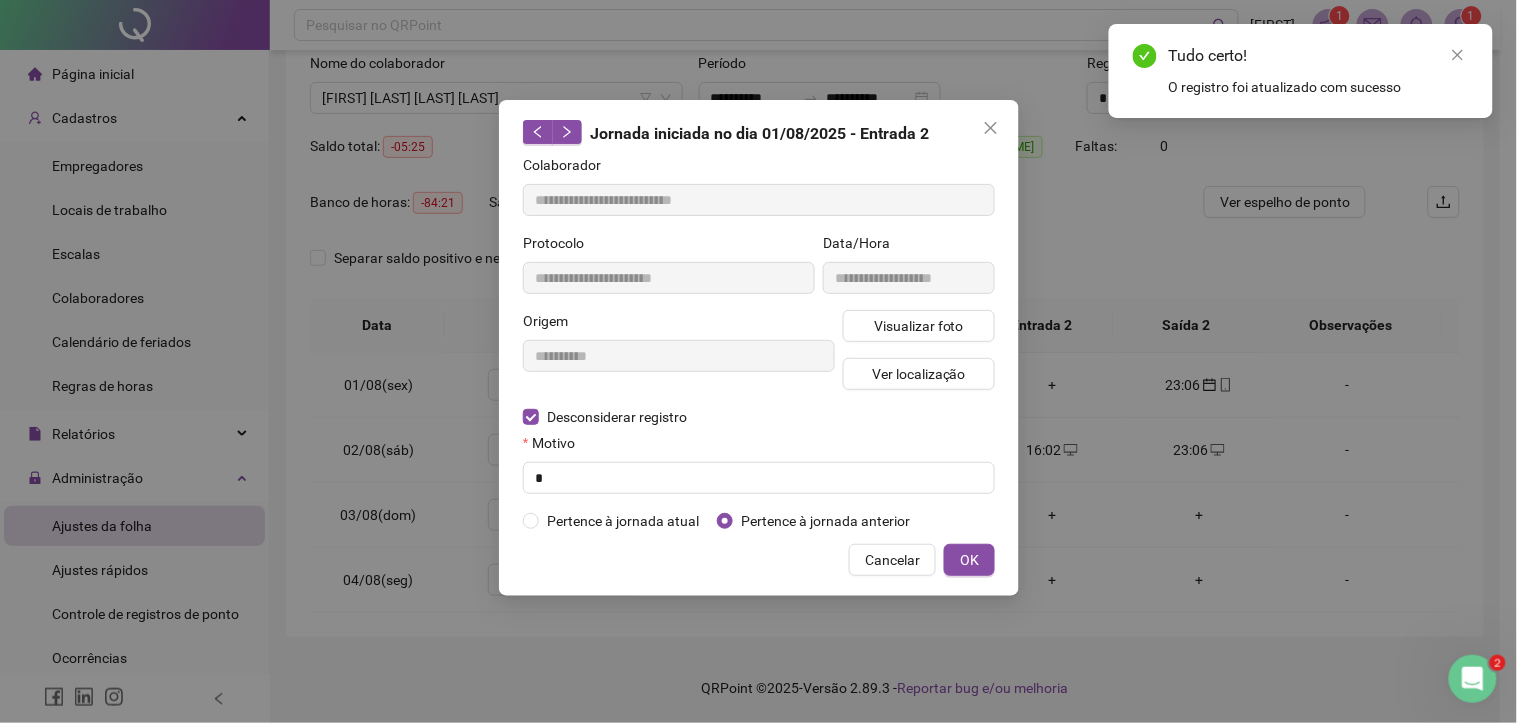 type on "**********" 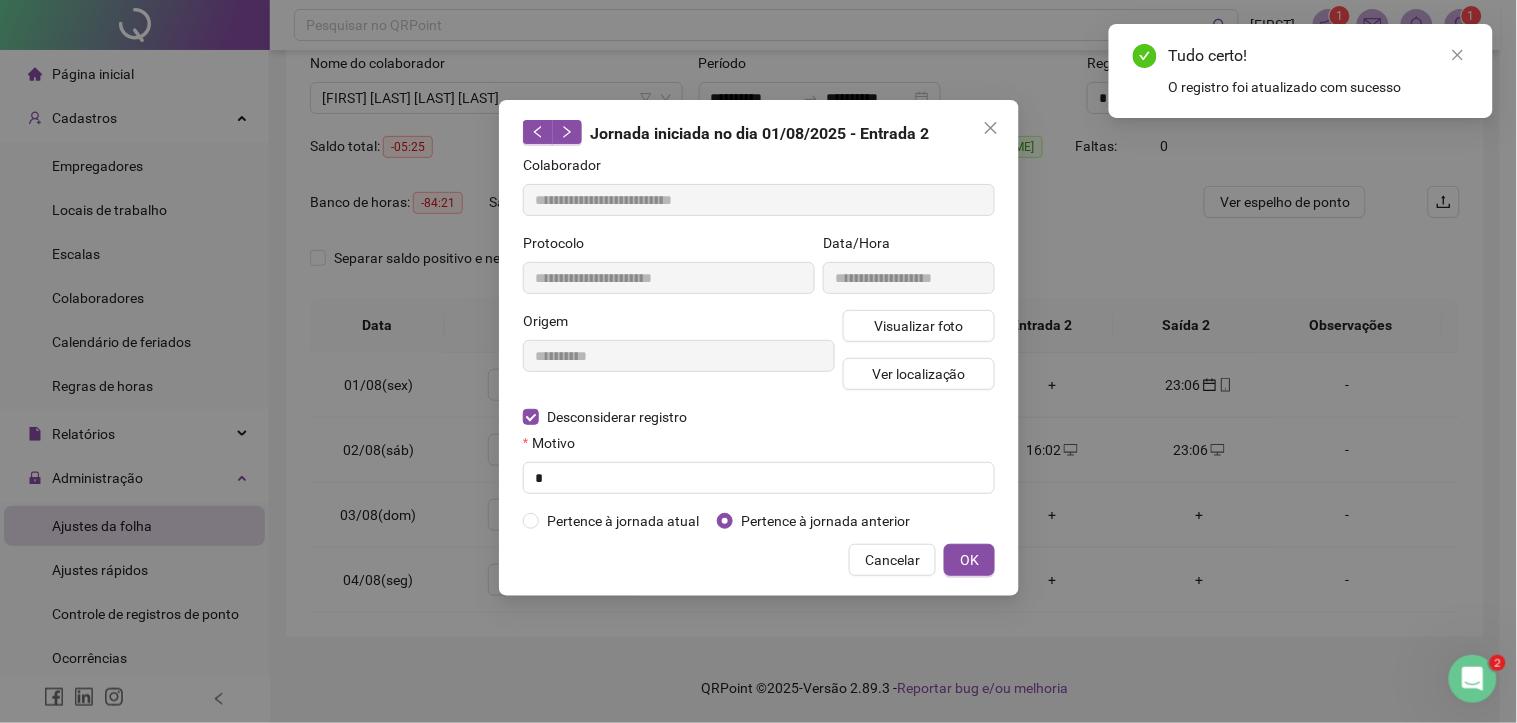 type on "**********" 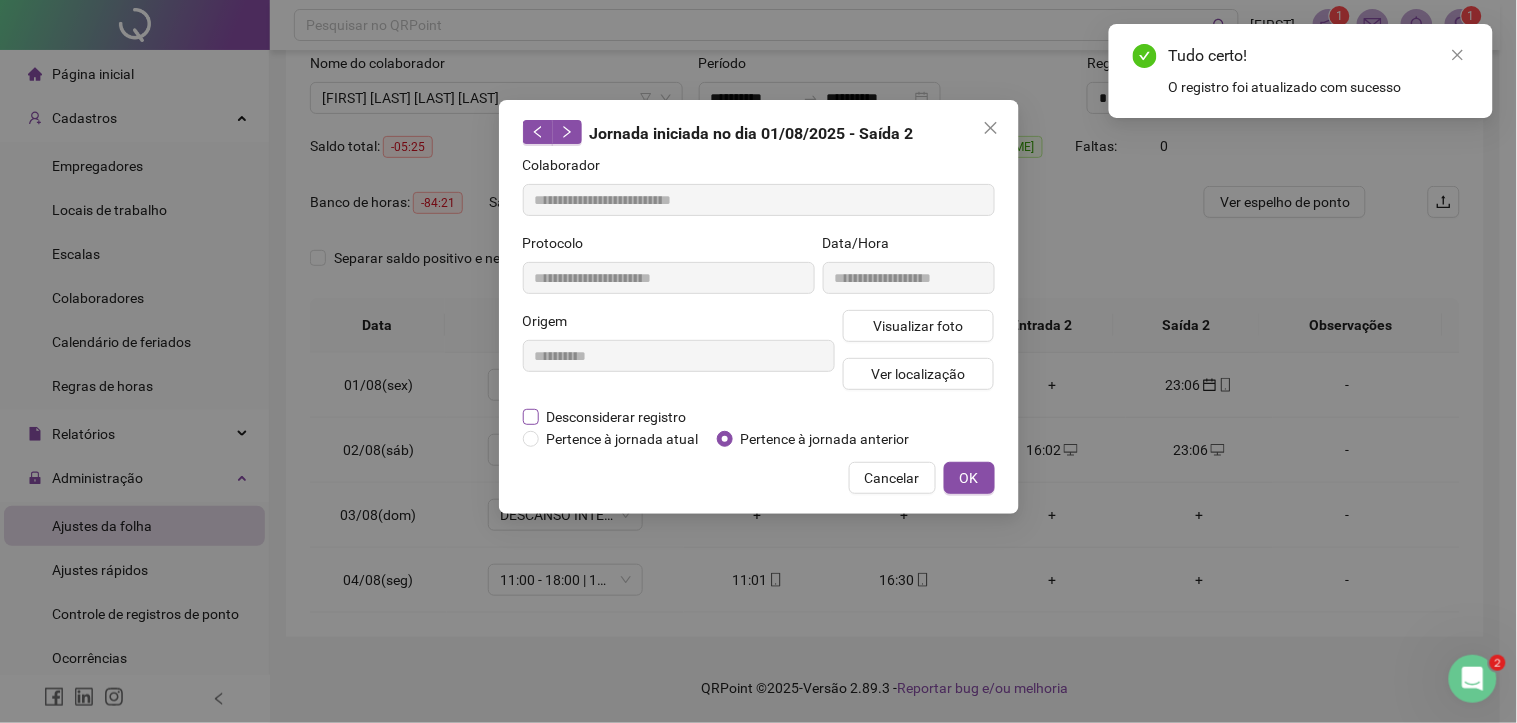 click on "Desconsiderar registro" at bounding box center [617, 417] 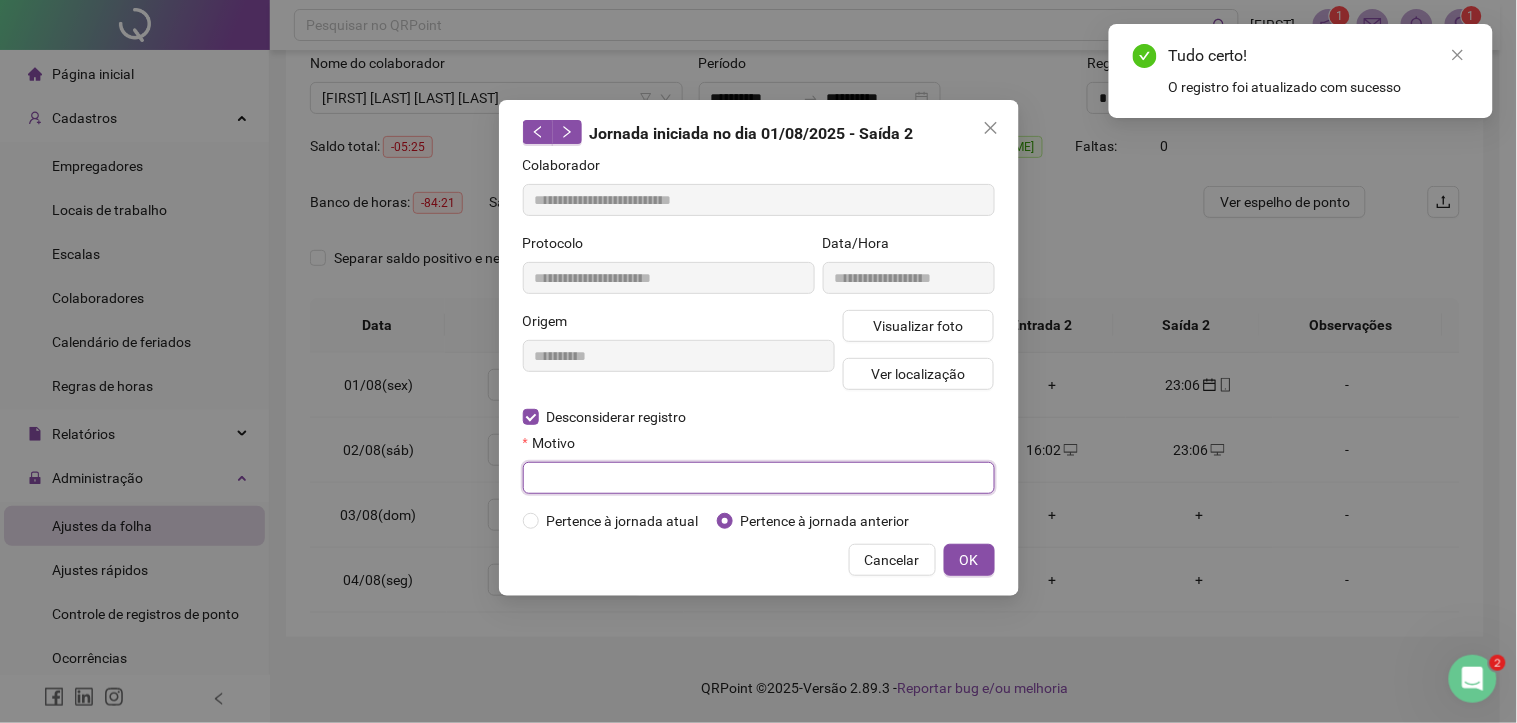 click at bounding box center (759, 478) 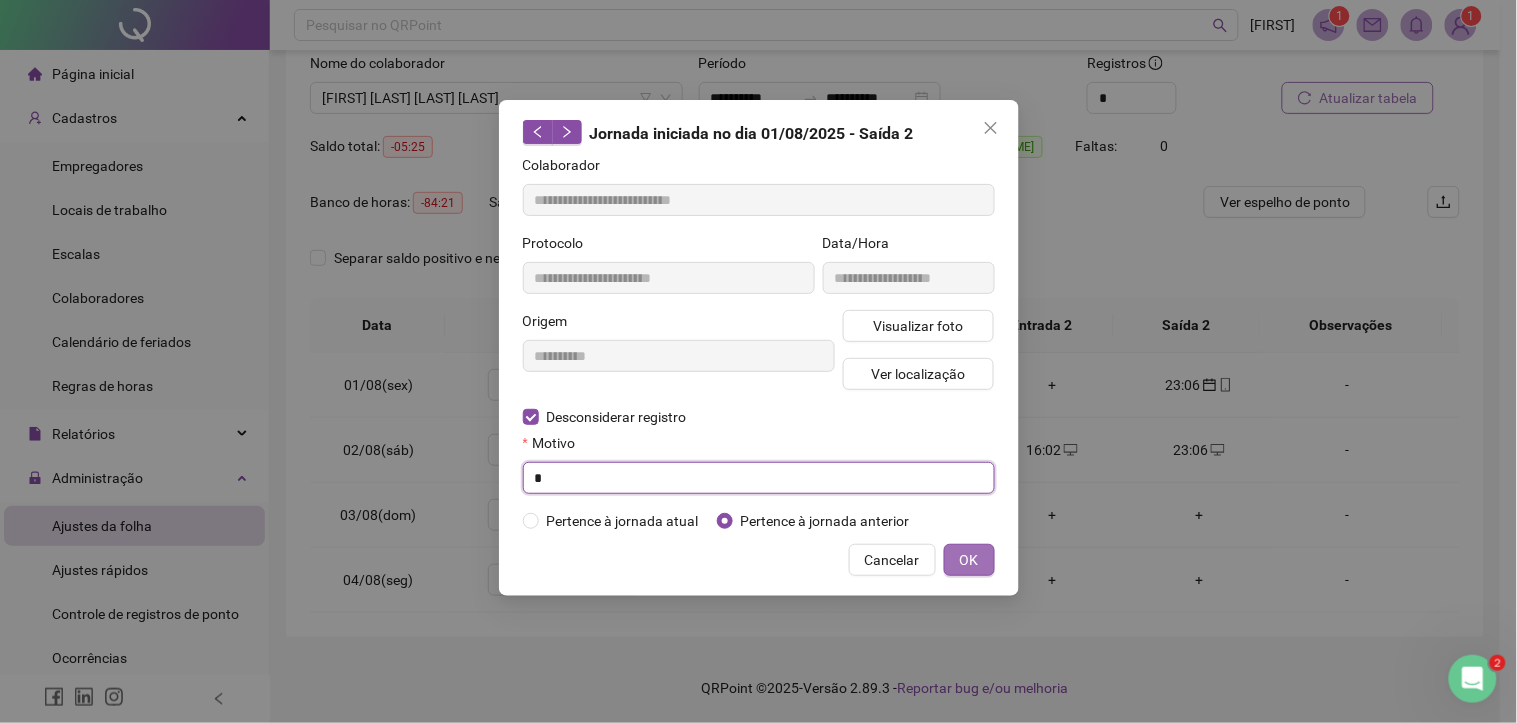 type on "*" 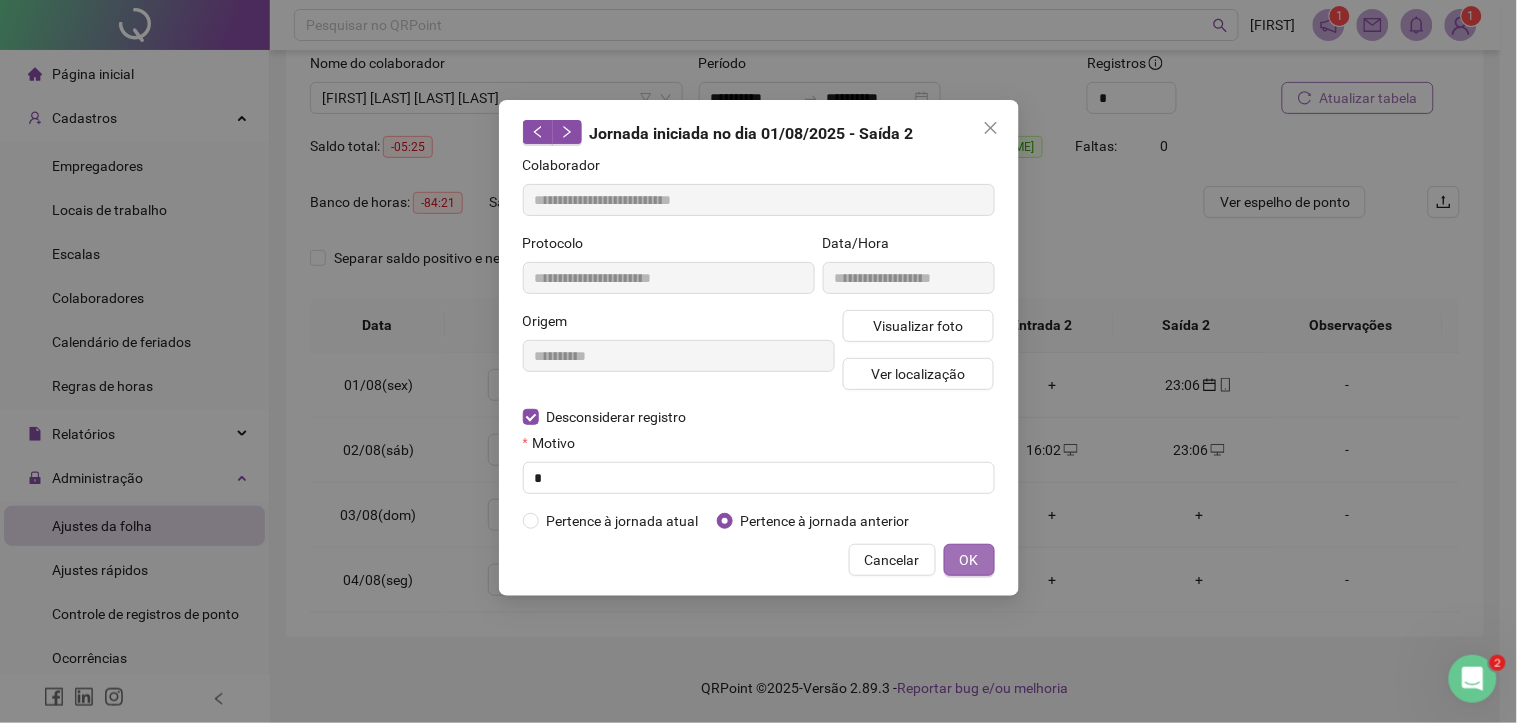 click on "OK" at bounding box center [969, 560] 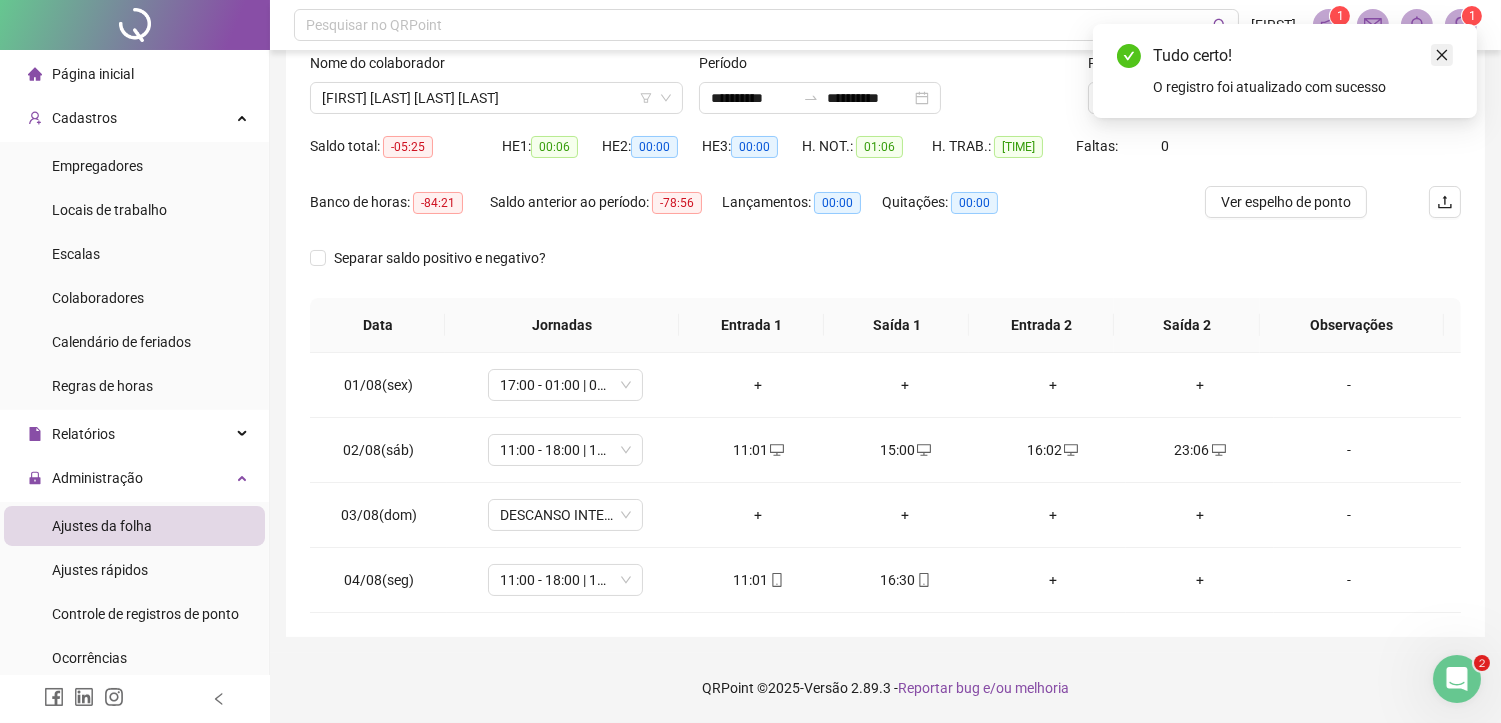click 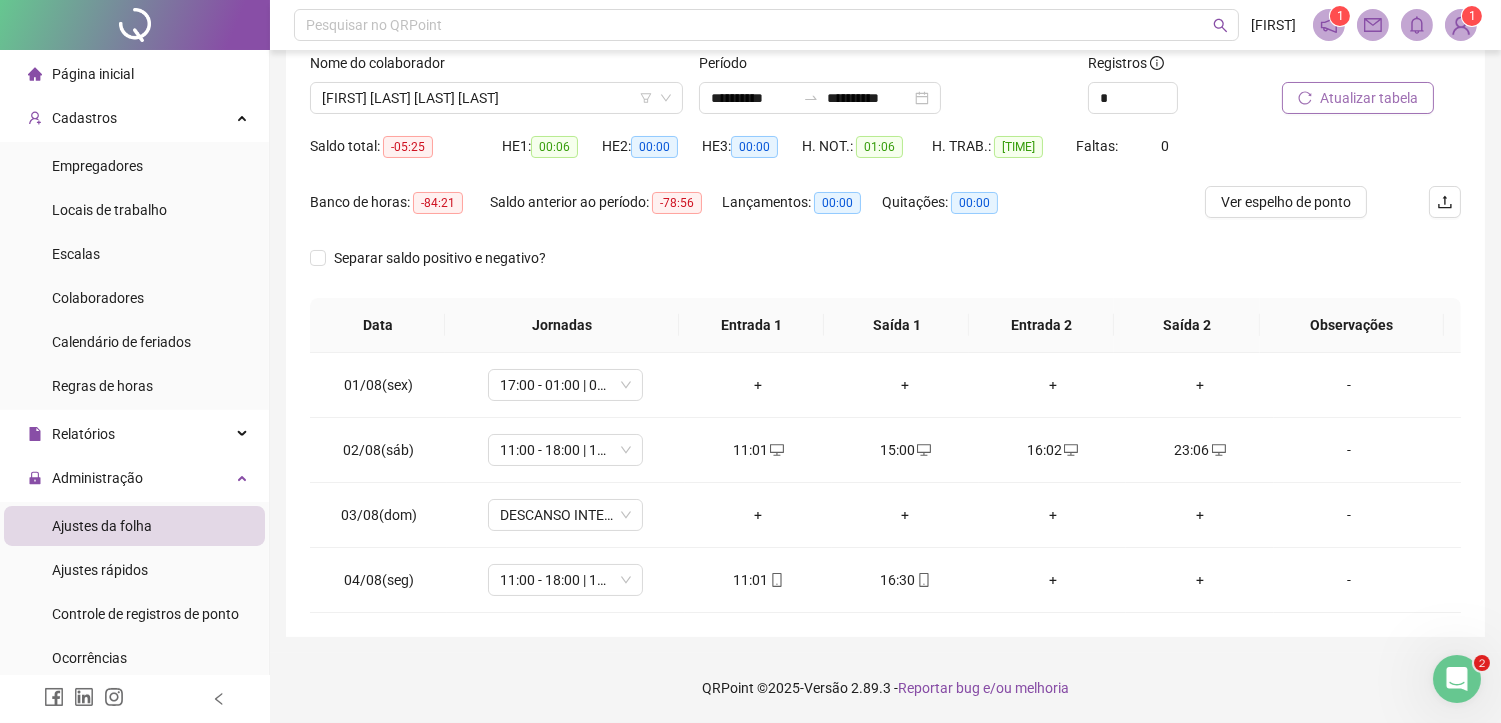 click on "Atualizar tabela" at bounding box center (1369, 98) 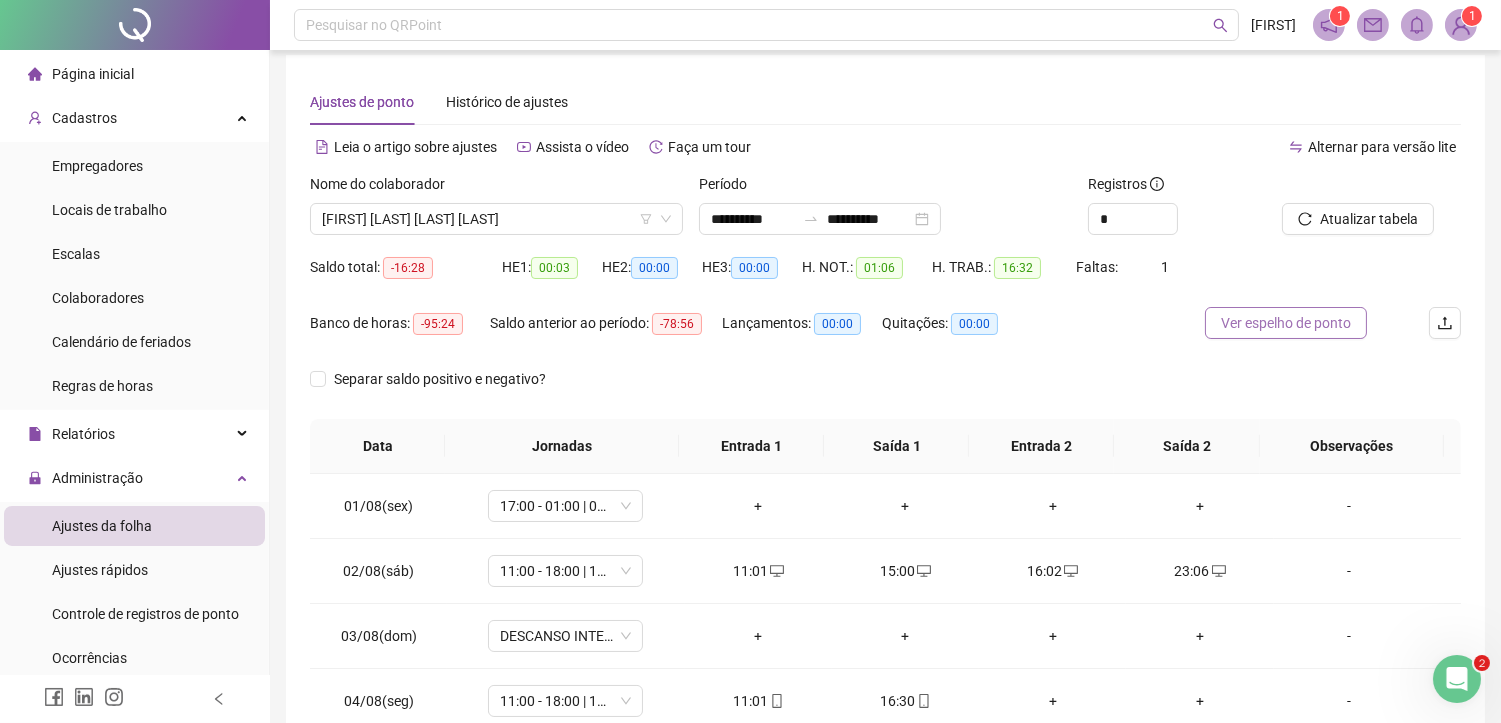 scroll, scrollTop: 0, scrollLeft: 0, axis: both 